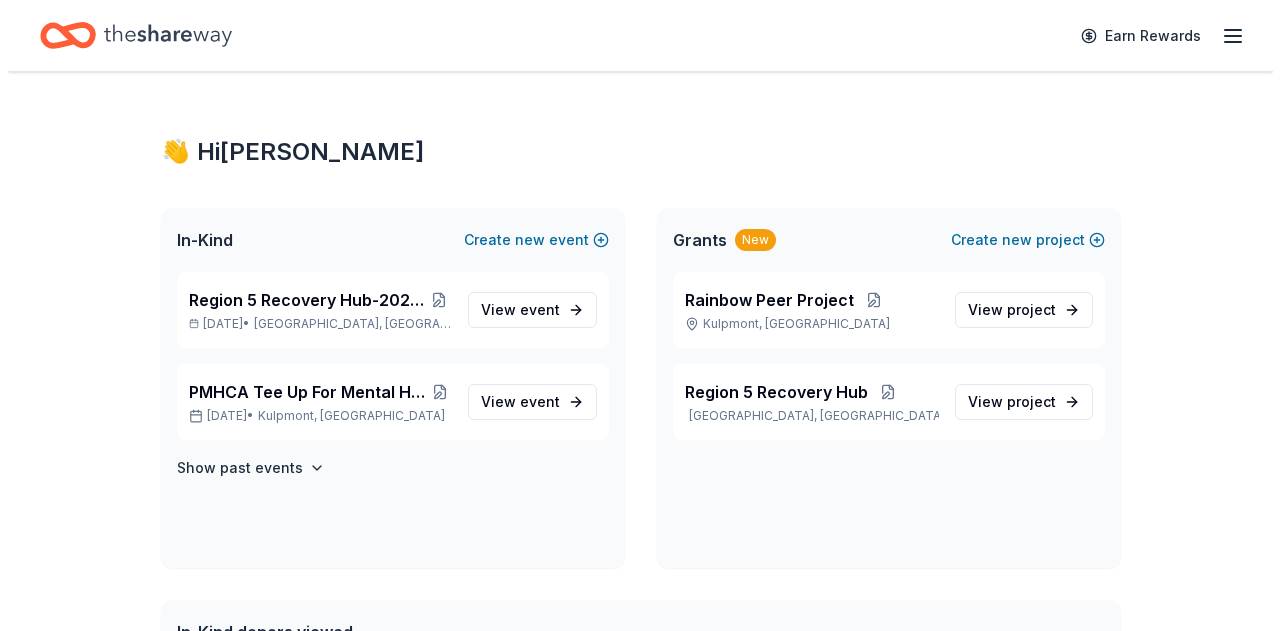 scroll, scrollTop: 0, scrollLeft: 0, axis: both 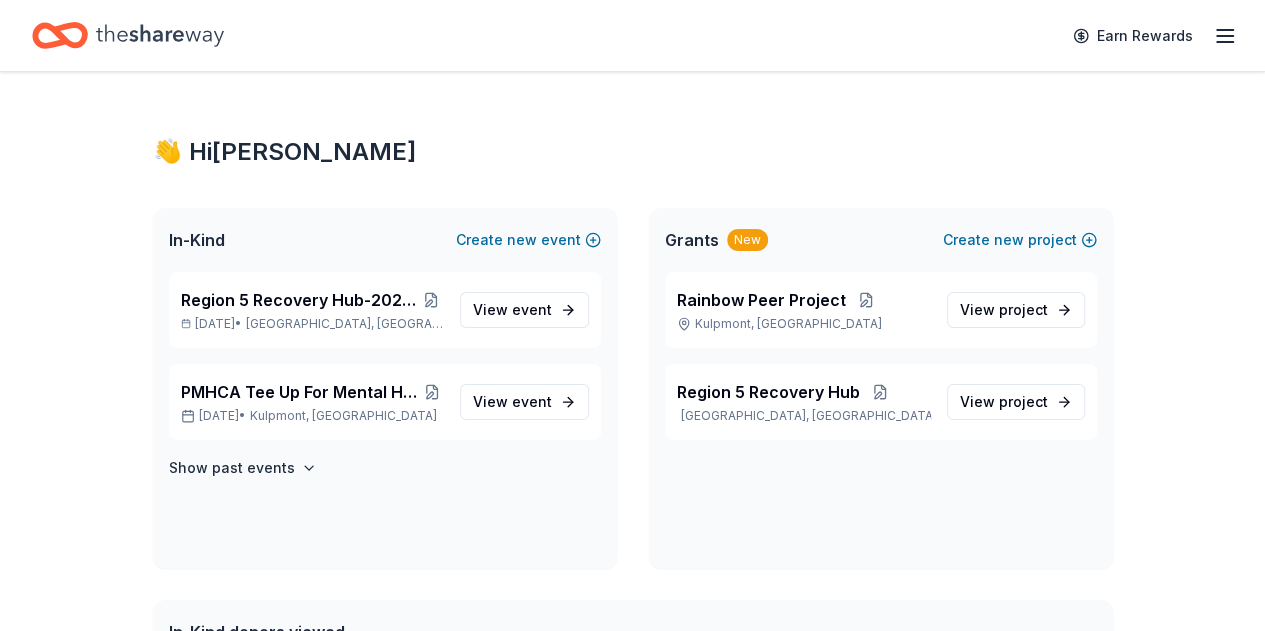 click on "Grants New Create  new  project" at bounding box center [881, 240] 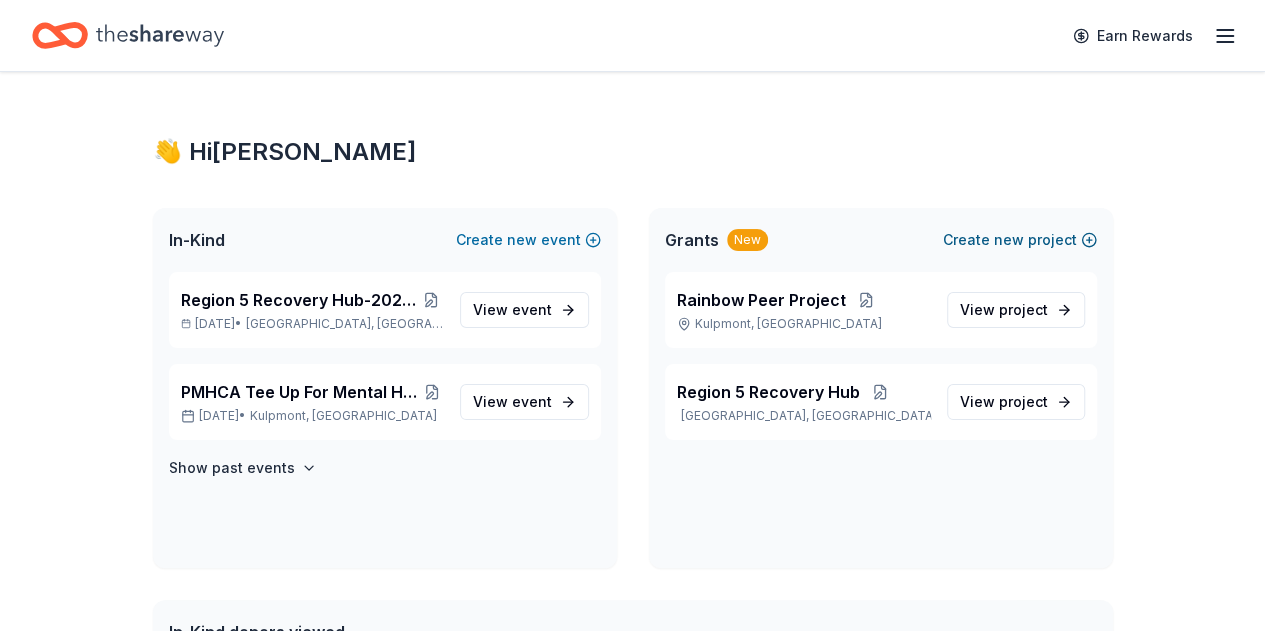 click on "new" at bounding box center [1009, 240] 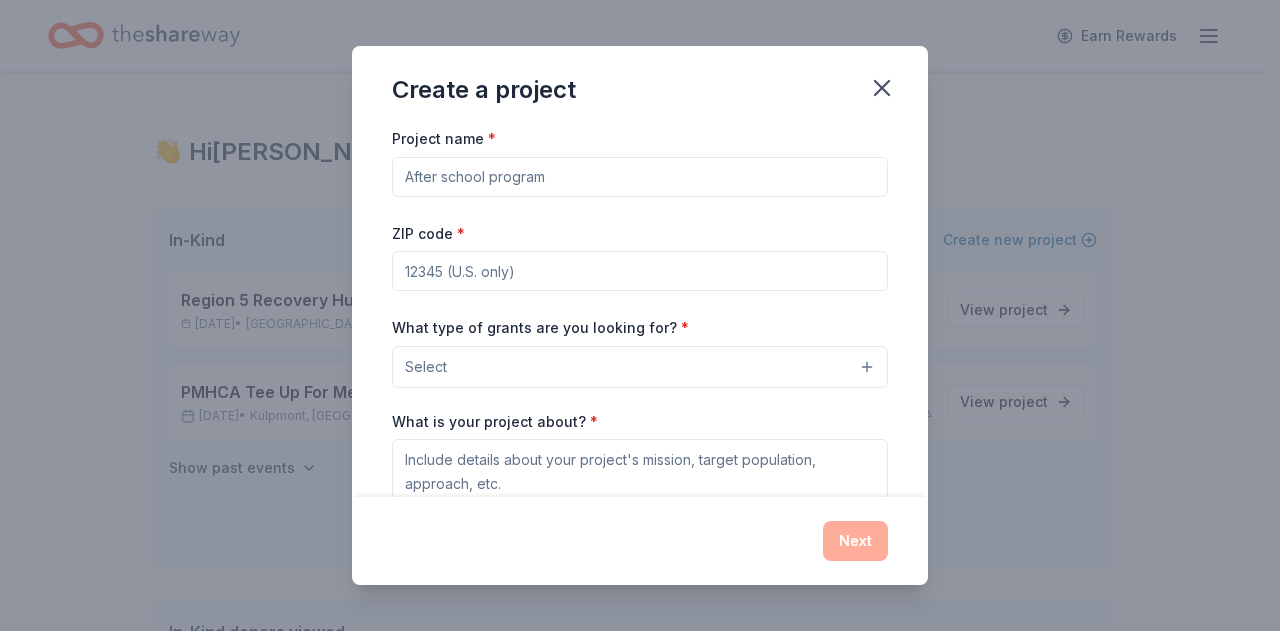 click on "Project name *" at bounding box center (640, 177) 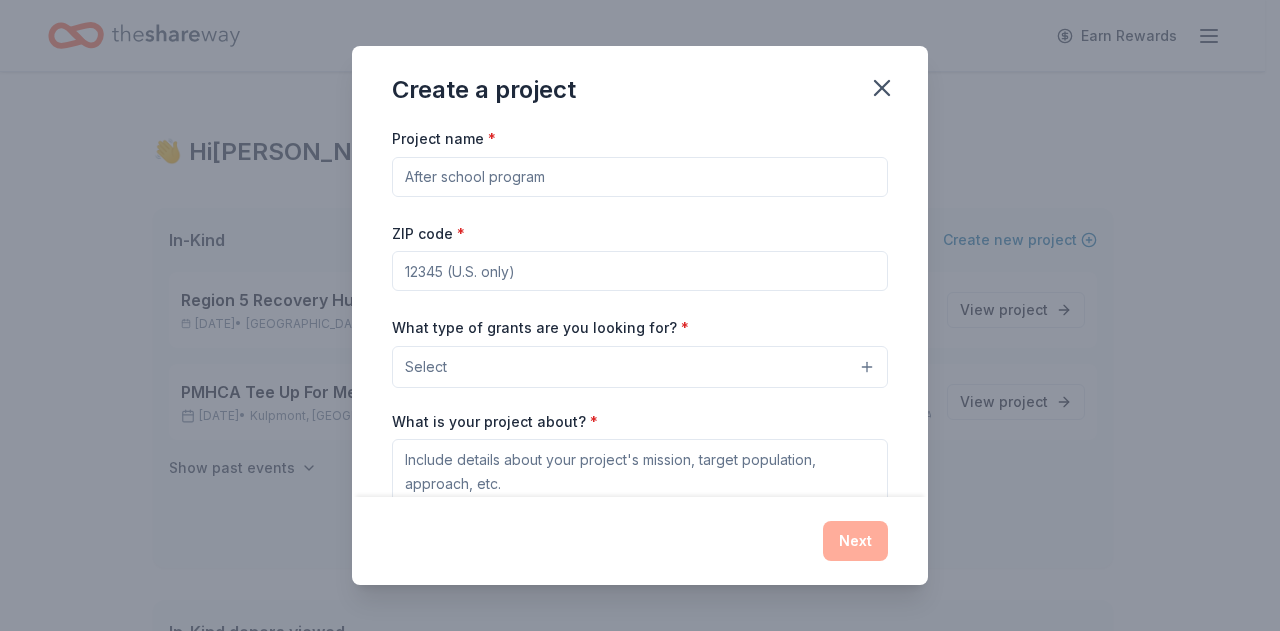 click on "Project name *" at bounding box center [640, 177] 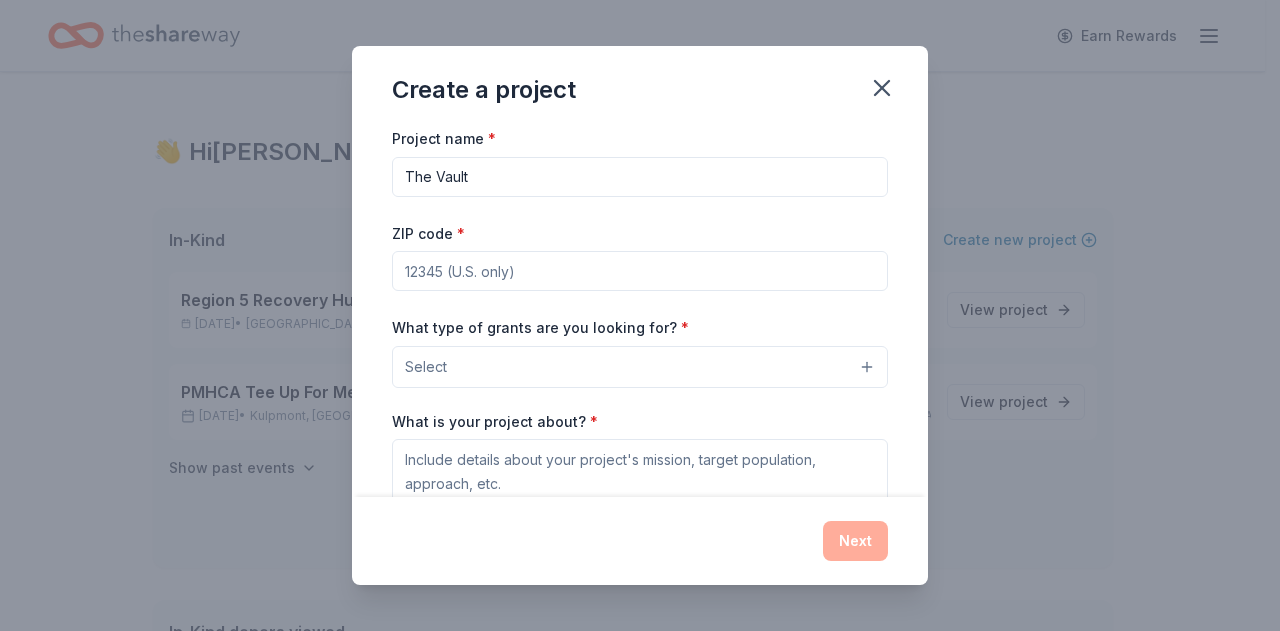 type on "The Vault" 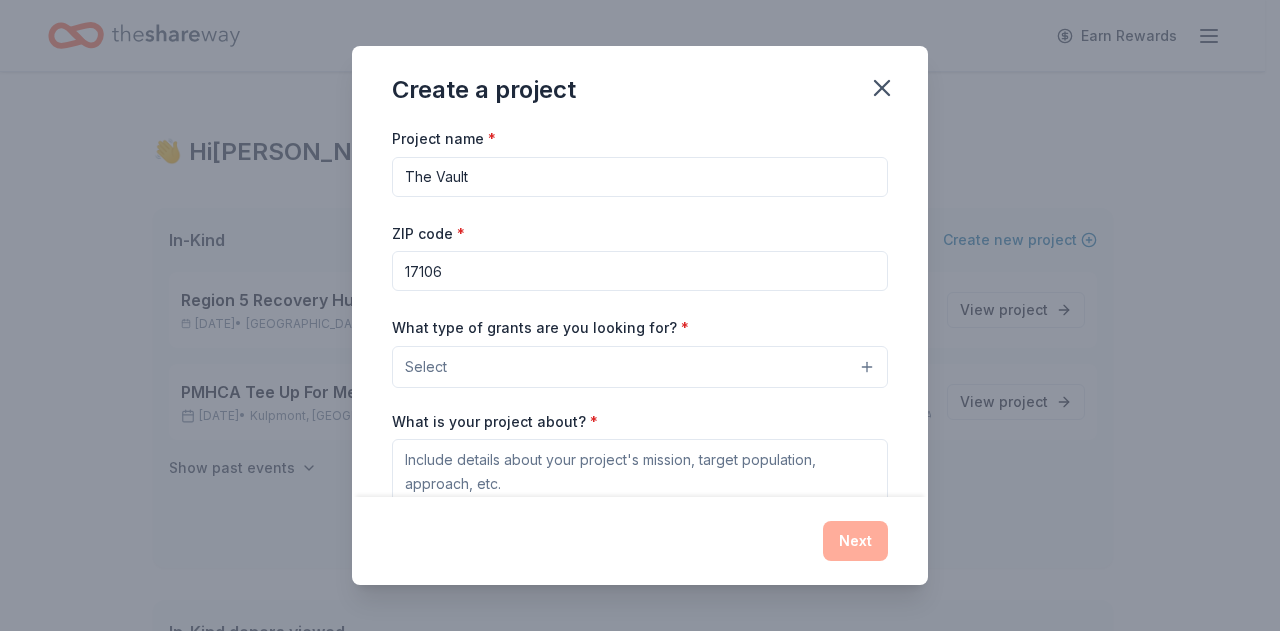 type on "17106" 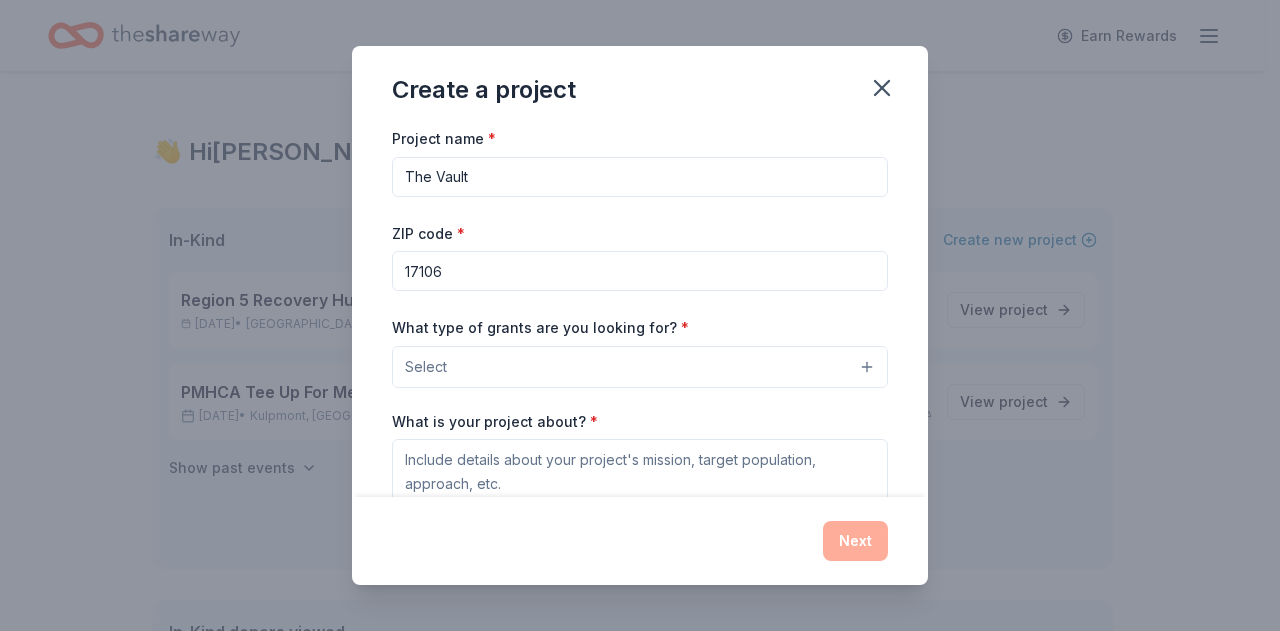 click on "Select" at bounding box center [640, 367] 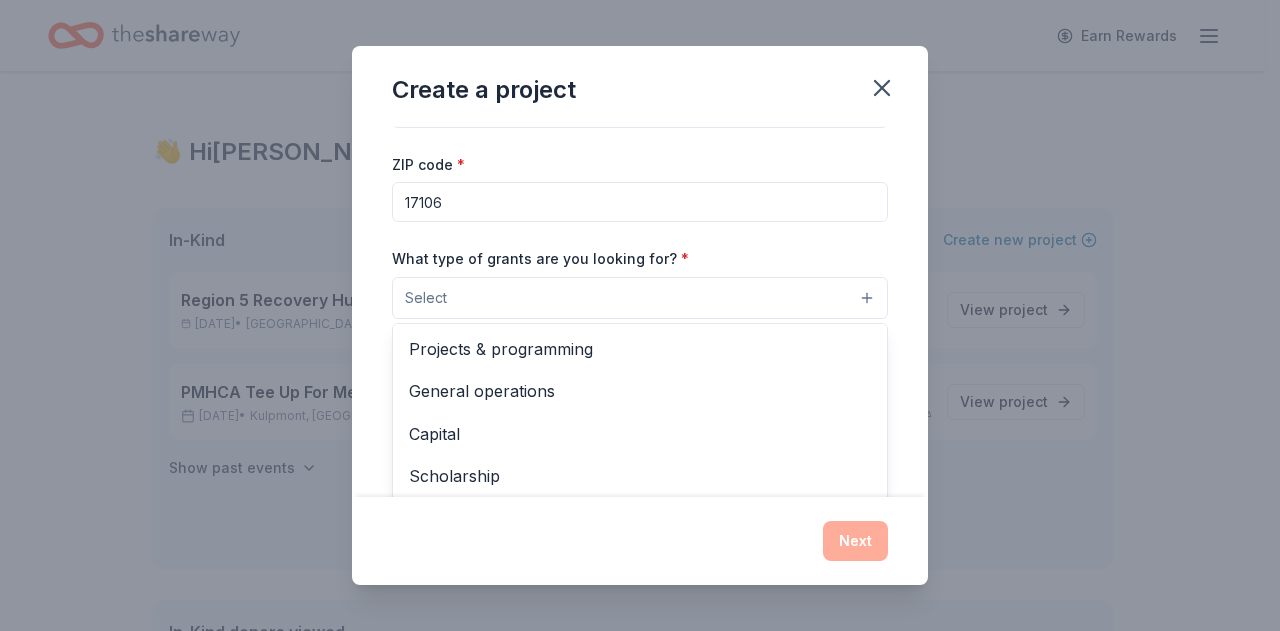 scroll, scrollTop: 100, scrollLeft: 0, axis: vertical 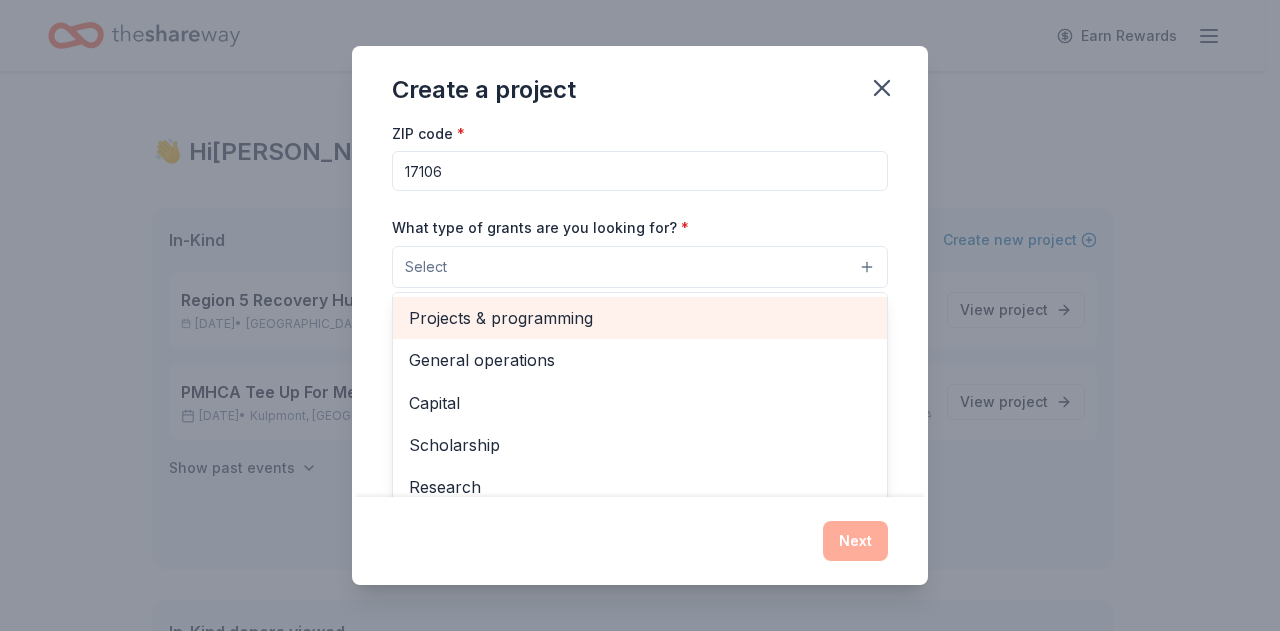 click on "Projects & programming" at bounding box center (640, 318) 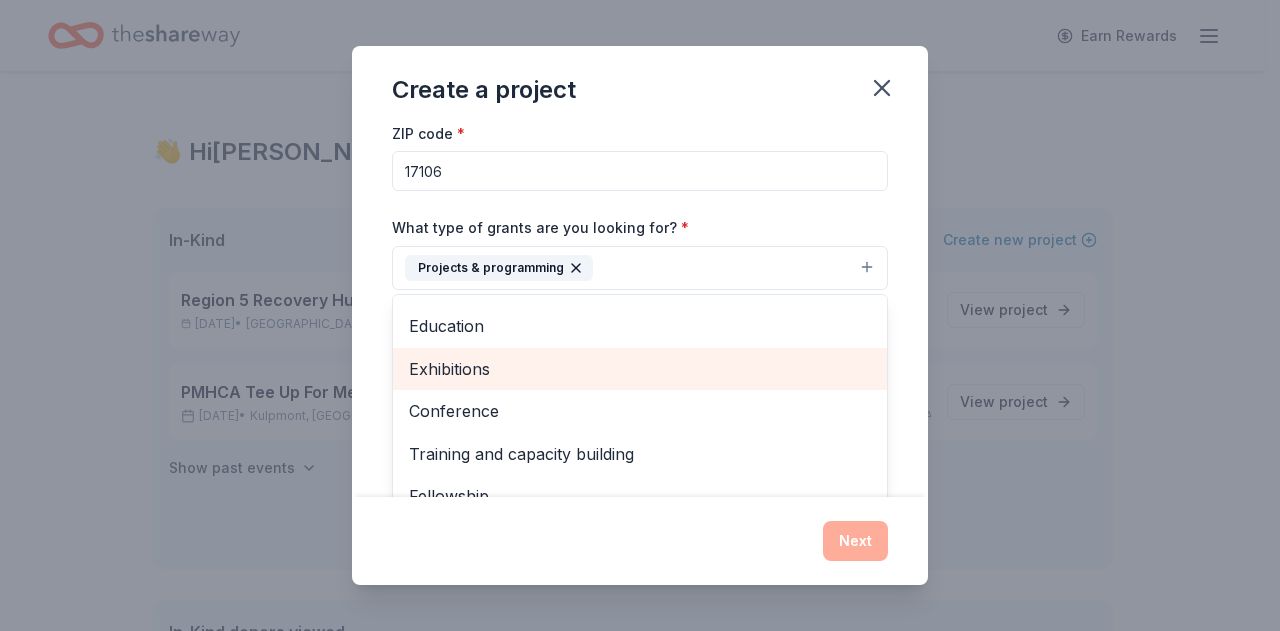 scroll, scrollTop: 193, scrollLeft: 0, axis: vertical 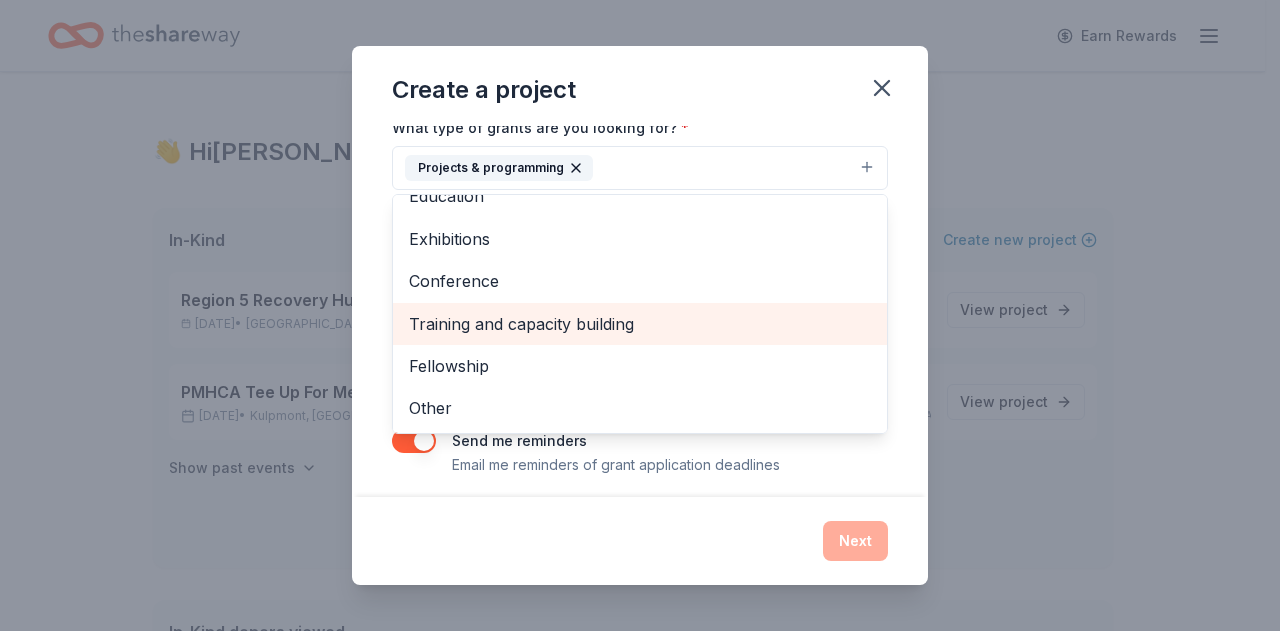 click on "Training and capacity building" at bounding box center [640, 324] 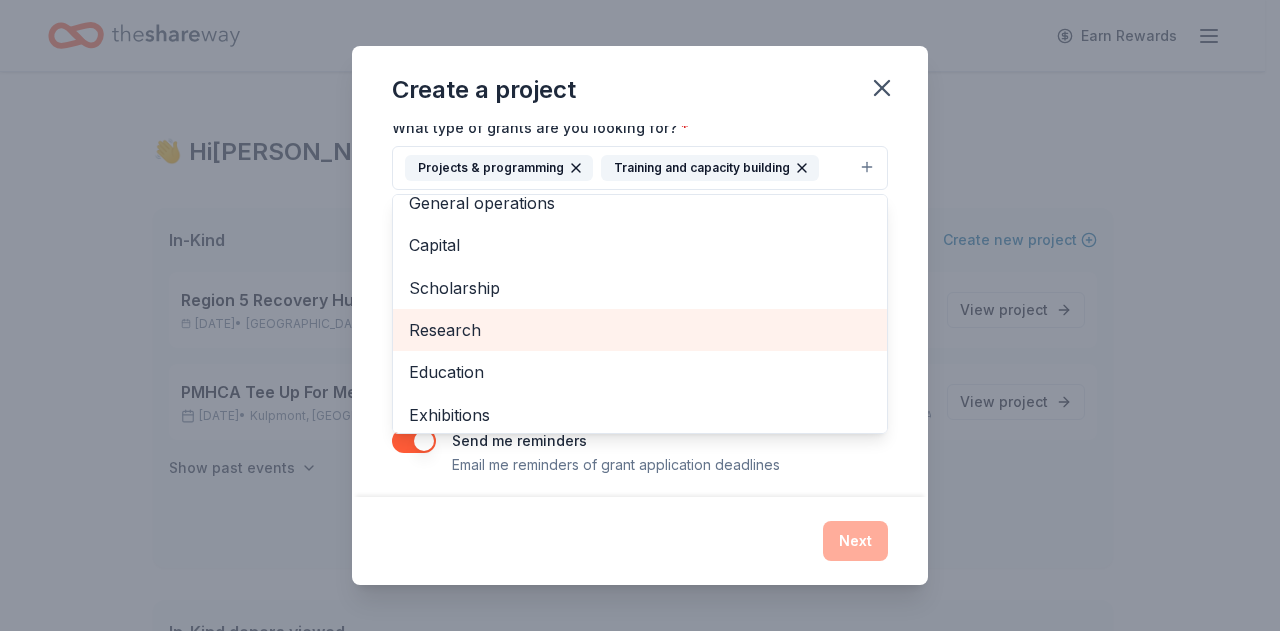 scroll, scrollTop: 0, scrollLeft: 0, axis: both 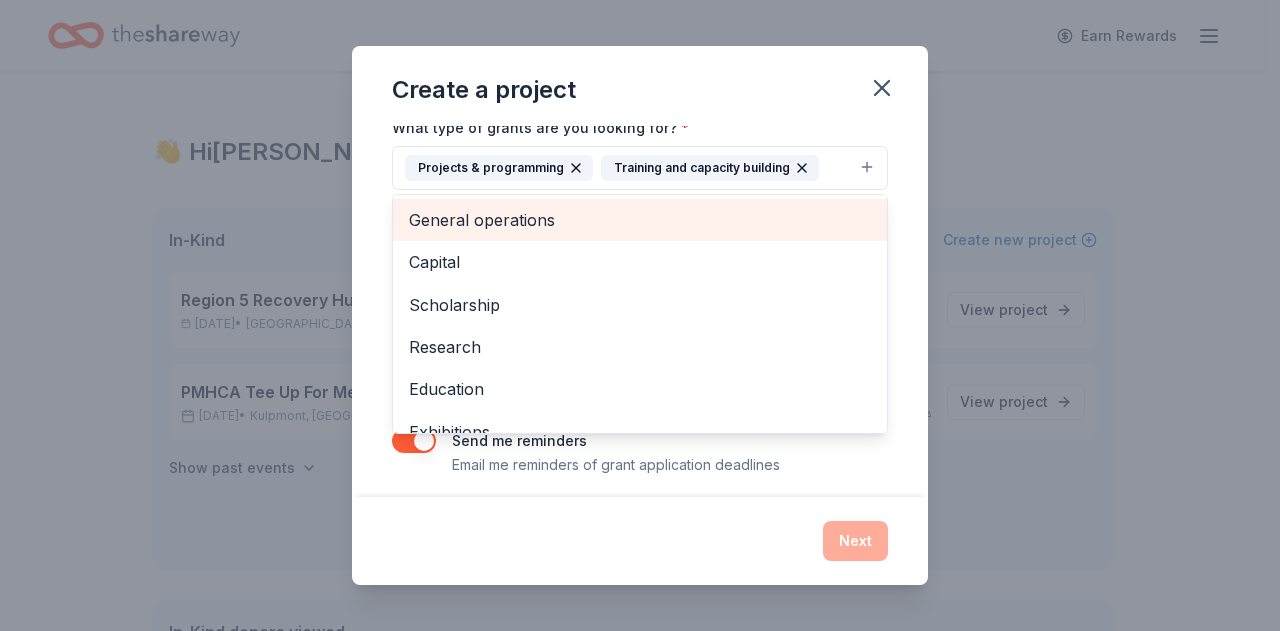 click on "General operations" at bounding box center [640, 220] 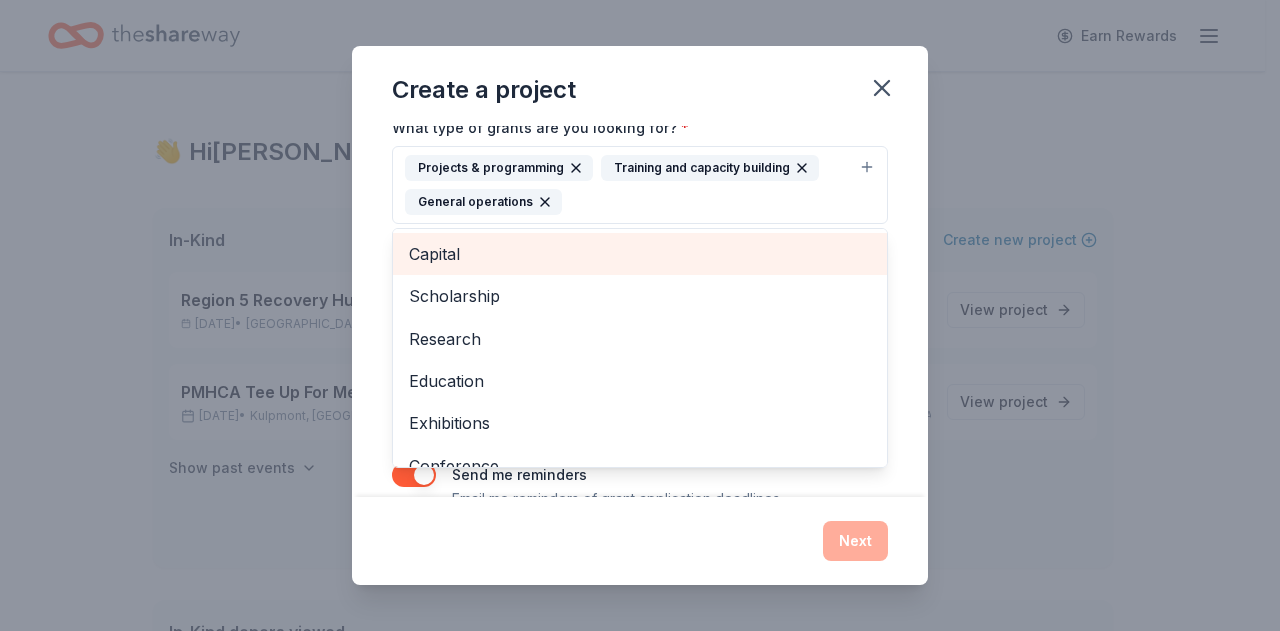 click on "Capital" at bounding box center [640, 254] 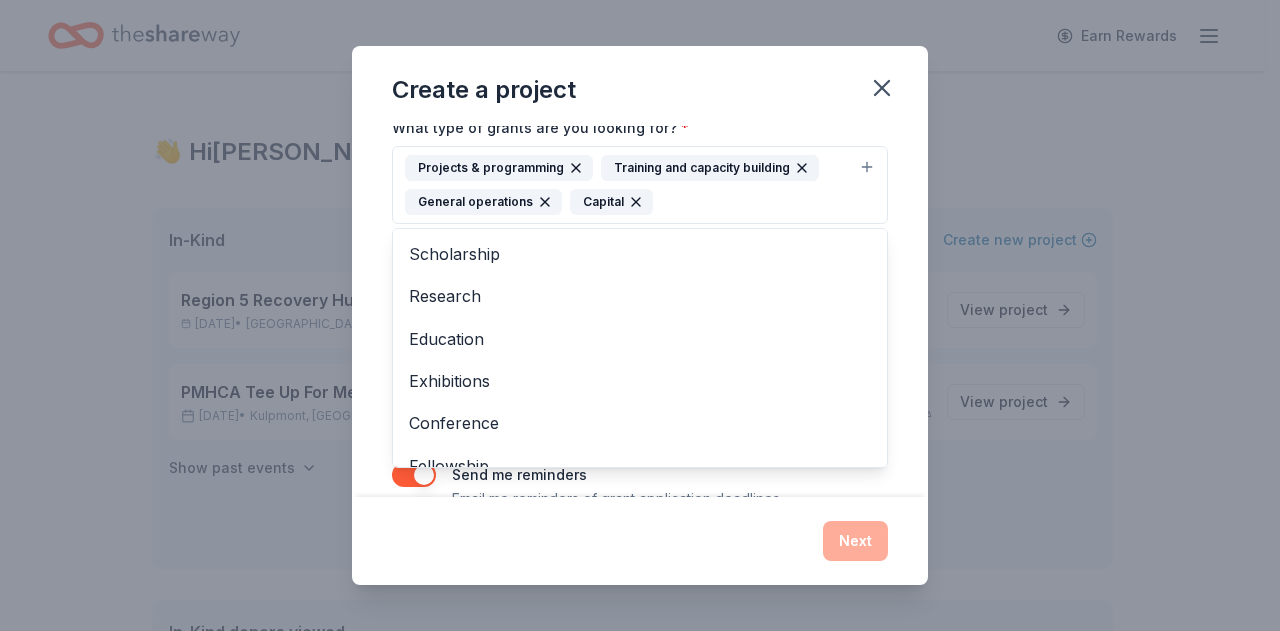 click on "Project name * The Vault ZIP code * 17106 What type of grants are you looking for? * Projects & programming Training and capacity building General operations Capital Scholarship Research Education Exhibitions Conference Fellowship Other What is your project about? * We use this to match you to relevant grant opportunities.   See examples We recommend at least 300 characters to get the best grant matches. Send me reminders Email me reminders of grant application deadlines" at bounding box center (640, 311) 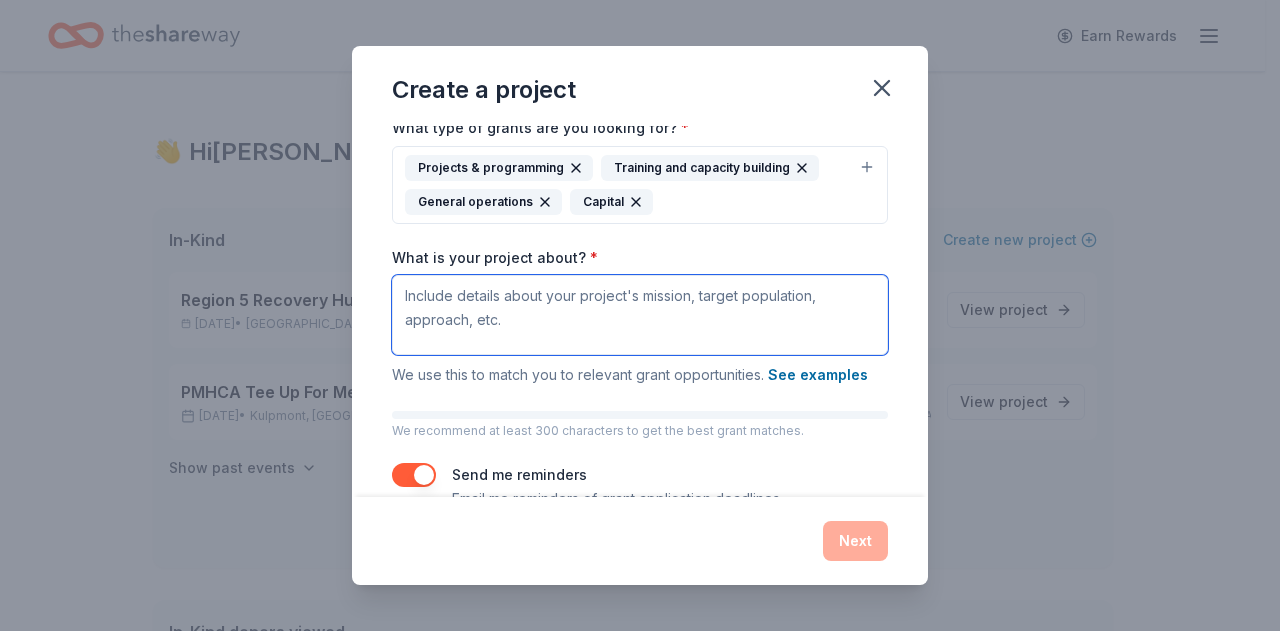click on "What is your project about? *" at bounding box center [640, 315] 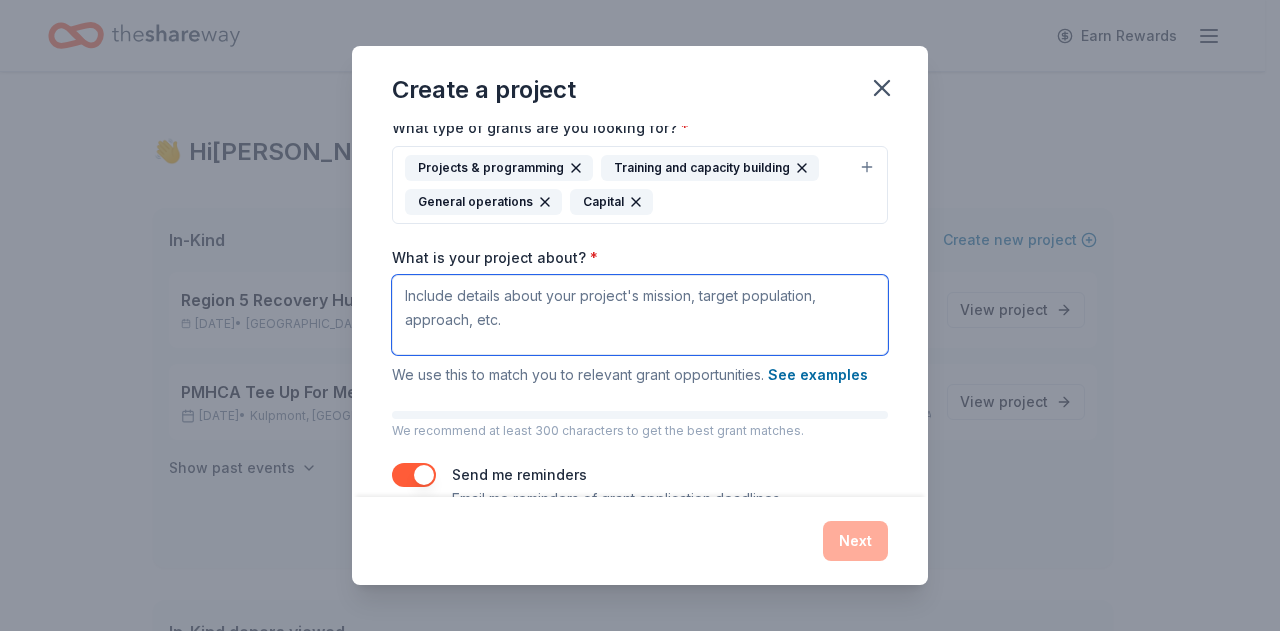 click on "What is your project about? *" at bounding box center [640, 315] 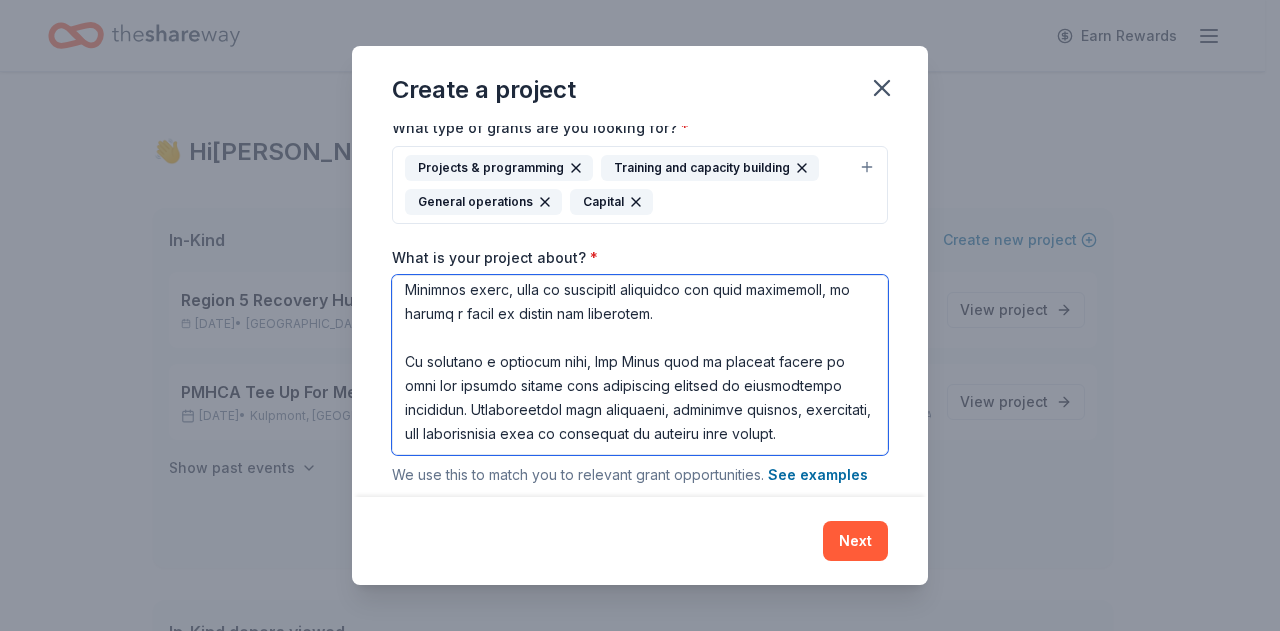 scroll, scrollTop: 365, scrollLeft: 0, axis: vertical 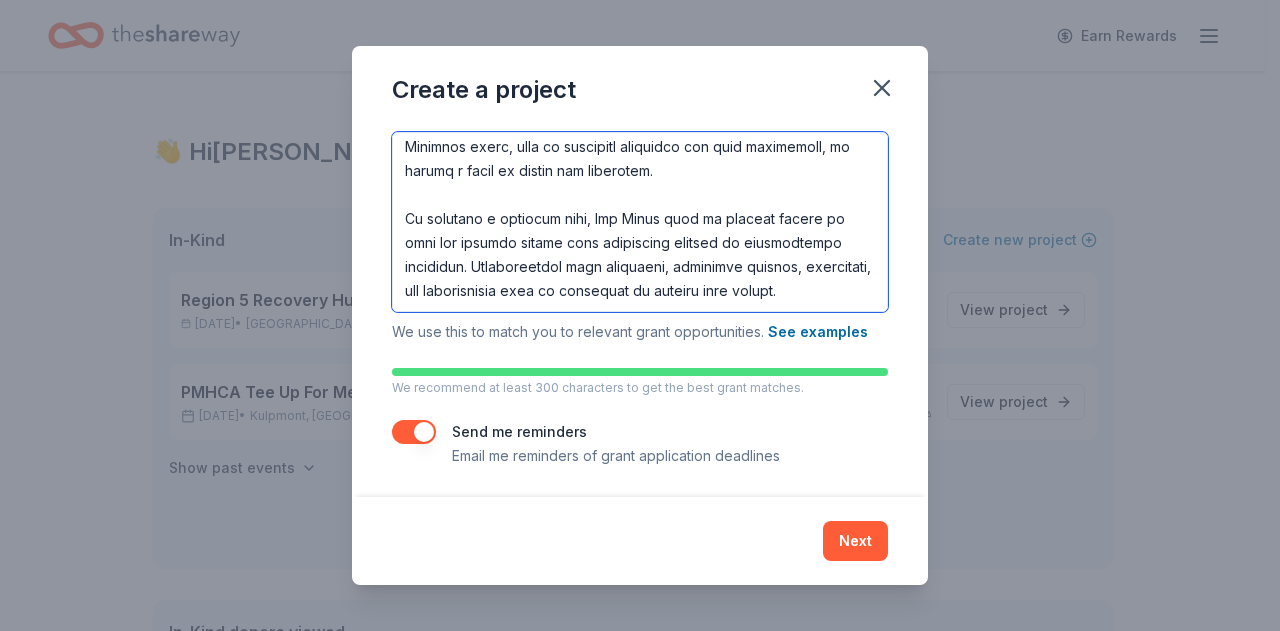 type on "PMHCA plans to open The Vault to provide a safe, comfortable space for the community. It will offer resources for behavioral health, food banks, housing, transportation, and other social determinants of health. The Vault will be open 1-2 days a week, staffed by Certified Peer Specialists/Certified Recovery Specialists who will engage visitors, schedule events, and facilitate educational workshops.
The Vault’s ultimate, long-term goal is to create space to celebrate recovery that allows for many different pathways to be a part of our process. During this grant period, The Vault will conduct community needs assessments and asset mapping to ensure resources are up-to-date and beneficial. It will incorporate elements of the Sources of Strength model, such as awareness campaigns and peer leadership, to foster a sense of safety and community.
By building a resource bank, The Vault aims to improve access to care and connect people with previously unknown or inaccessible resources. Relationships with providers, ..." 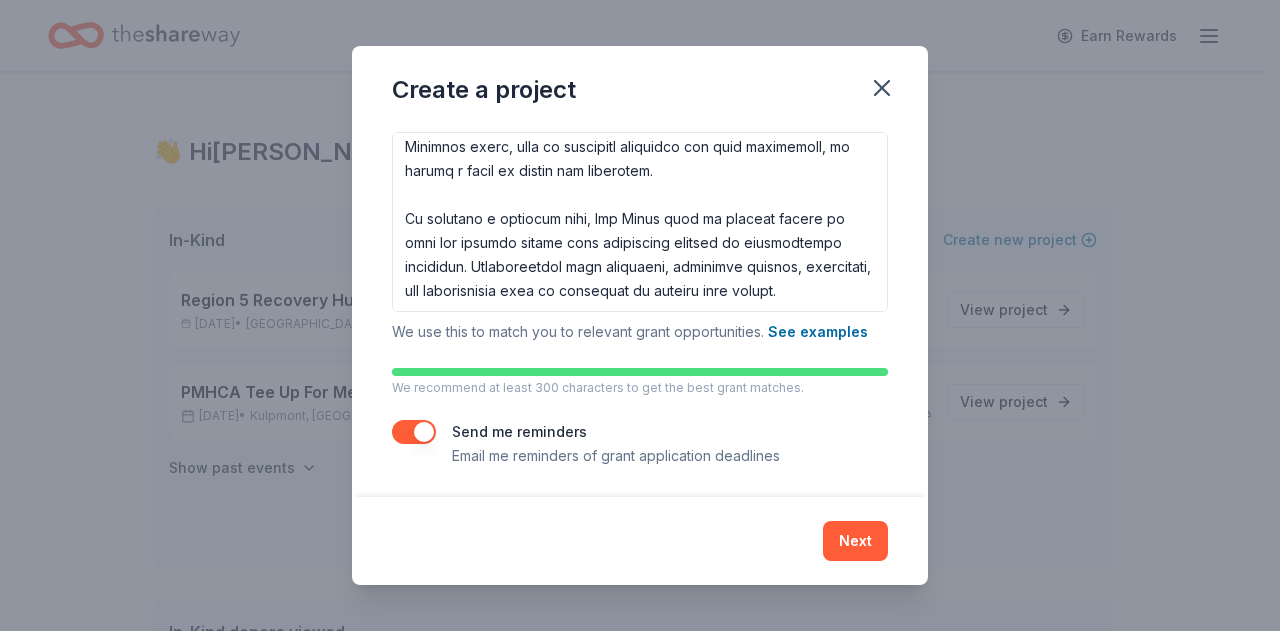 click on "Next" at bounding box center (855, 541) 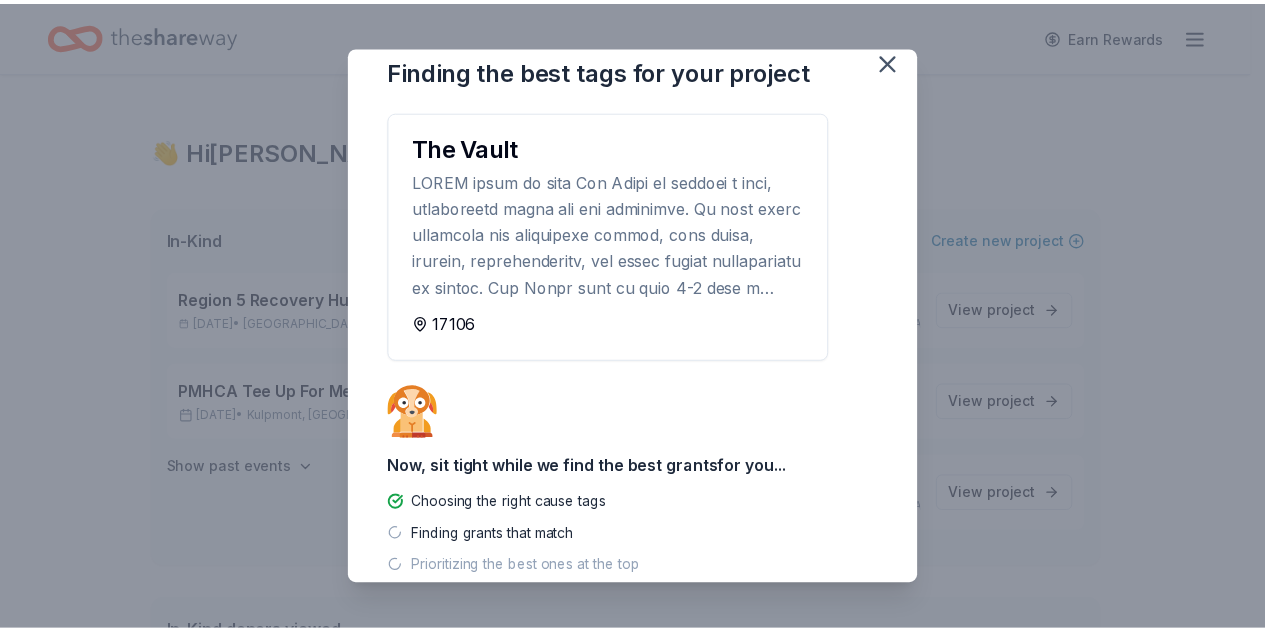 scroll, scrollTop: 0, scrollLeft: 0, axis: both 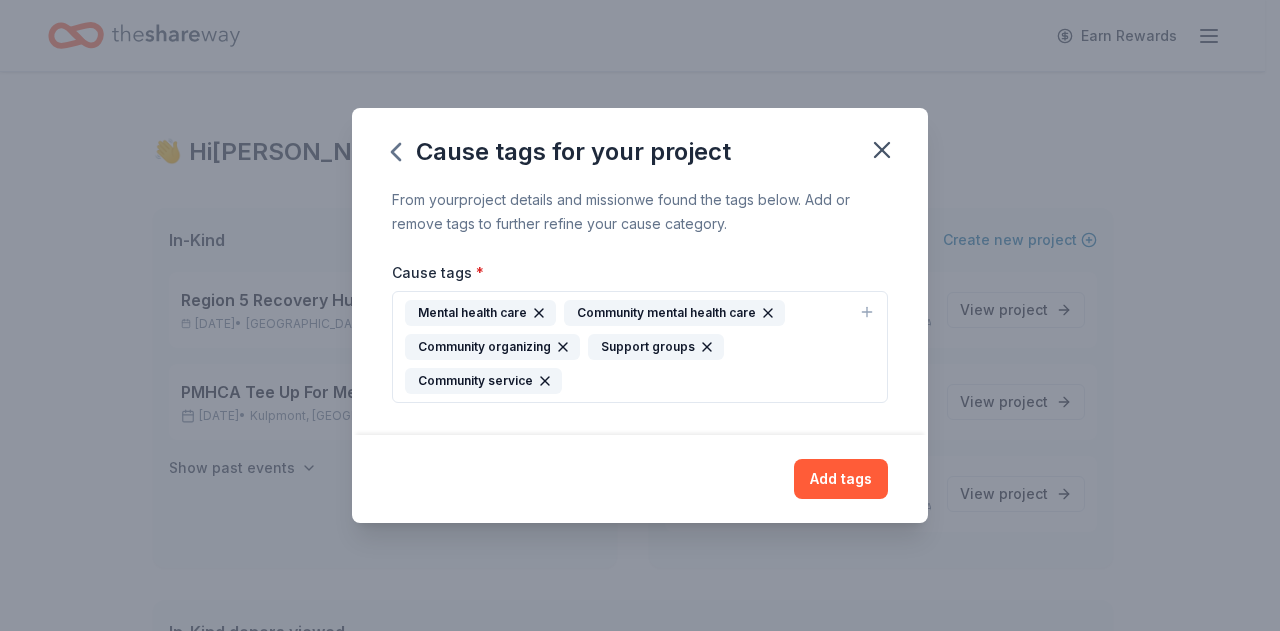 click on "Add tags" at bounding box center [841, 479] 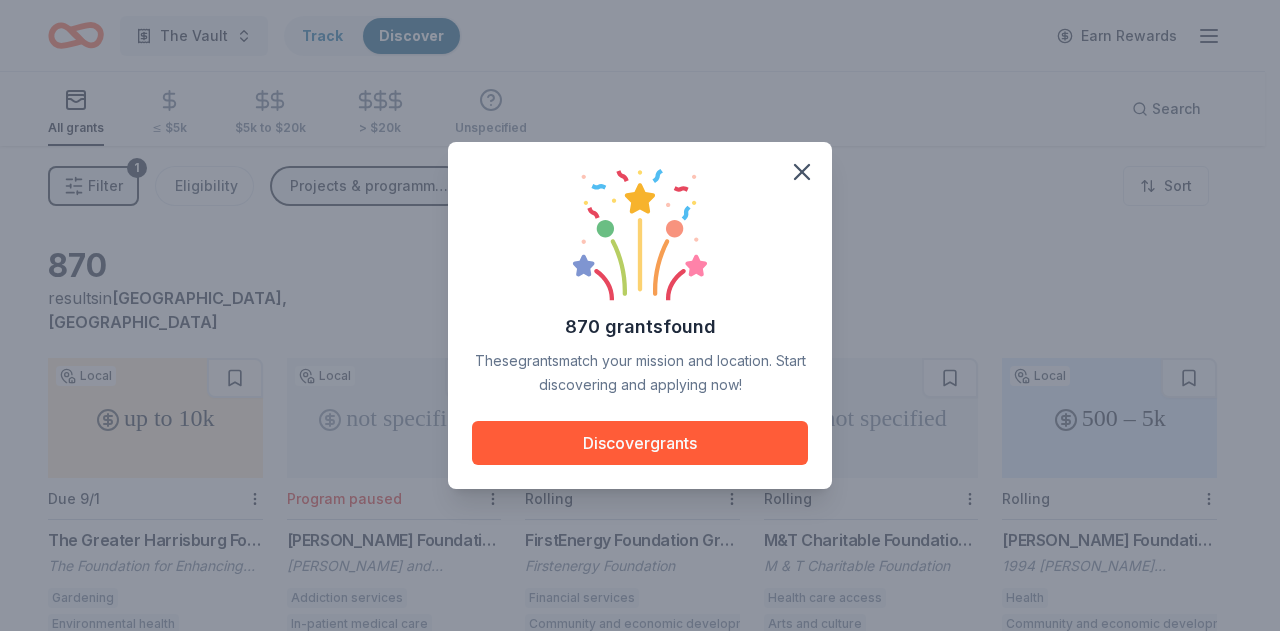 drag, startPoint x: 810, startPoint y: 167, endPoint x: 466, endPoint y: 140, distance: 345.05795 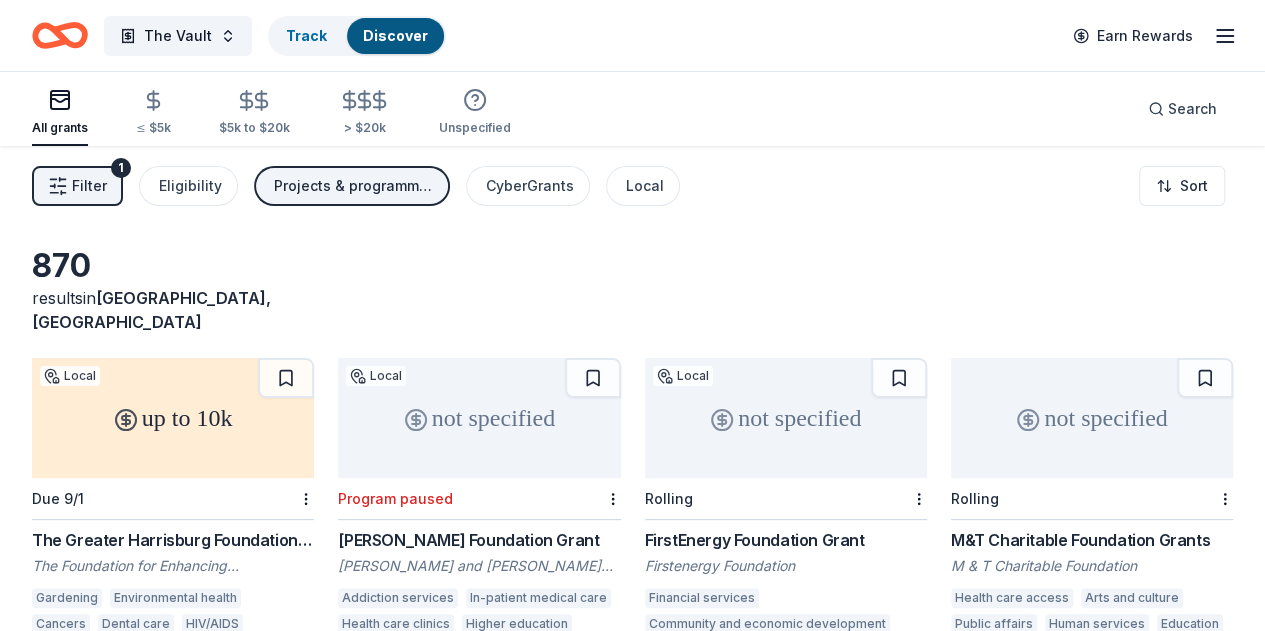 click 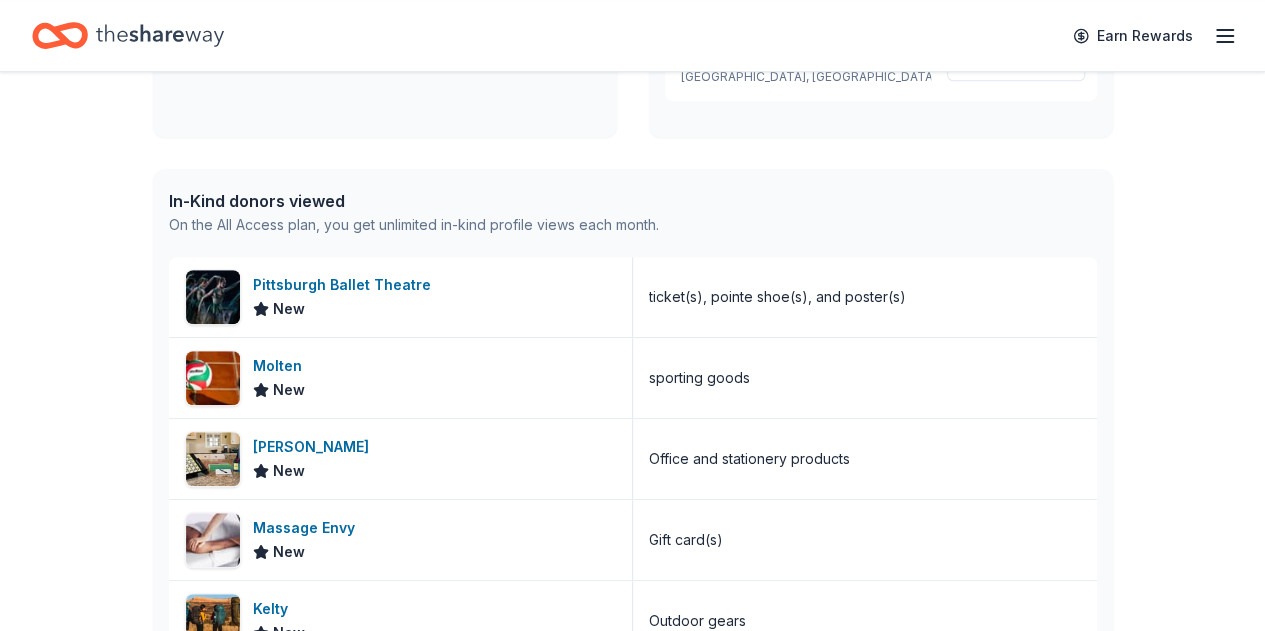 scroll, scrollTop: 400, scrollLeft: 0, axis: vertical 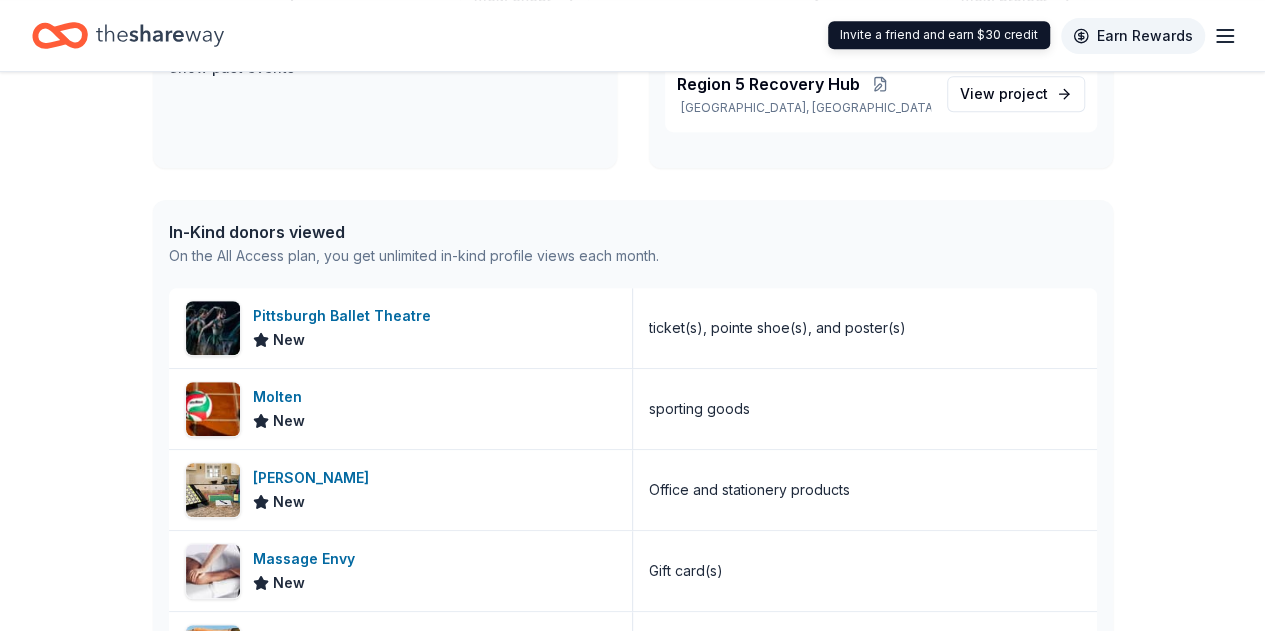 click on "Earn Rewards" at bounding box center (1133, 36) 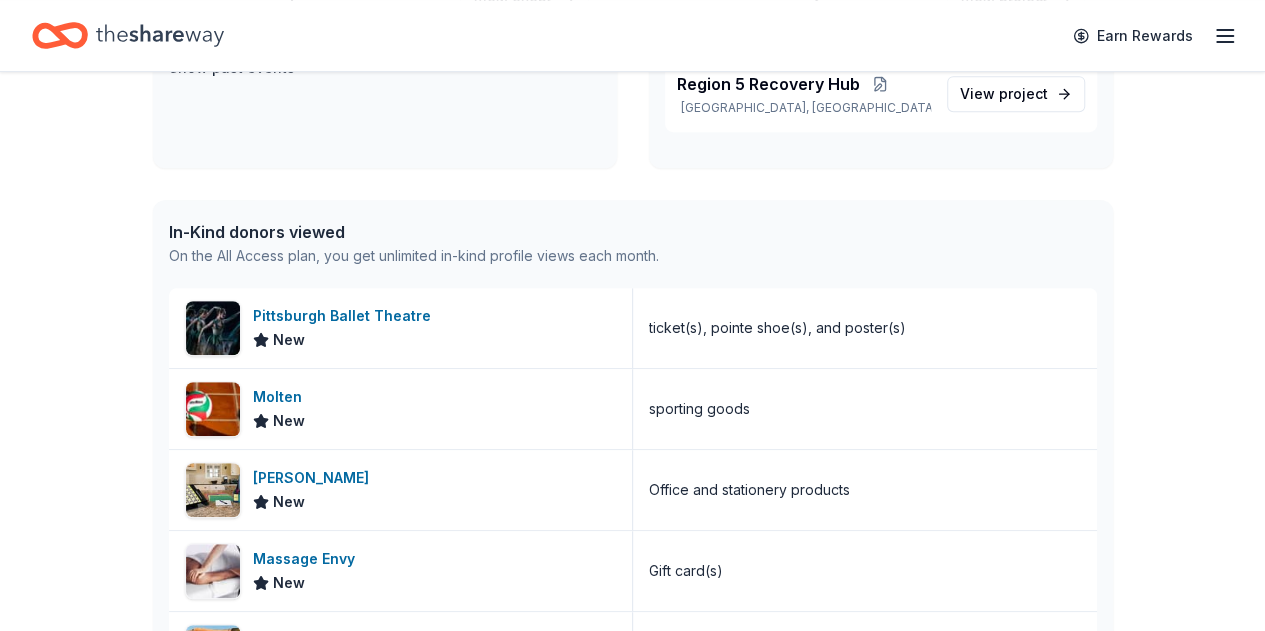click 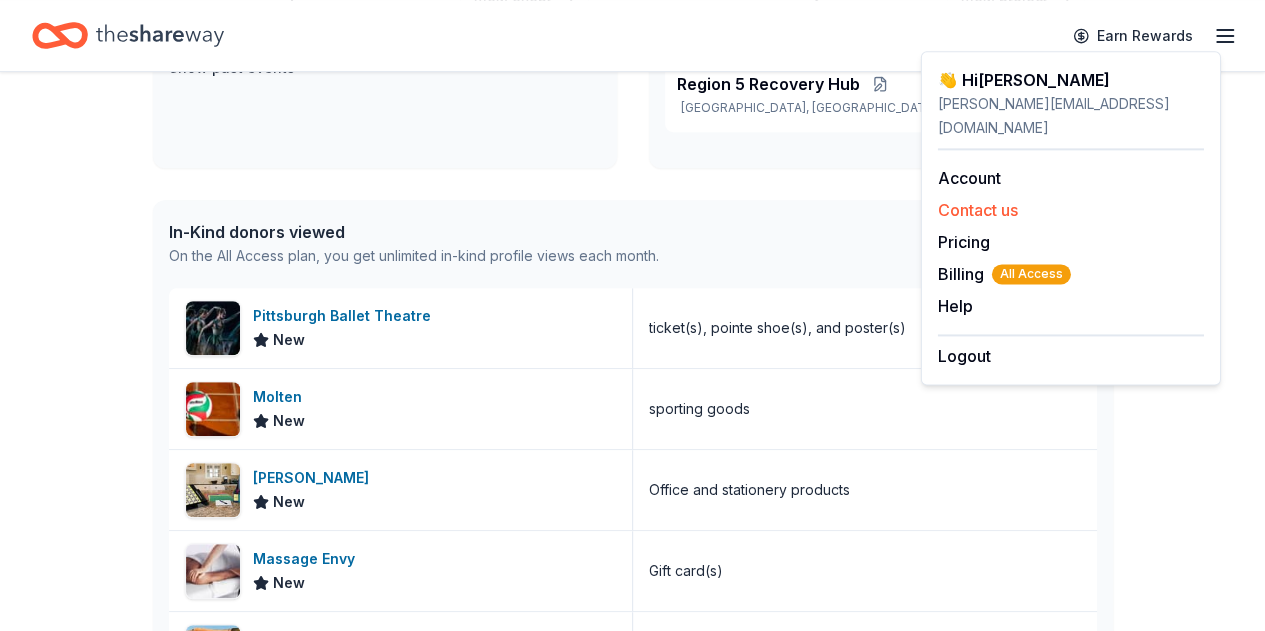 scroll, scrollTop: 0, scrollLeft: 0, axis: both 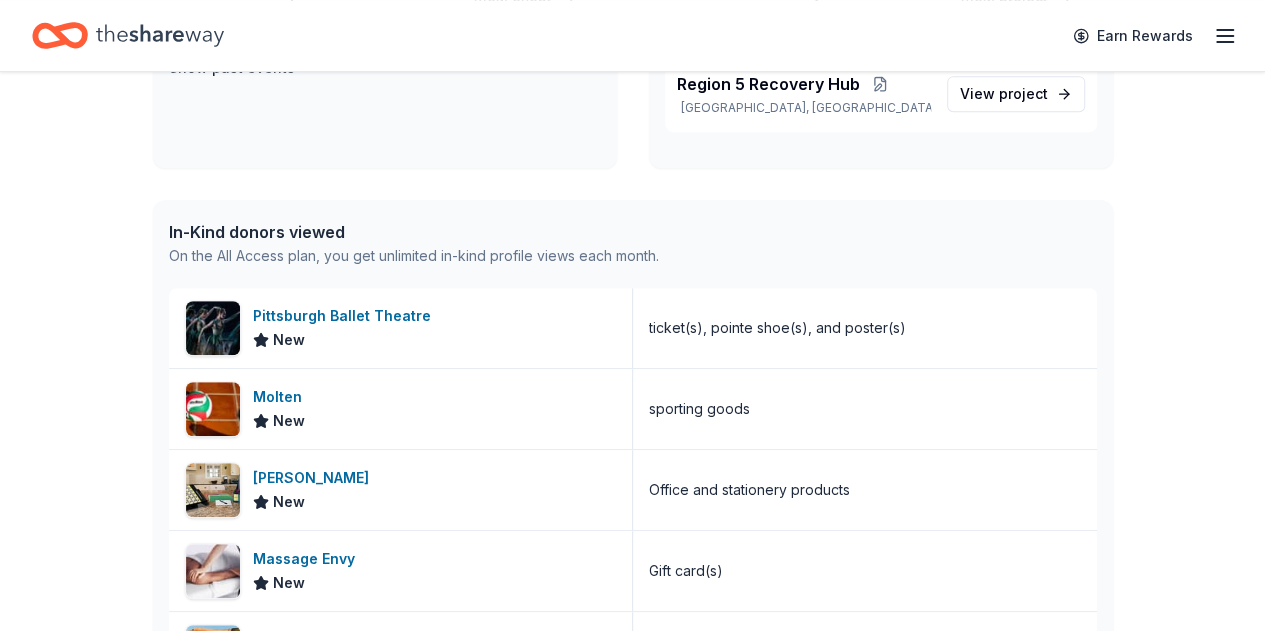 click 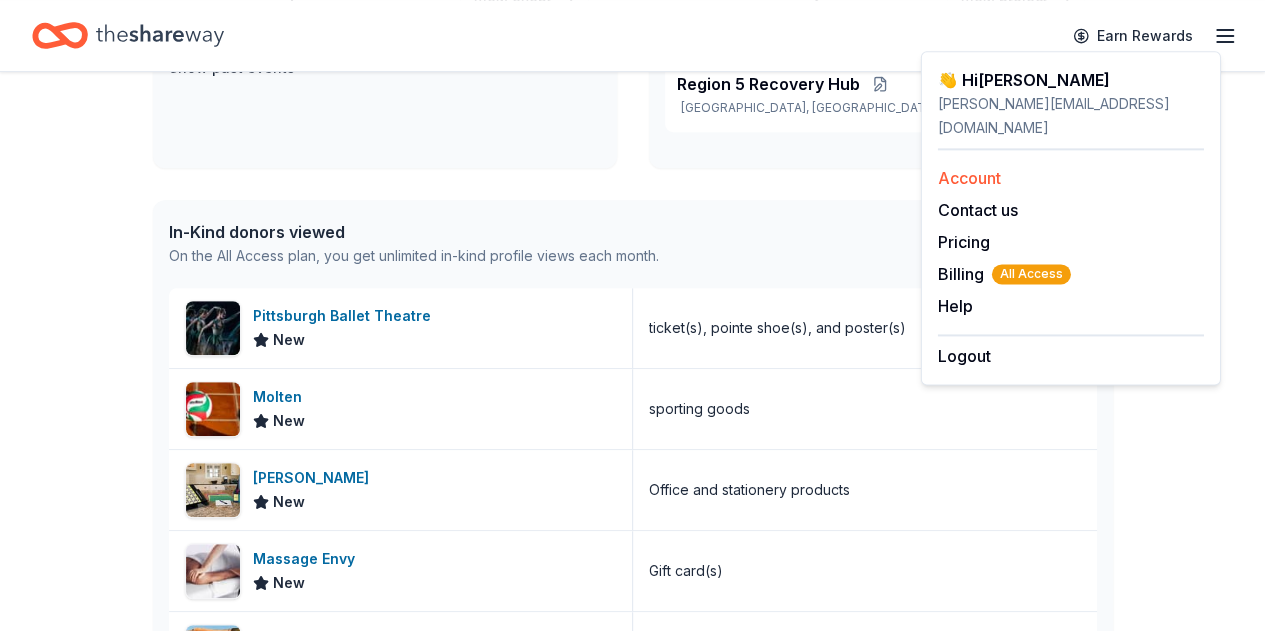 click on "Account" at bounding box center [1071, 178] 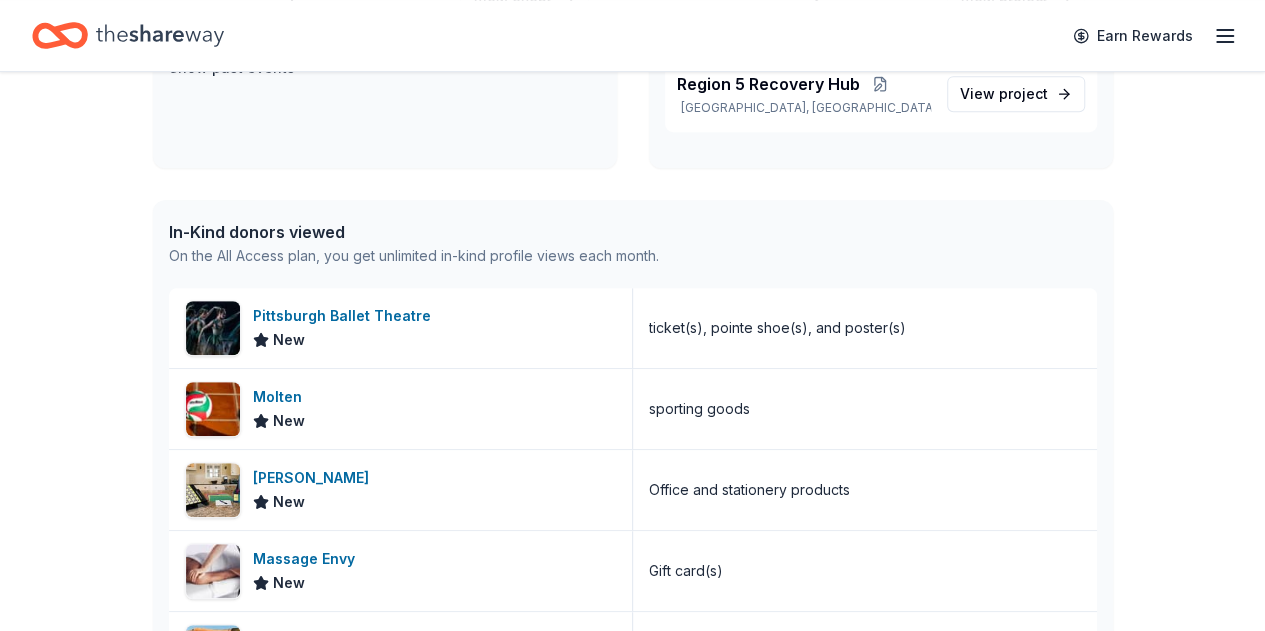 click 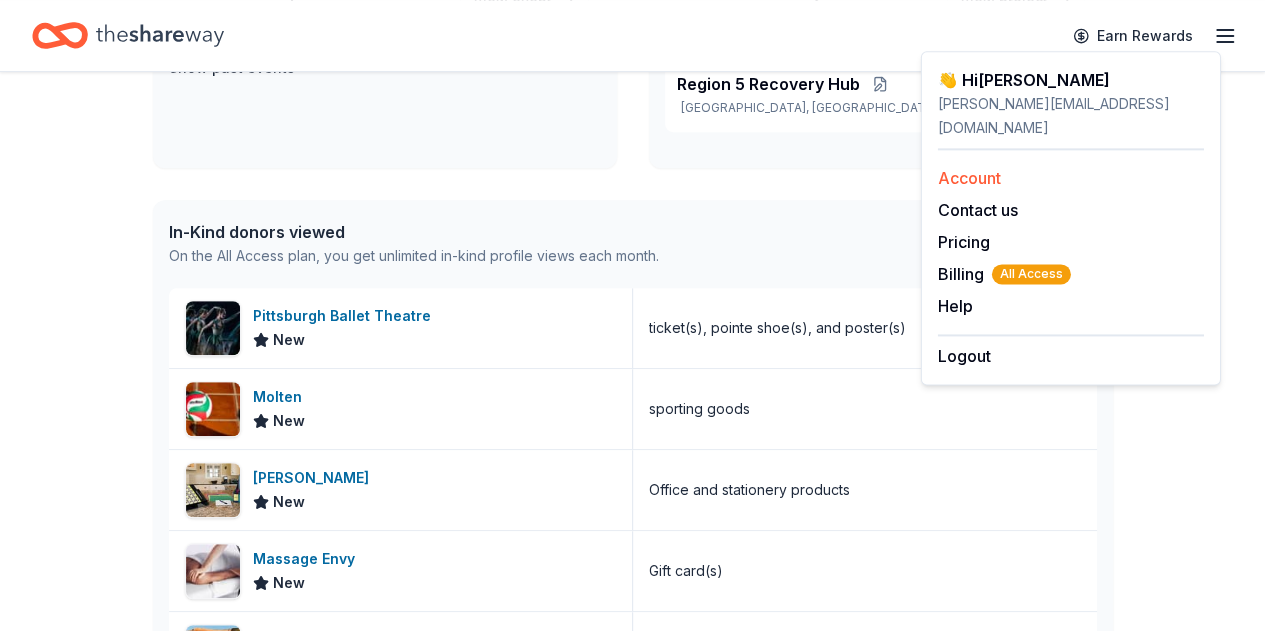 click on "Account" at bounding box center [969, 178] 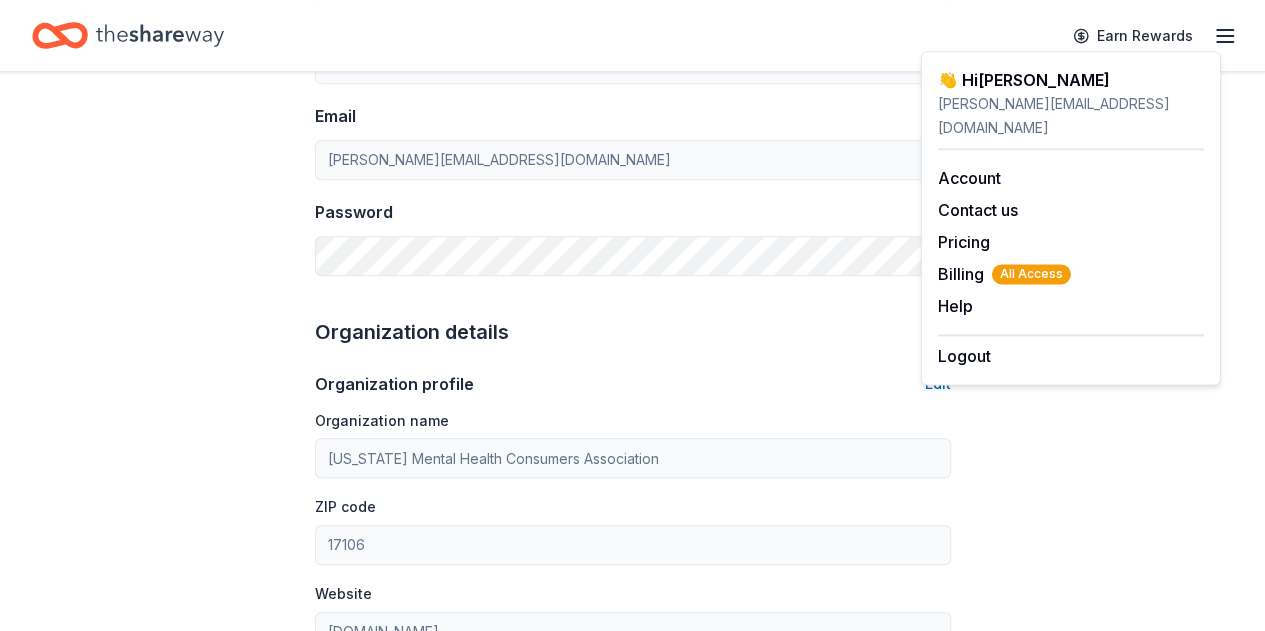 scroll, scrollTop: 0, scrollLeft: 0, axis: both 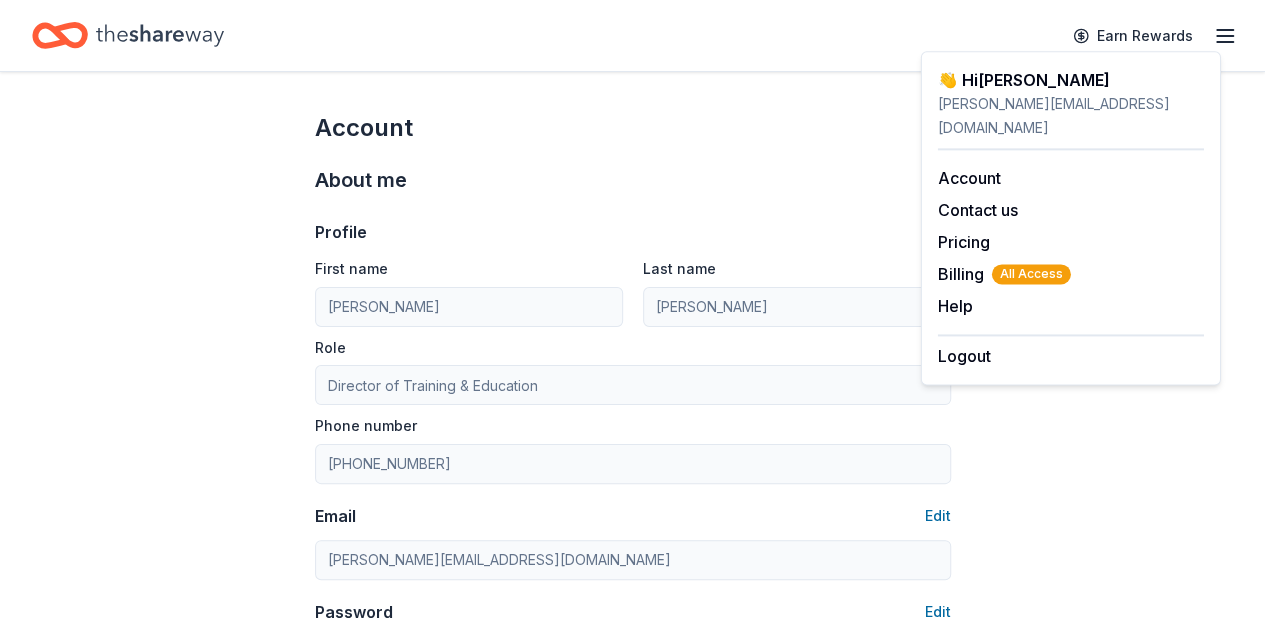 click on "Profile Edit First name Tyanna Last name Marge Role Director of Training & Education Phone number 570-231-2572 Email Edit tyanna@pmhca.org Password Edit" at bounding box center (633, 436) 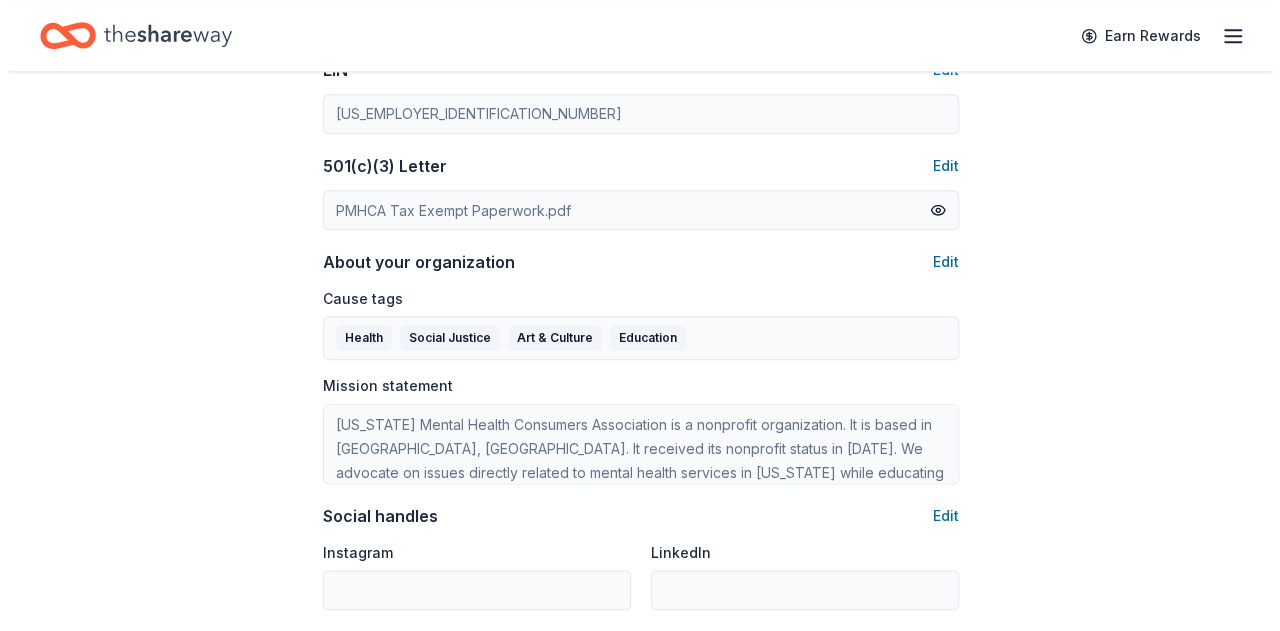 scroll, scrollTop: 1100, scrollLeft: 0, axis: vertical 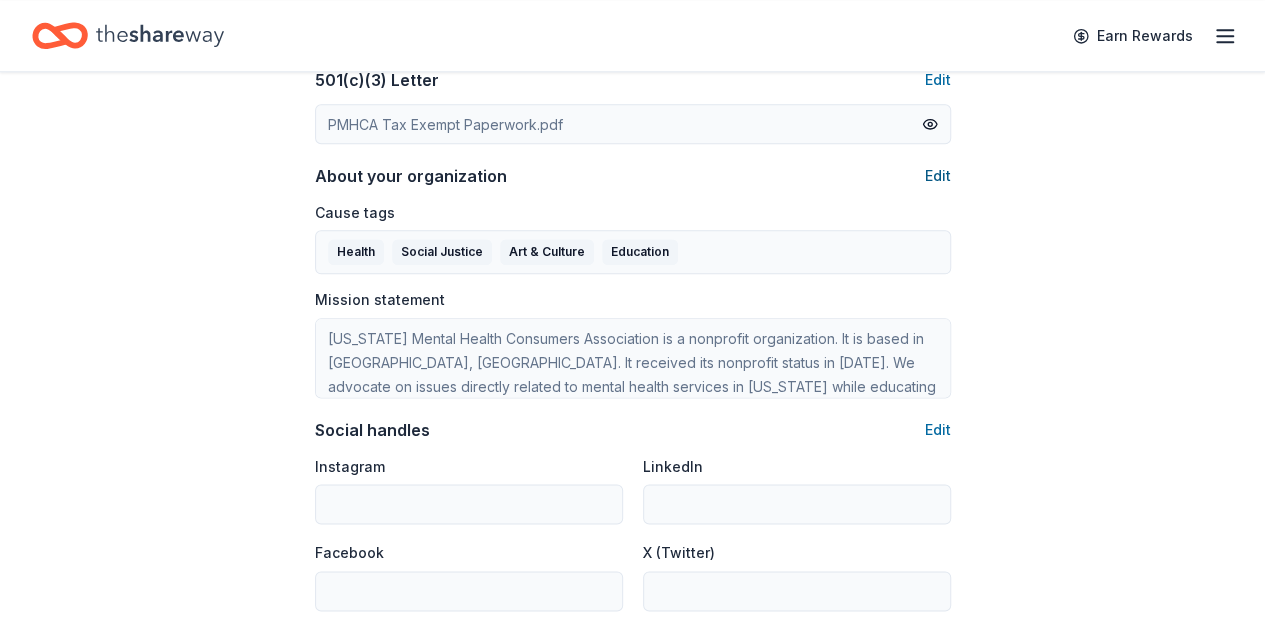 click on "Edit" at bounding box center [938, 176] 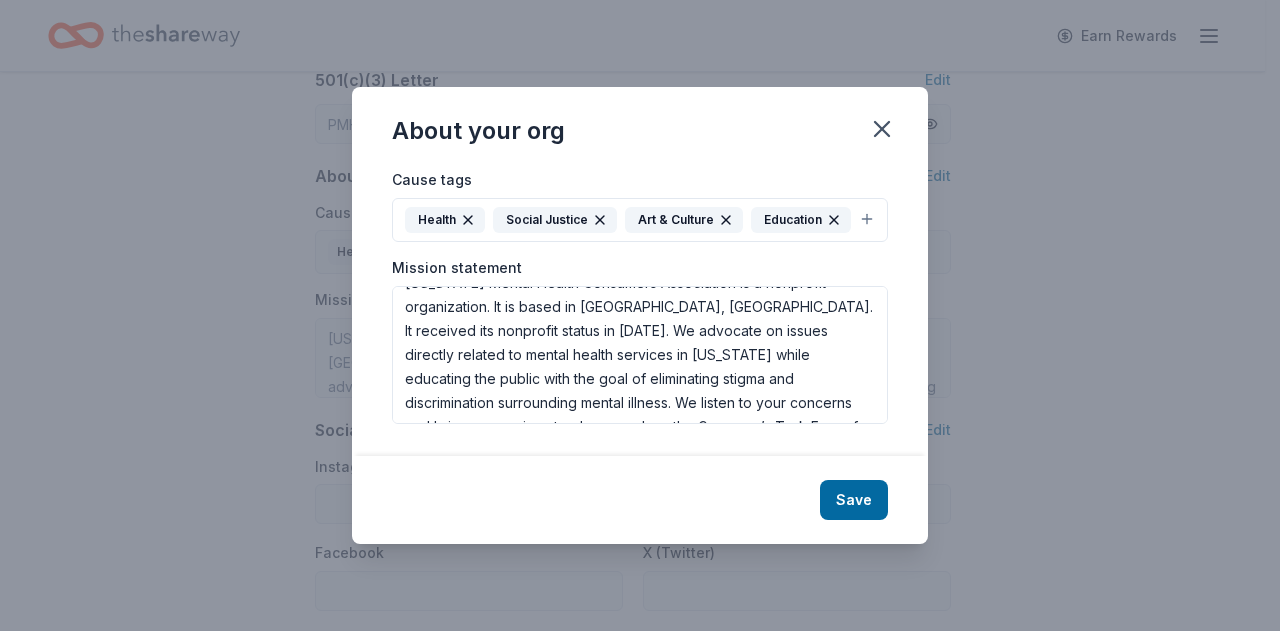 scroll, scrollTop: 0, scrollLeft: 0, axis: both 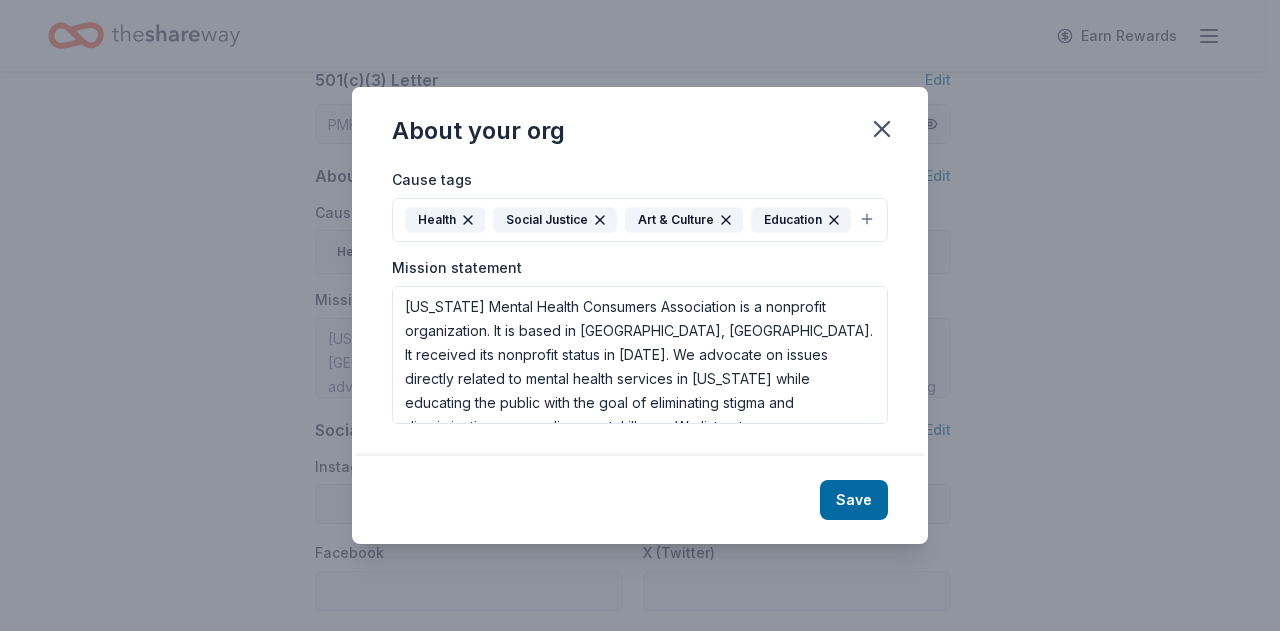 click on "Mission statement Pennsylvania Mental Health Consumers Association is a nonprofit organization. It is based in Harrisburg, PA. It received its nonprofit status in 1994. We advocate on issues directly related to mental health services in Pennsylvania while educating the public with the goal of eliminating stigma and discrimination surrounding mental illness. We listen to your concerns and bring your voices to places such as the Governor’s Task Force for Suicide Prevention, at our Community Support Program and other meetings." at bounding box center (640, 341) 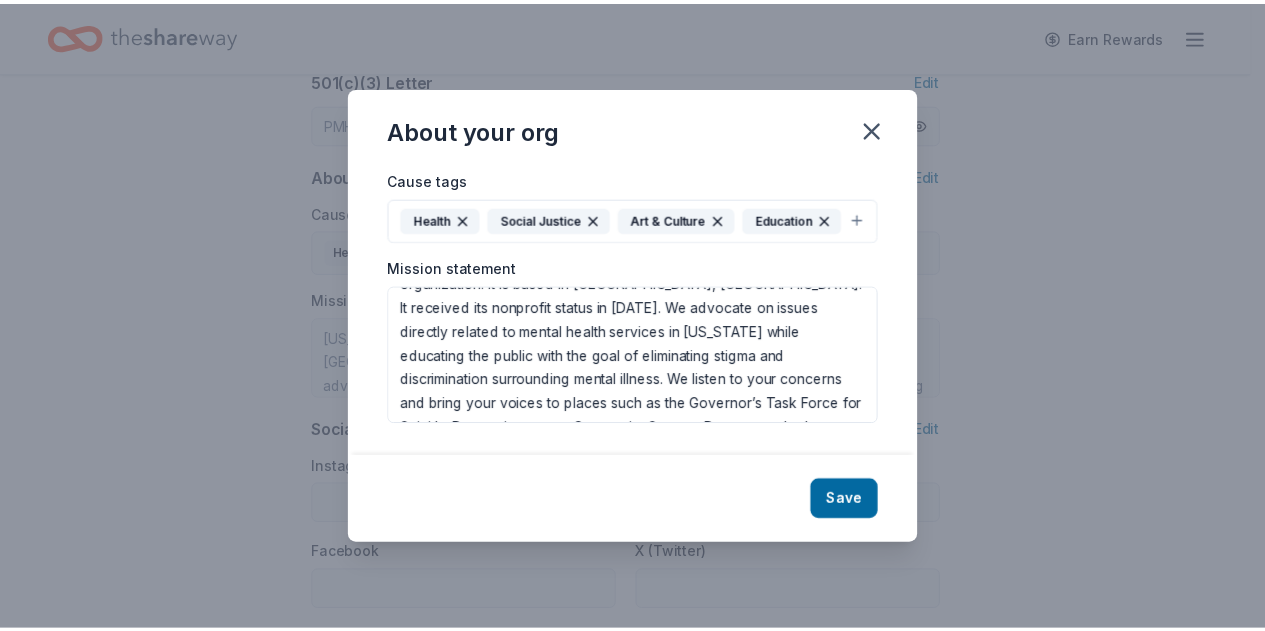 scroll, scrollTop: 72, scrollLeft: 0, axis: vertical 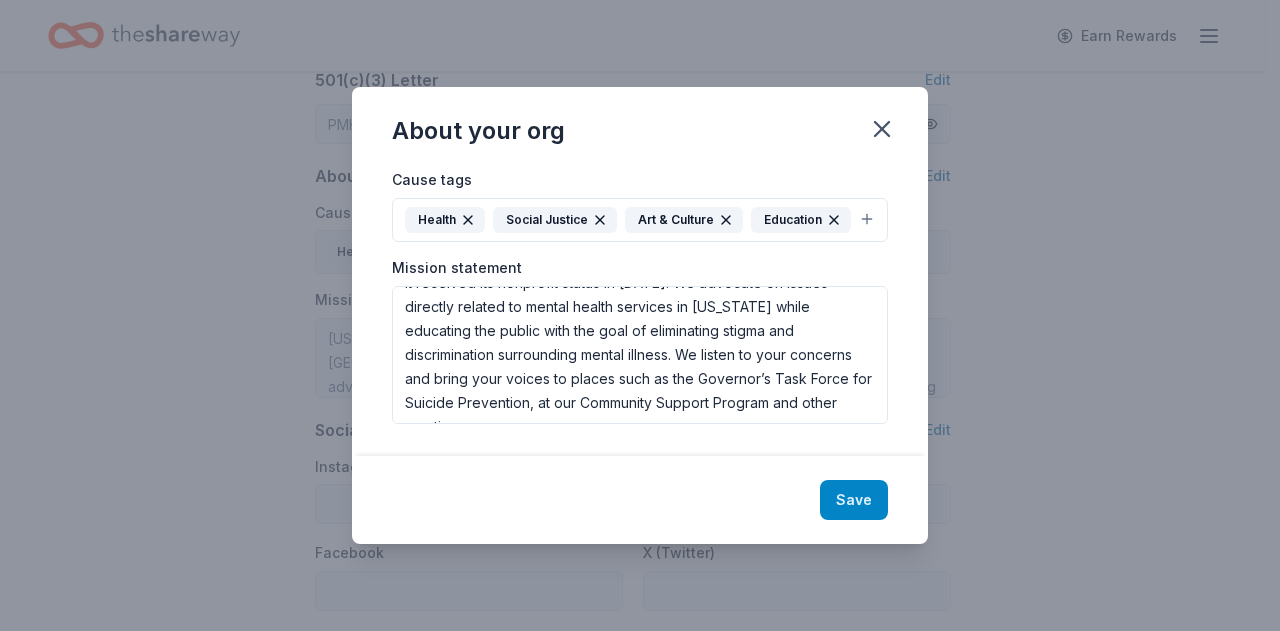 click on "Save" at bounding box center [854, 500] 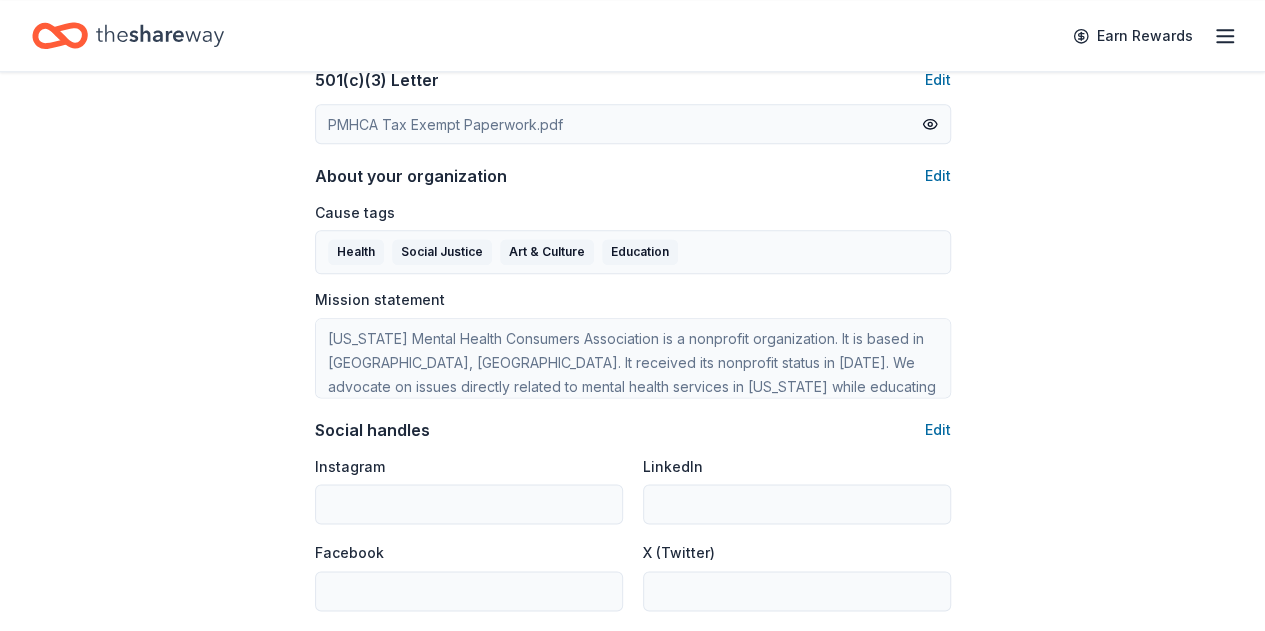 scroll, scrollTop: 1300, scrollLeft: 0, axis: vertical 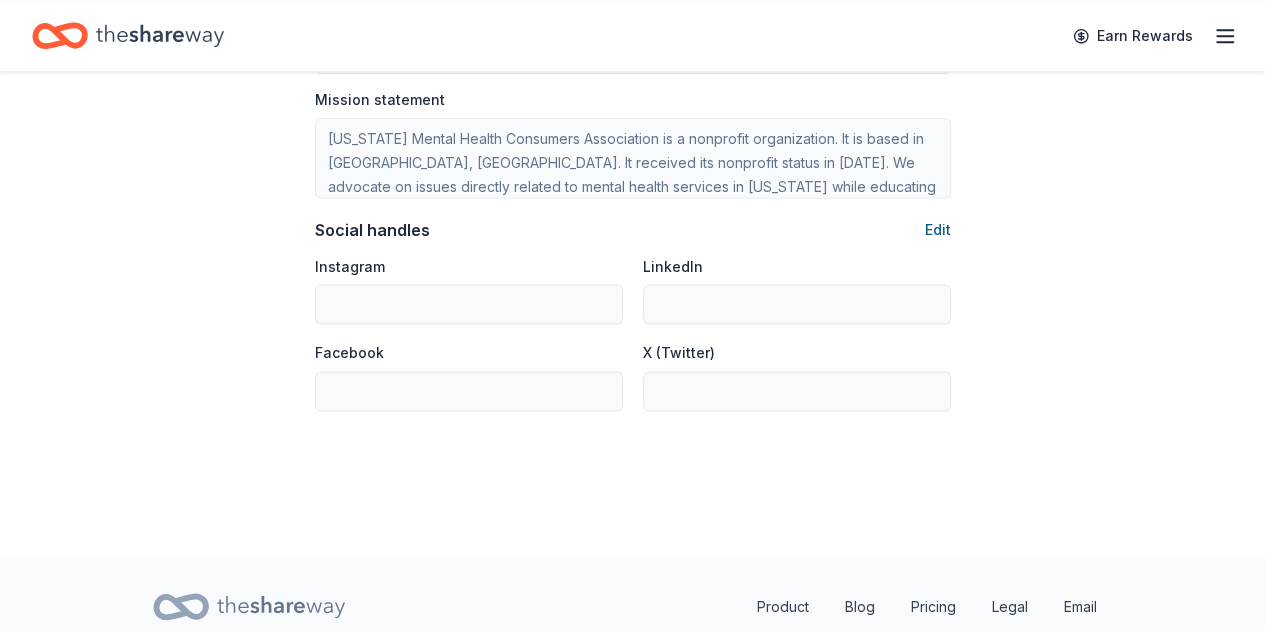 click on "Edit" at bounding box center [938, 230] 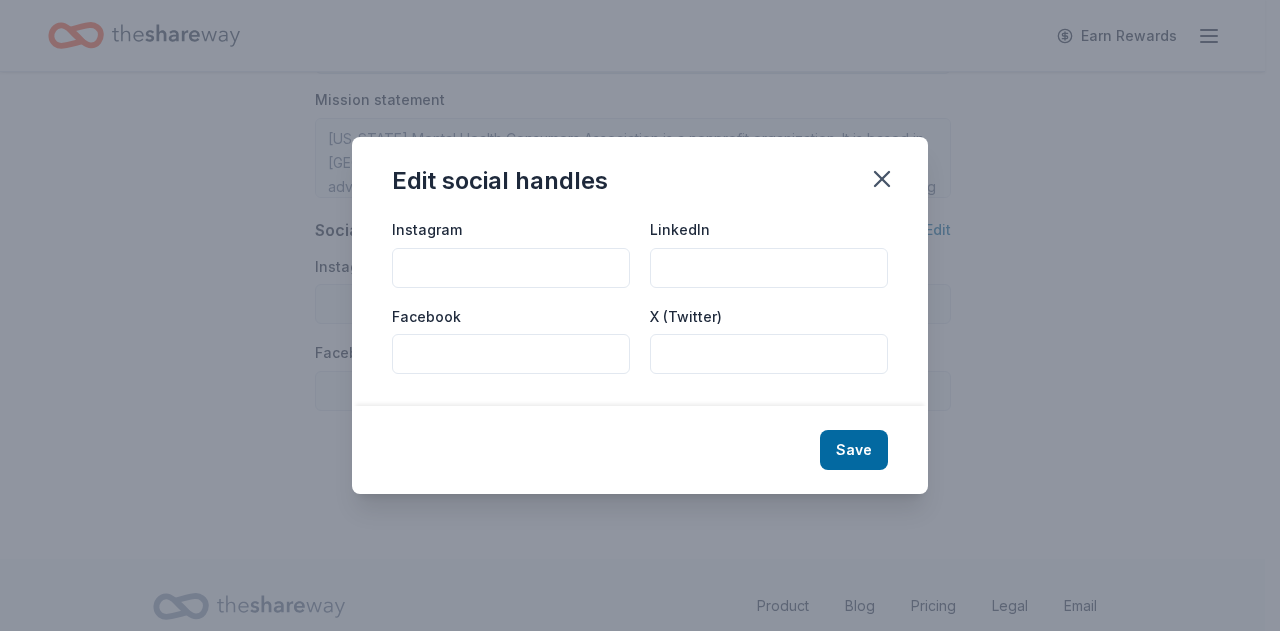 click on "Facebook" at bounding box center (511, 354) 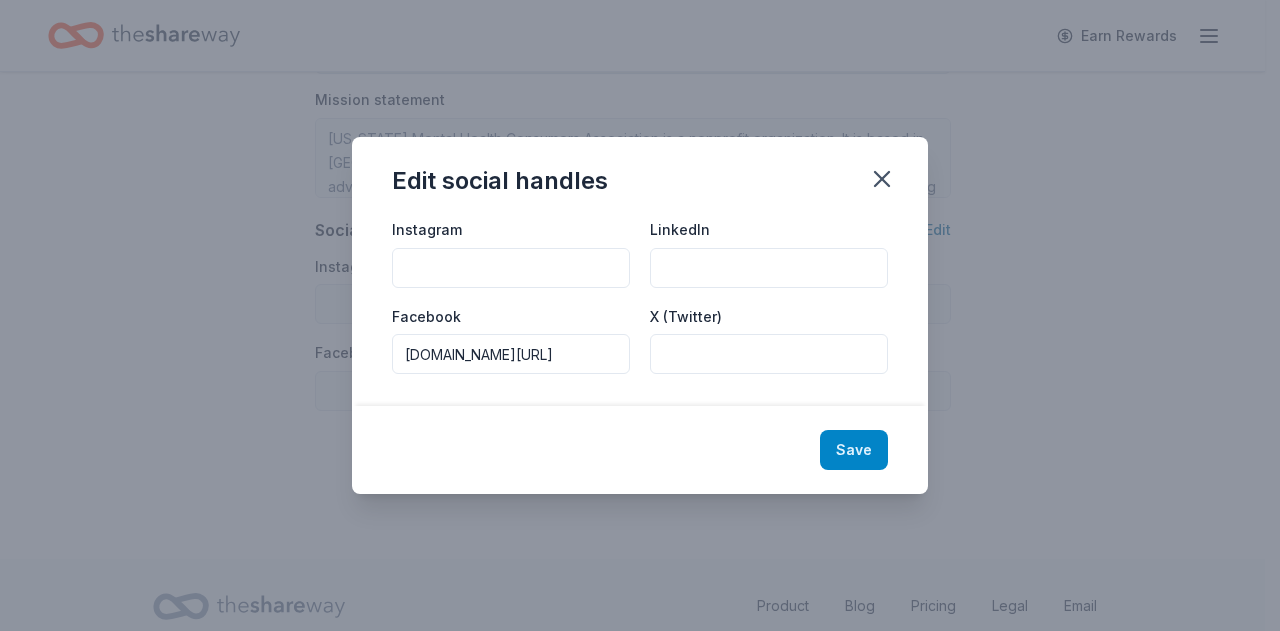 type on "facebook.com/PMHCA" 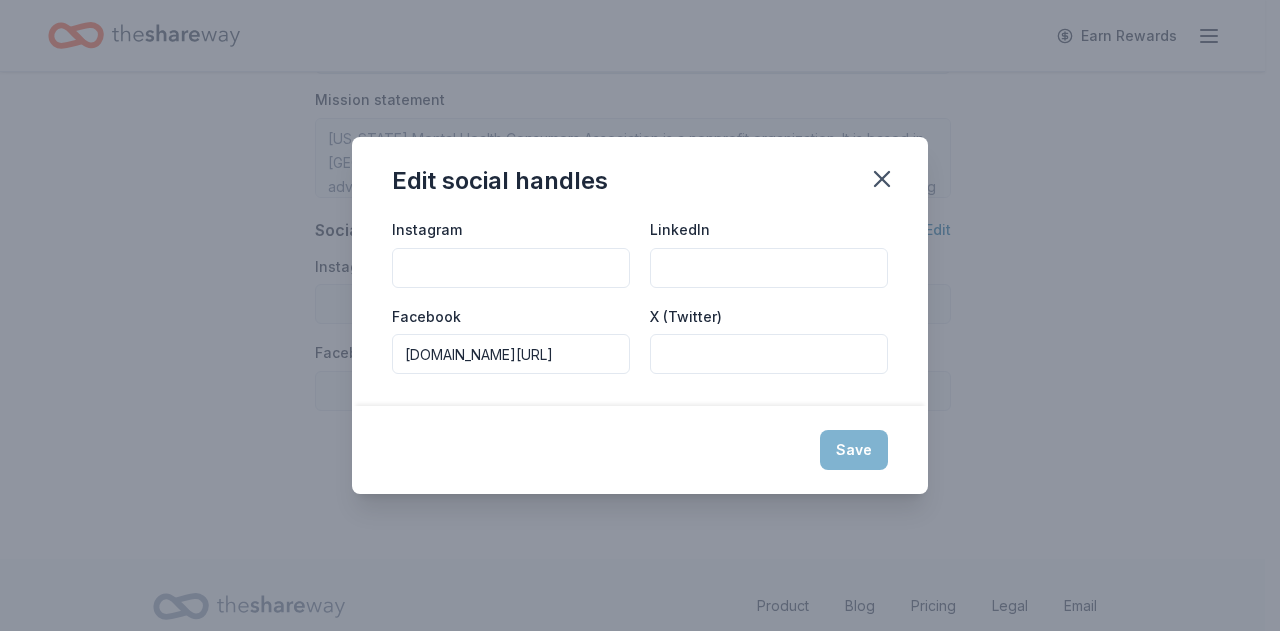type on "facebook.com/PMHCA" 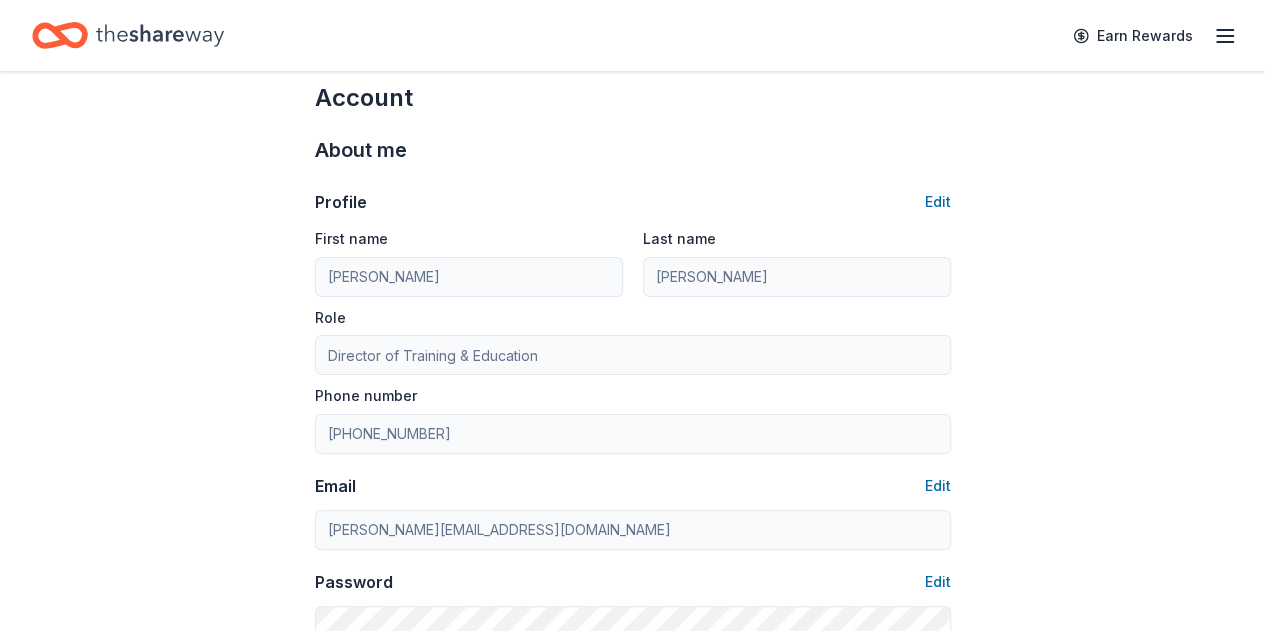 scroll, scrollTop: 0, scrollLeft: 0, axis: both 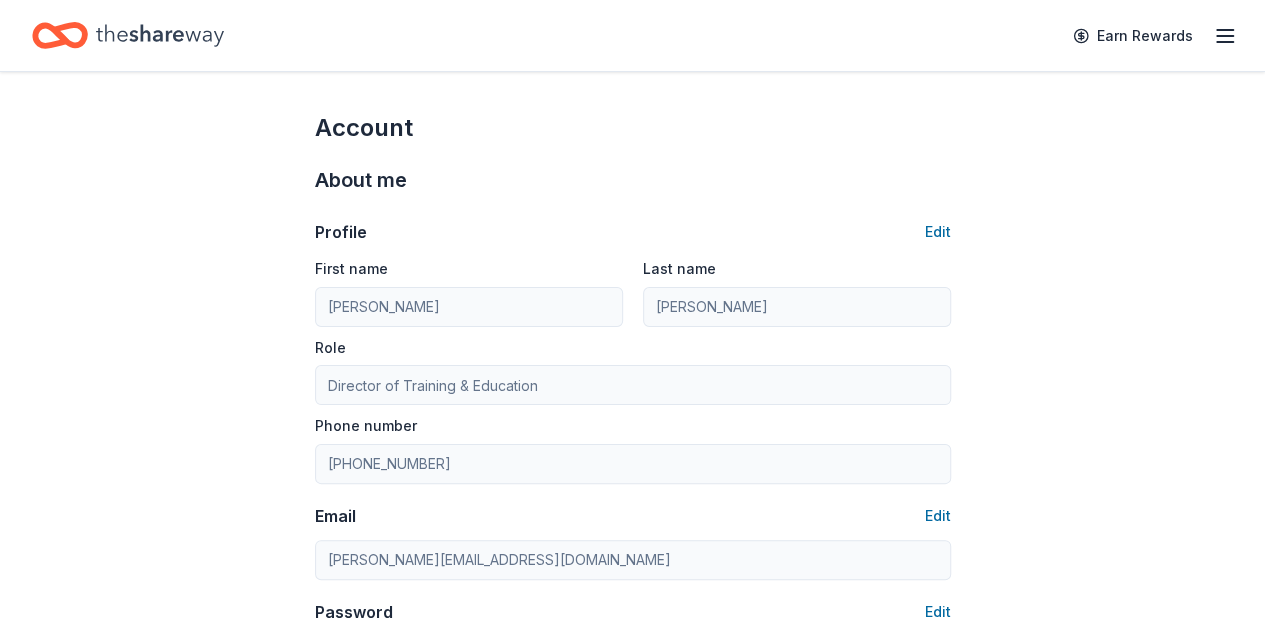 click 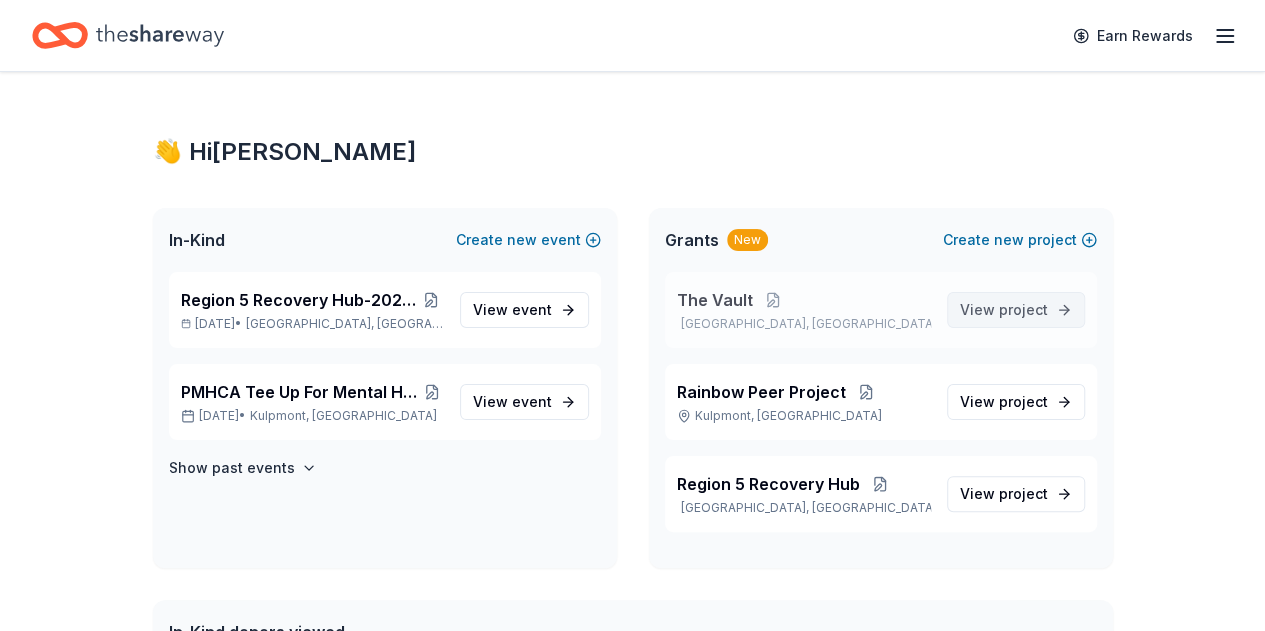 click on "project" at bounding box center (1023, 309) 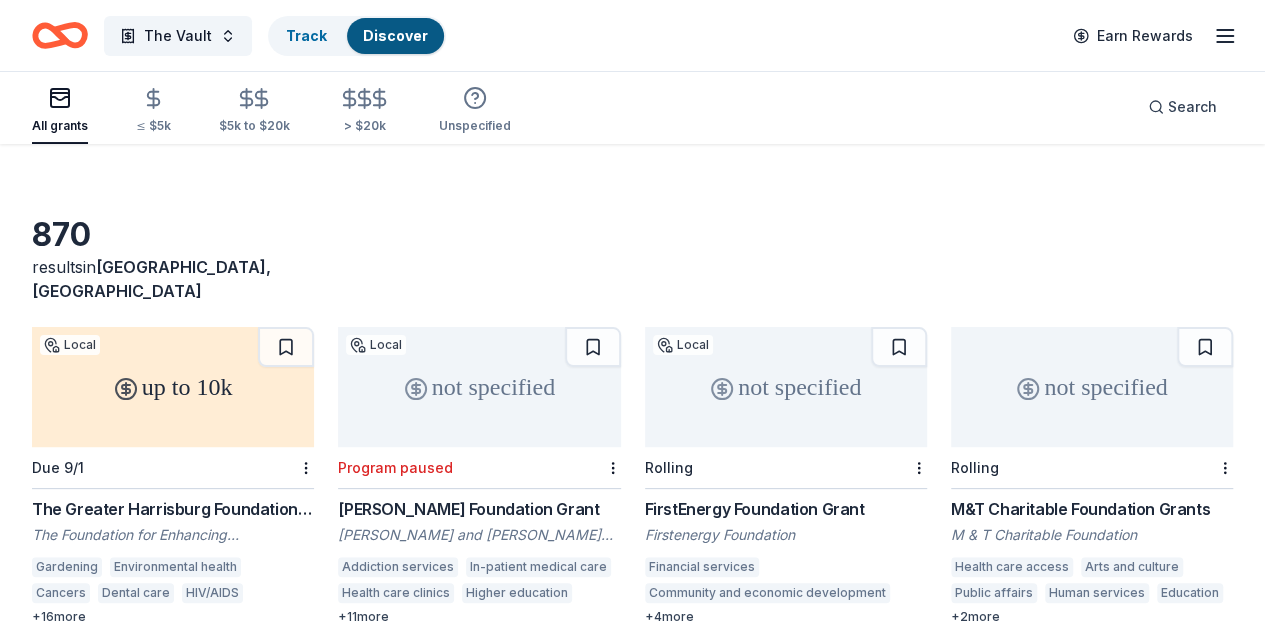 scroll, scrollTop: 0, scrollLeft: 0, axis: both 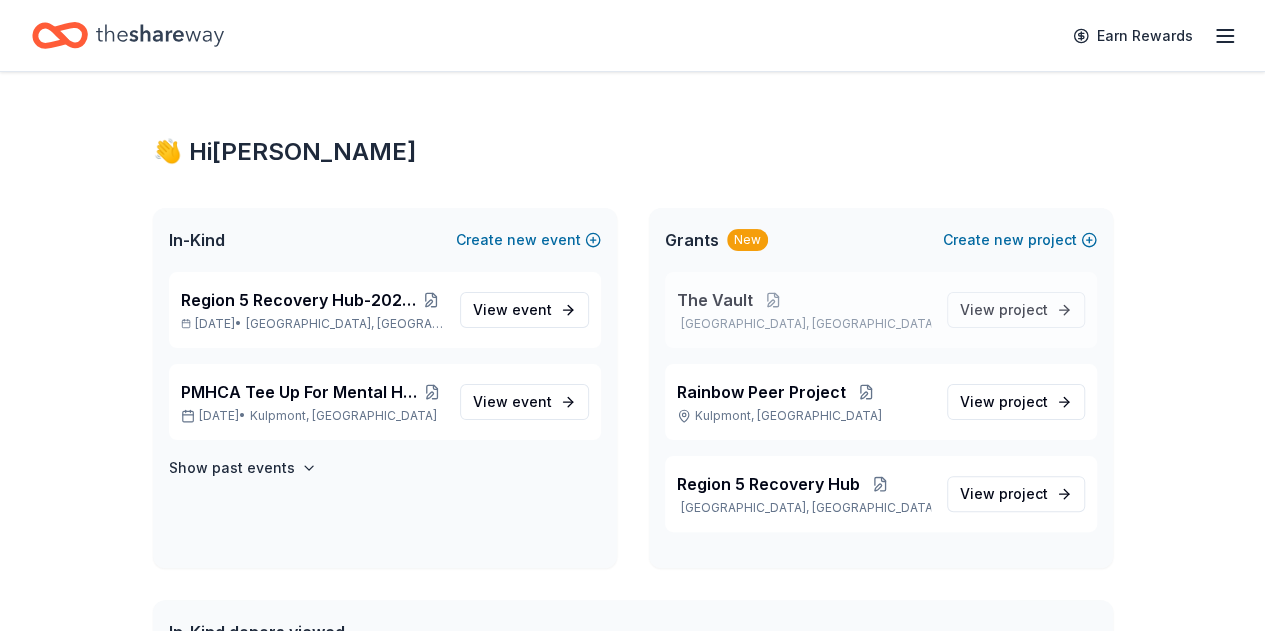 click on "The Vault" at bounding box center (804, 300) 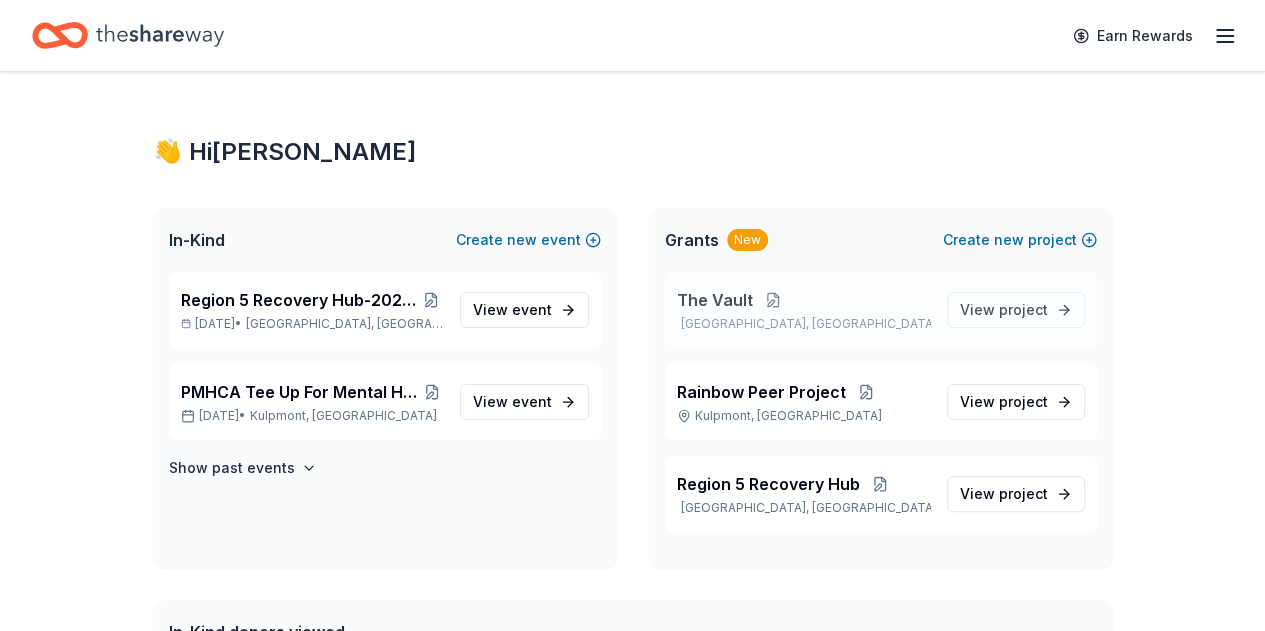 click at bounding box center [773, 300] 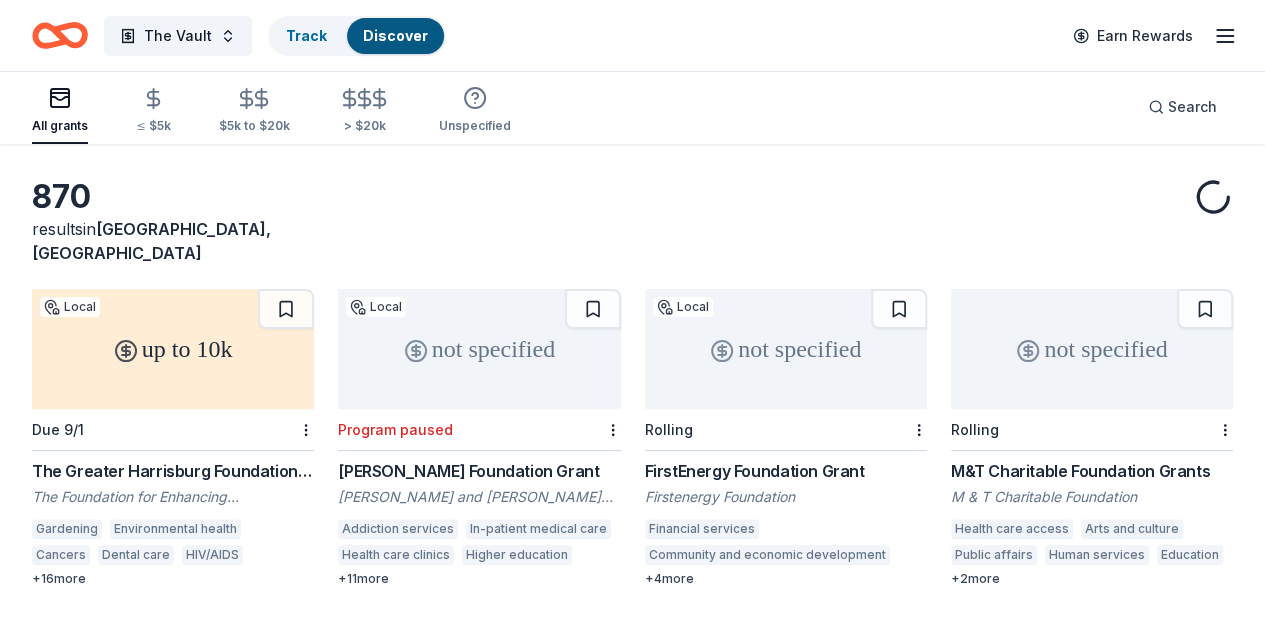 scroll, scrollTop: 100, scrollLeft: 0, axis: vertical 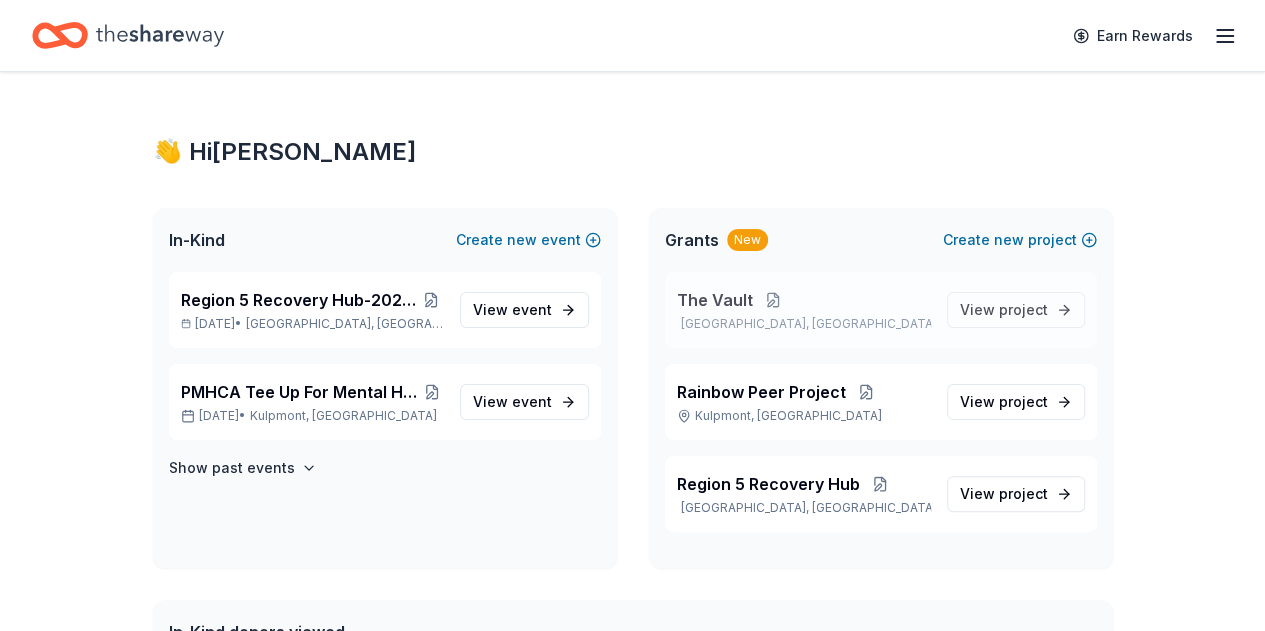click at bounding box center [773, 300] 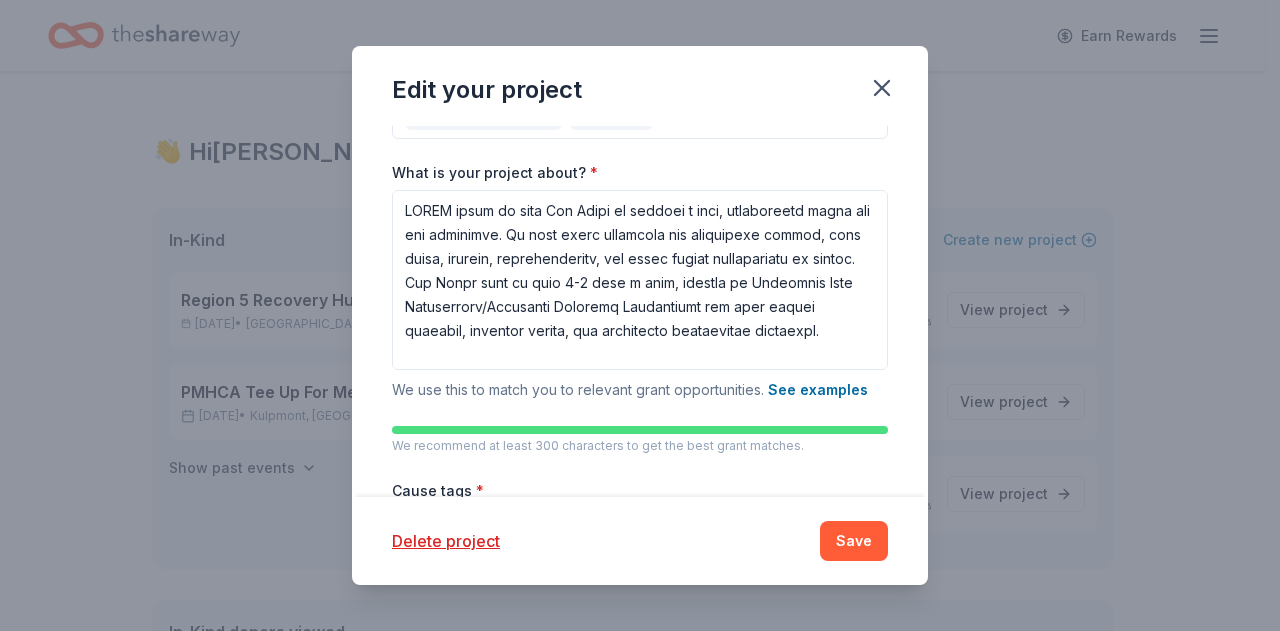 scroll, scrollTop: 300, scrollLeft: 0, axis: vertical 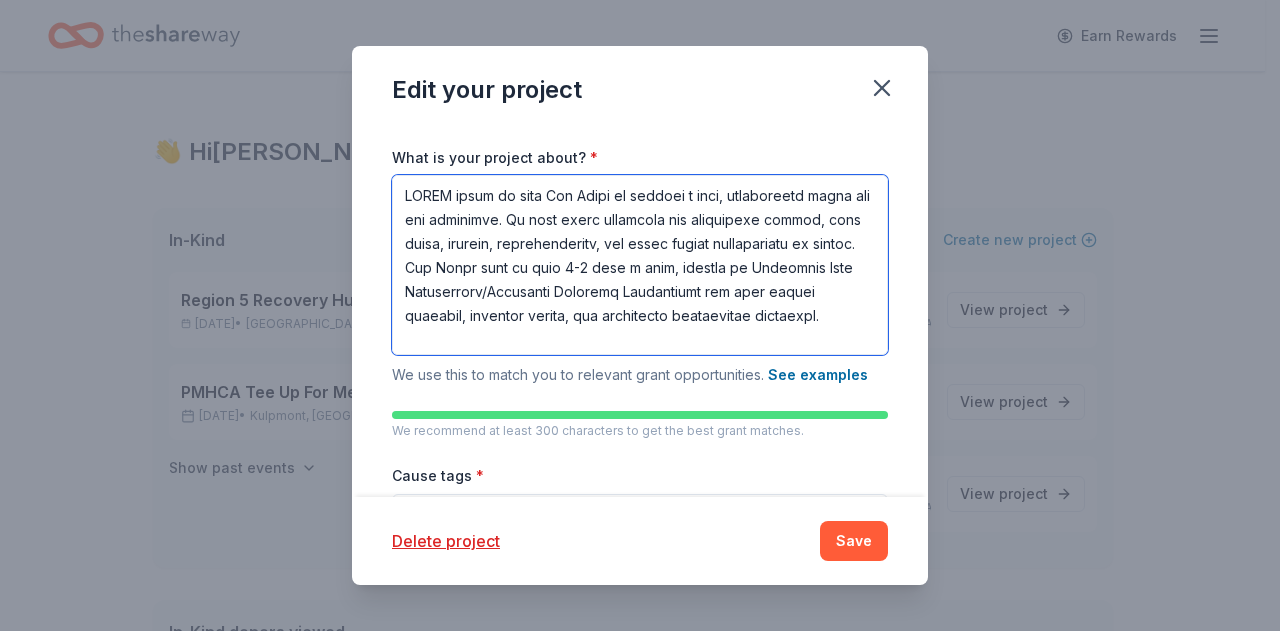 click on "What is your project about? *" at bounding box center [640, 265] 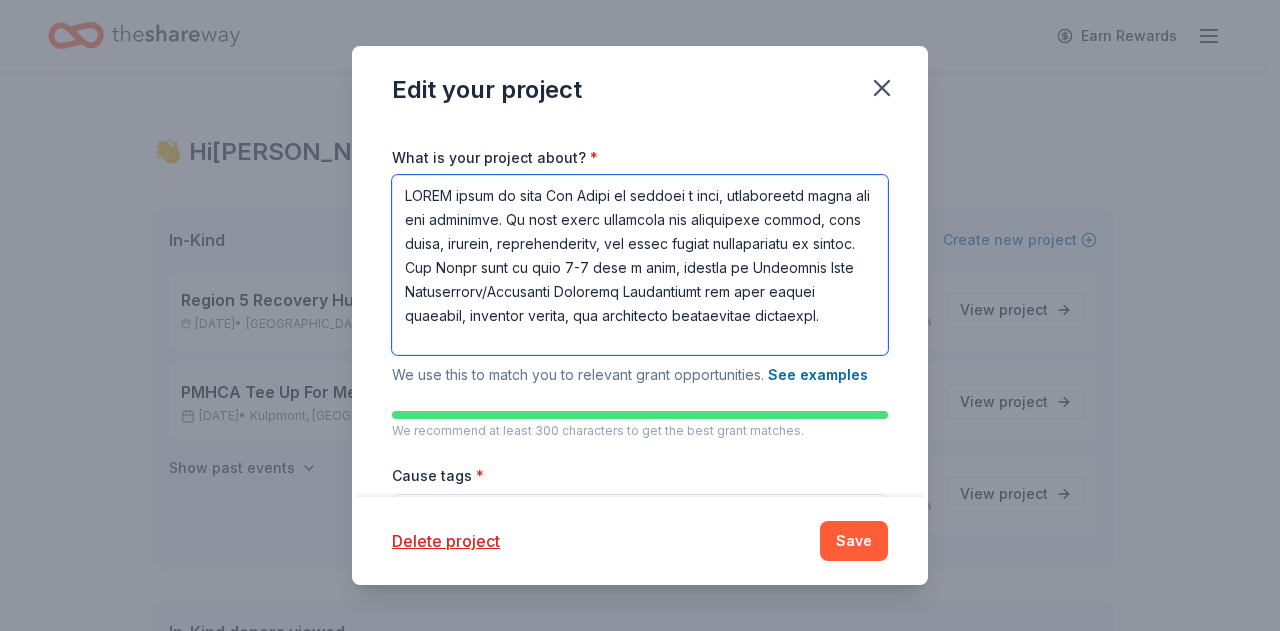 paste on "The Vault aims to be a positive influence in the community, recognizing that having one positive person in one's life significantly boosts resilience. By building protective factors across various domains, including mental health, substance use, BIPOC, LGBTQIA+, youth, and poverty, The Vault will offer safe, kind interactions and engaging activities for all visitors." 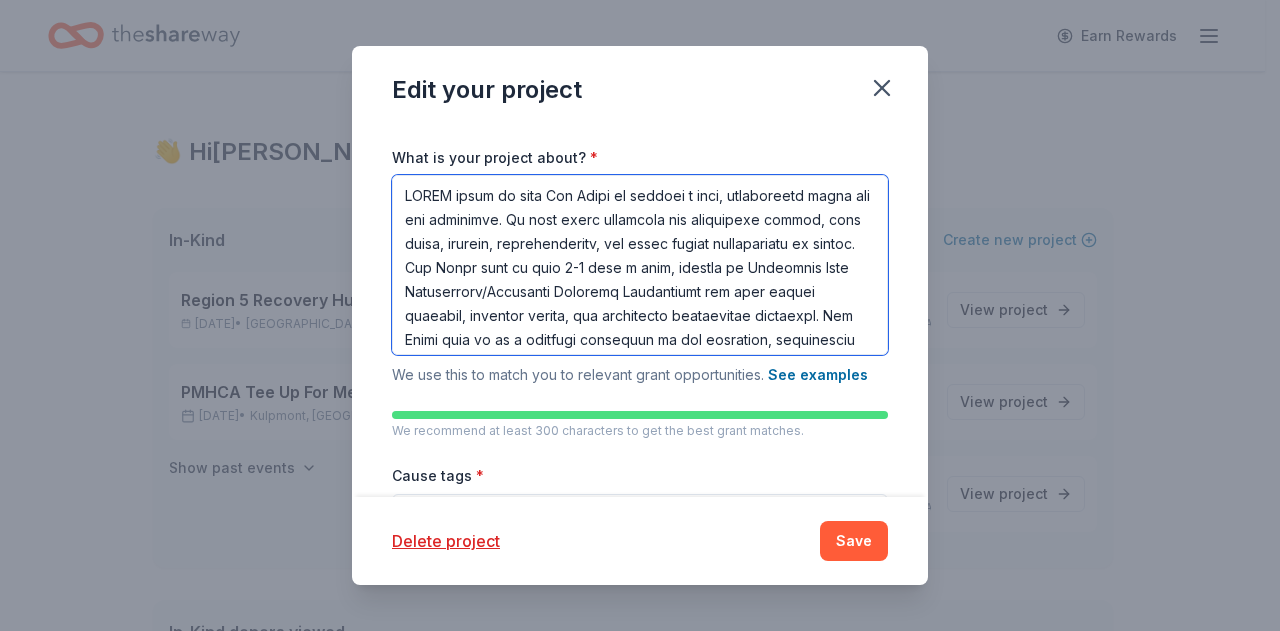 scroll, scrollTop: 137, scrollLeft: 0, axis: vertical 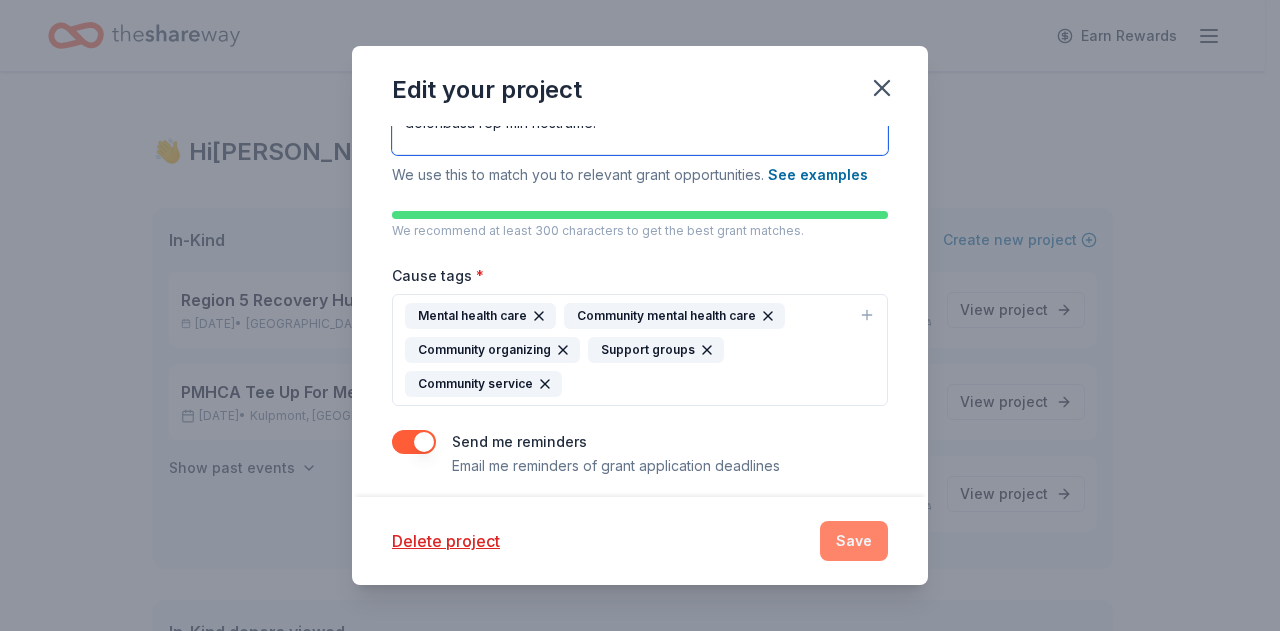type on "PMHCA plans to open The Vault to provide a safe, comfortable space for the community. It will offer resources for behavioral health, food banks, housing, transportation, and other social determinants of health. The Vault will be open 1-2 days a week, staffed by Certified Peer Specialists/Certified Recovery Specialists who will engage visitors, schedule events, and facilitate educational workshops. The Vault aims to be a positive influence in the community, recognizing that having one positive person in one's life significantly boosts resilience. By building protective factors across various domains, including mental health, substance use, BIPOC, LGBTQIA+, youth, and poverty, The Vault will offer safe, kind interactions and engaging activities for all visitors.
The Vault’s ultimate, long-term goal is to create space to celebrate recovery that allows for many different pathways to be a part of our process. During this grant period, The Vault will conduct community needs assessments and asset mapping to ensu..." 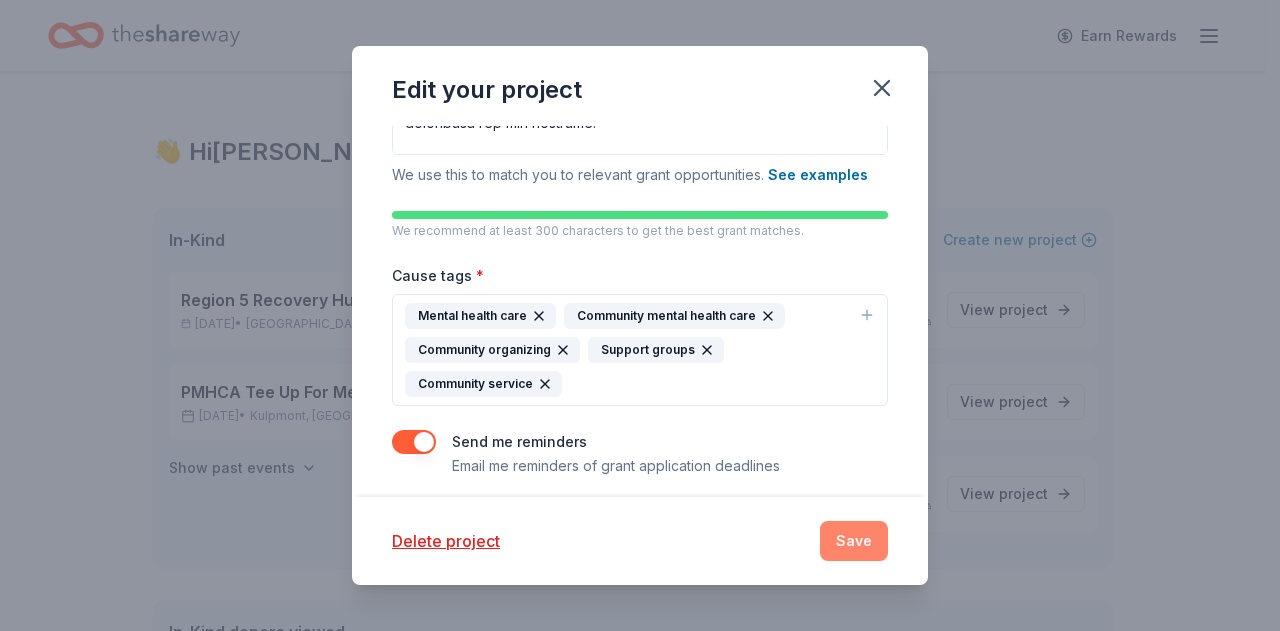 click on "Save" at bounding box center (854, 541) 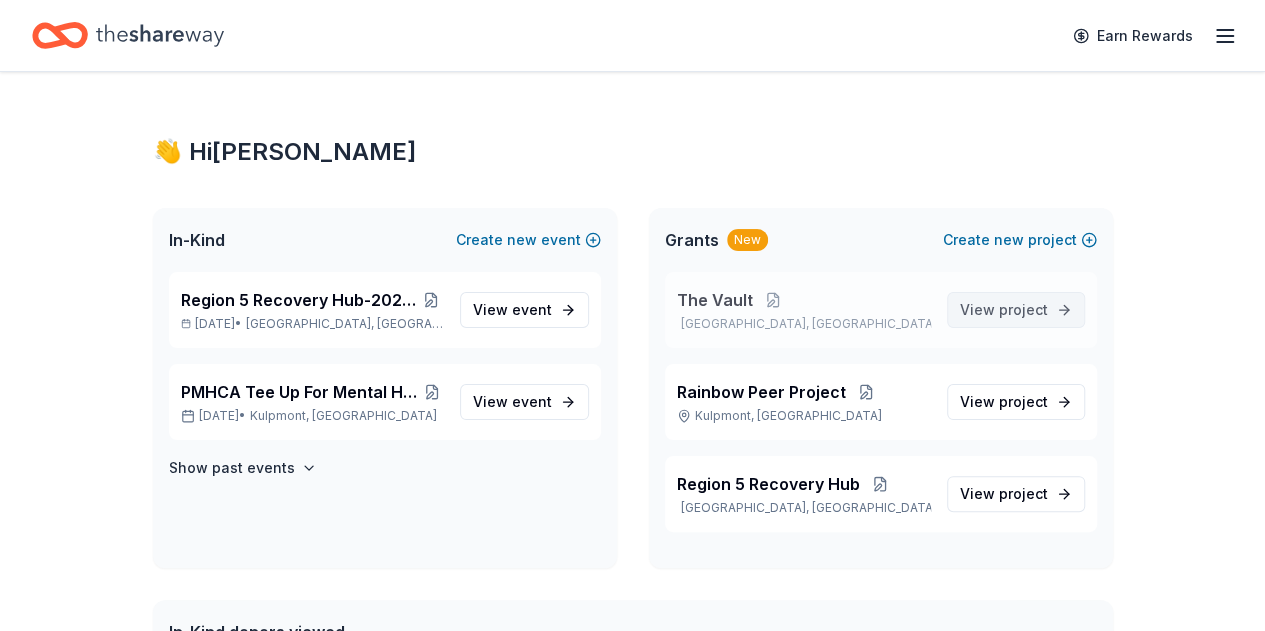 click on "project" at bounding box center (1023, 309) 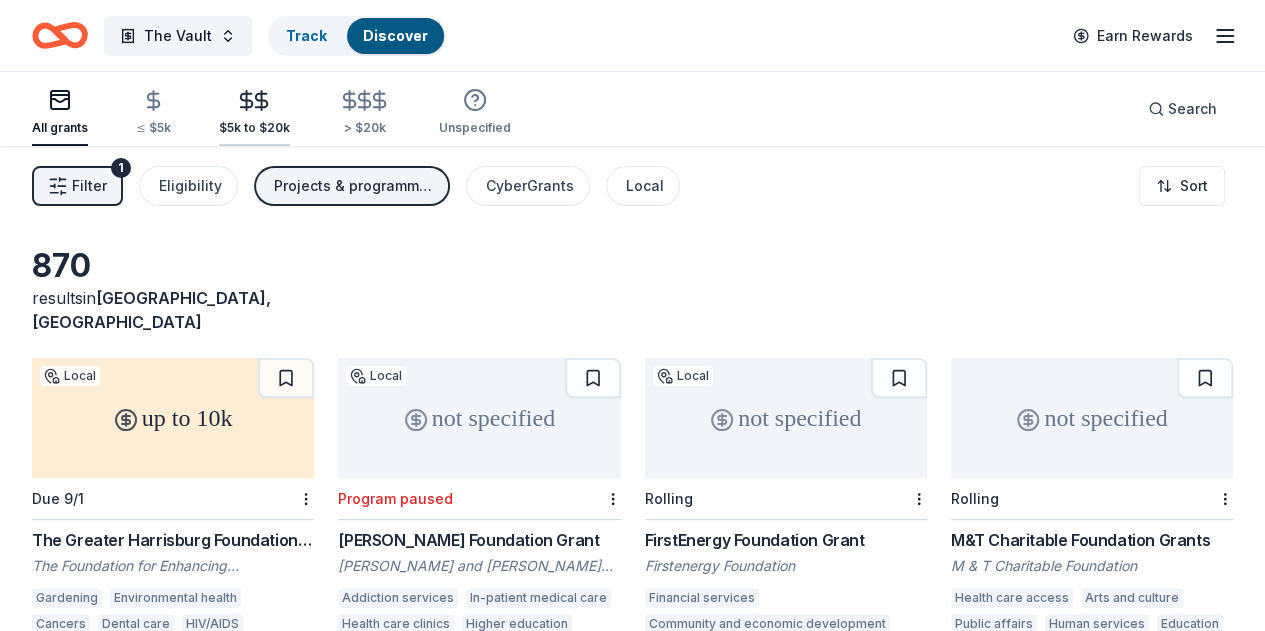 click on "$5k to $20k" at bounding box center [254, 128] 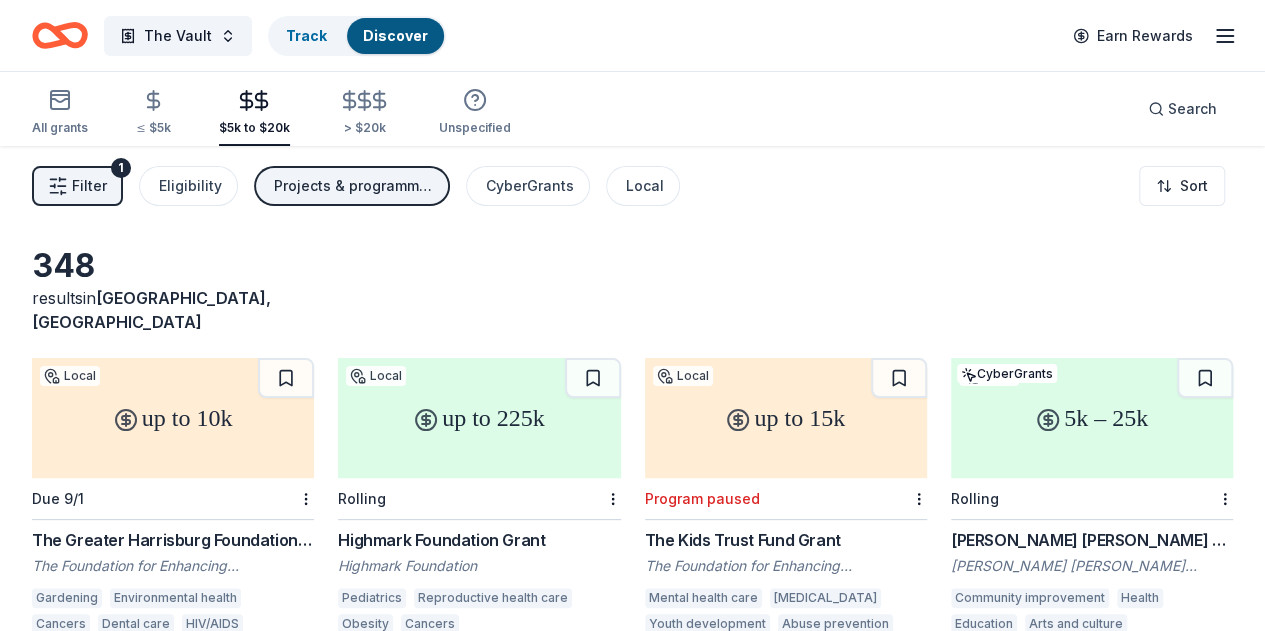 click on "Filter" at bounding box center [89, 186] 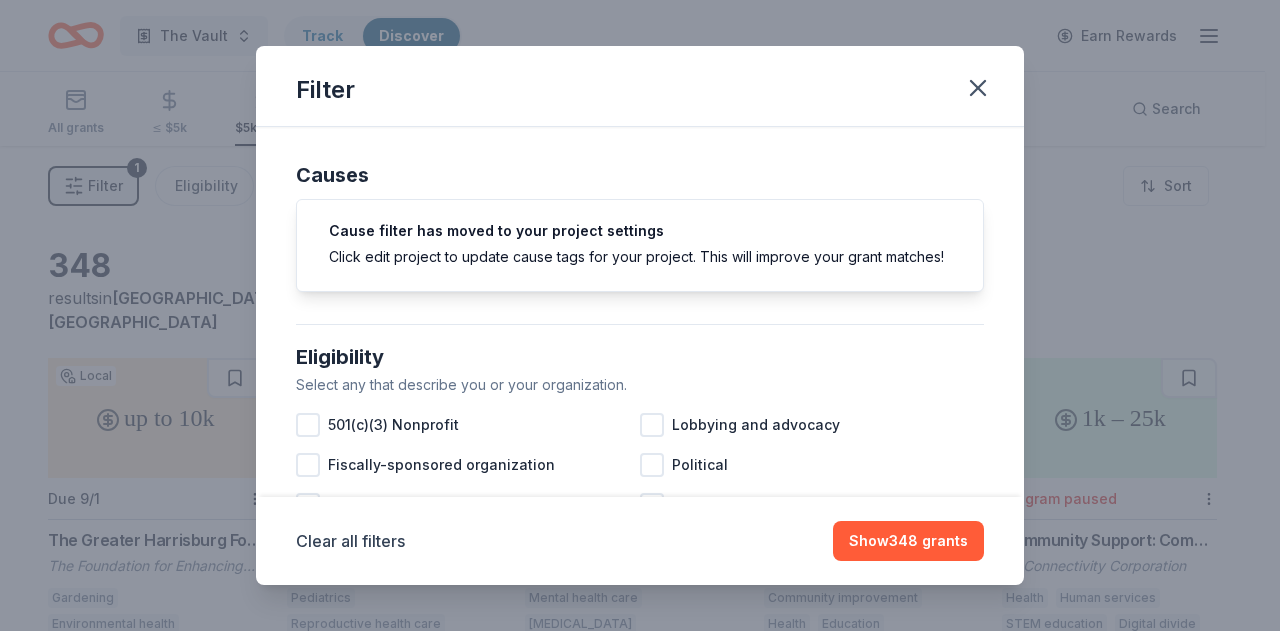 scroll, scrollTop: 100, scrollLeft: 0, axis: vertical 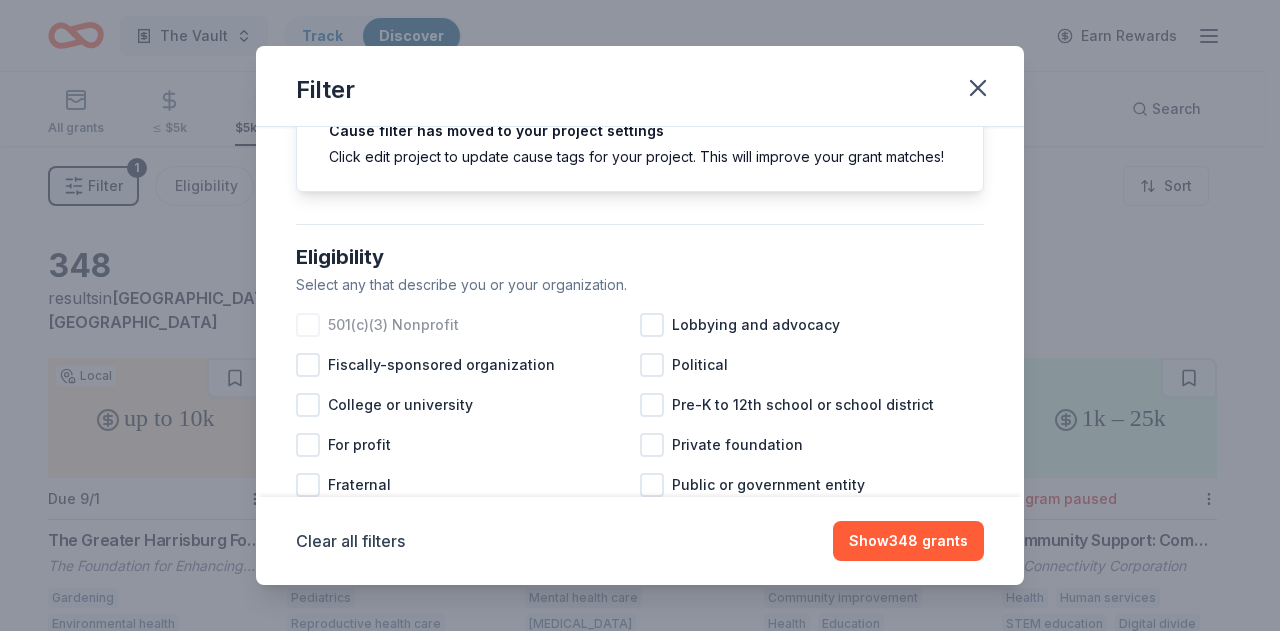 drag, startPoint x: 388, startPoint y: 343, endPoint x: 486, endPoint y: 347, distance: 98.0816 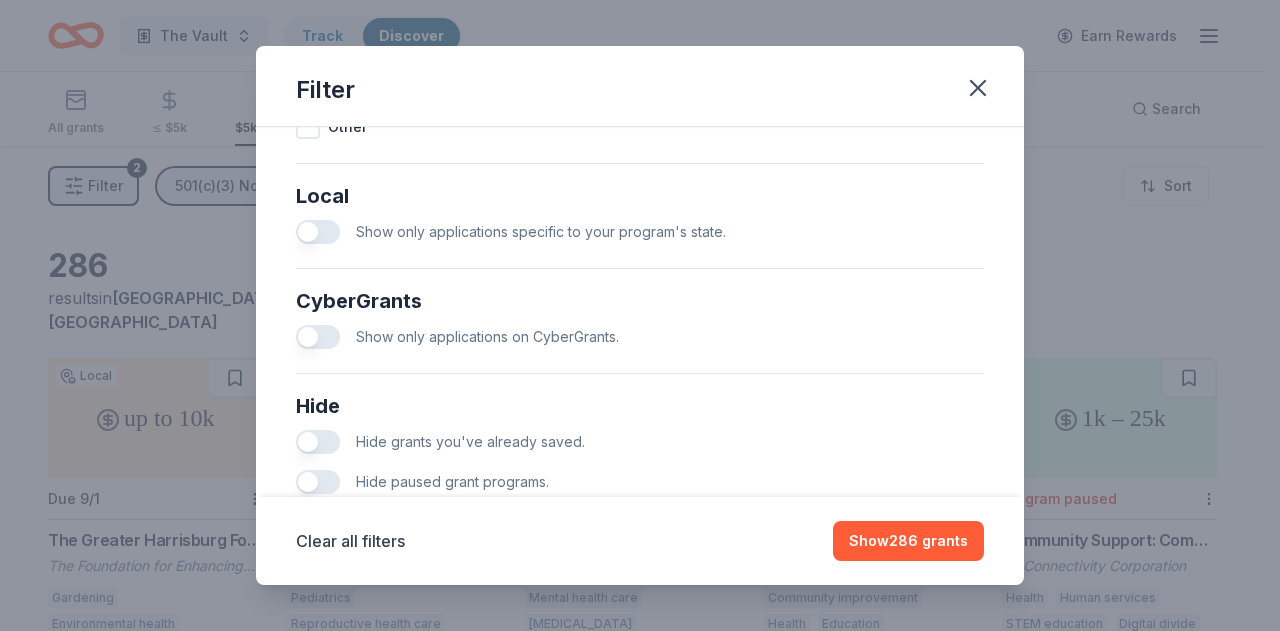 scroll, scrollTop: 1200, scrollLeft: 0, axis: vertical 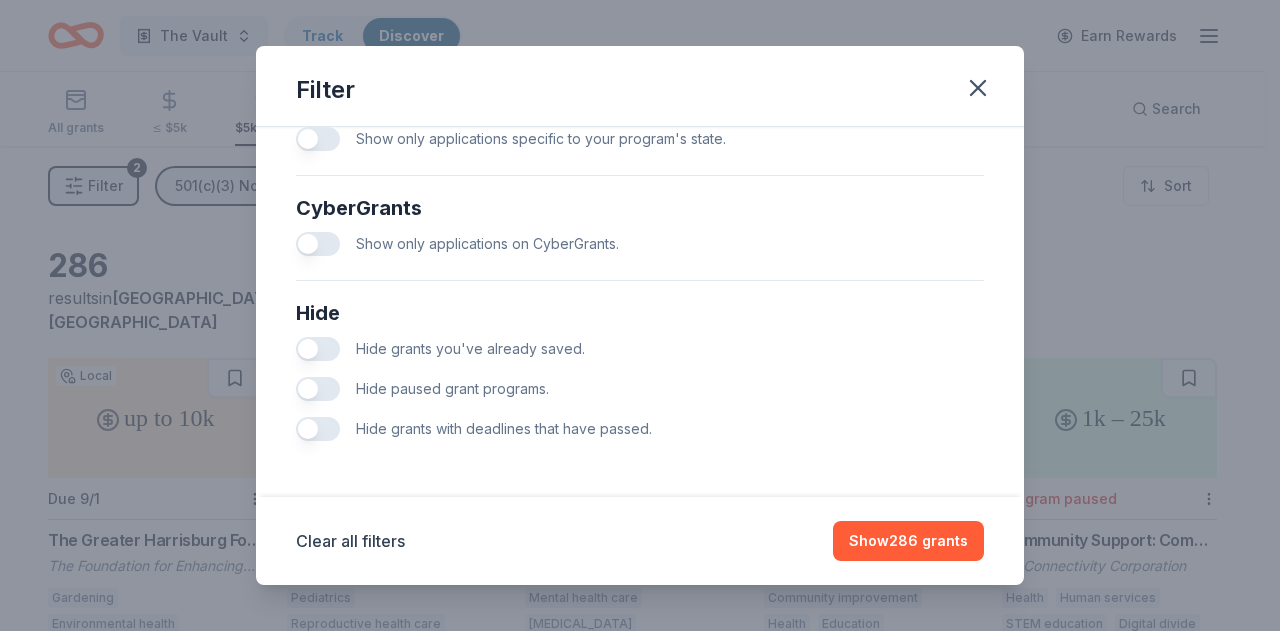 click at bounding box center (318, 349) 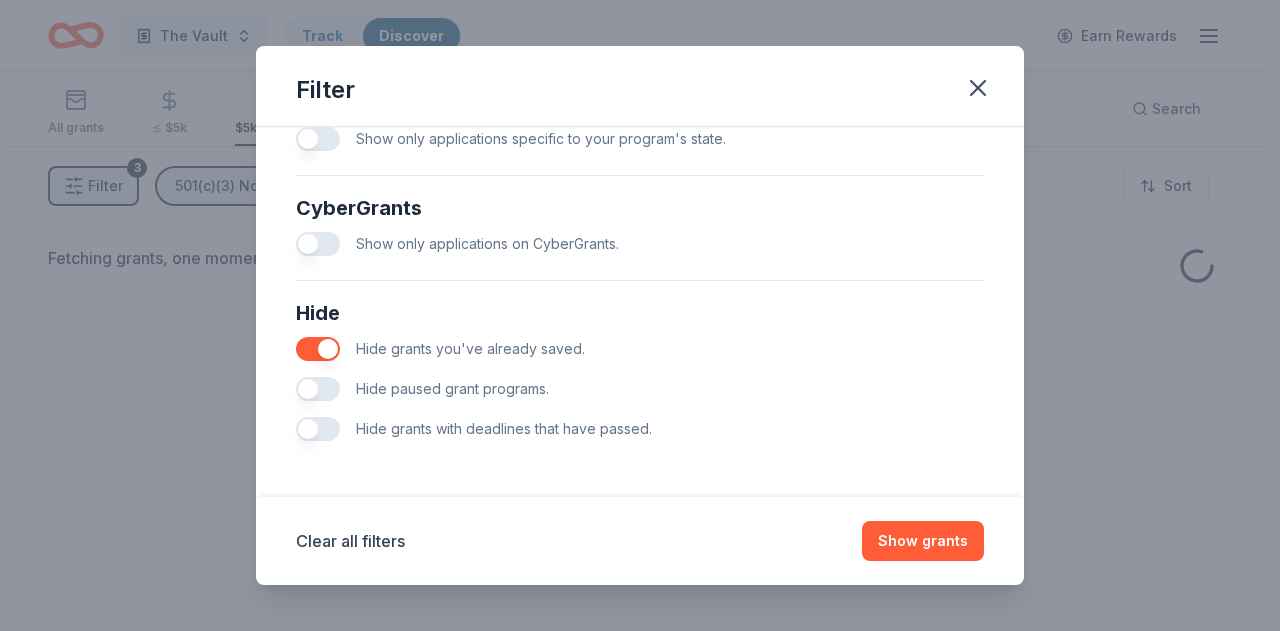 click at bounding box center [318, 389] 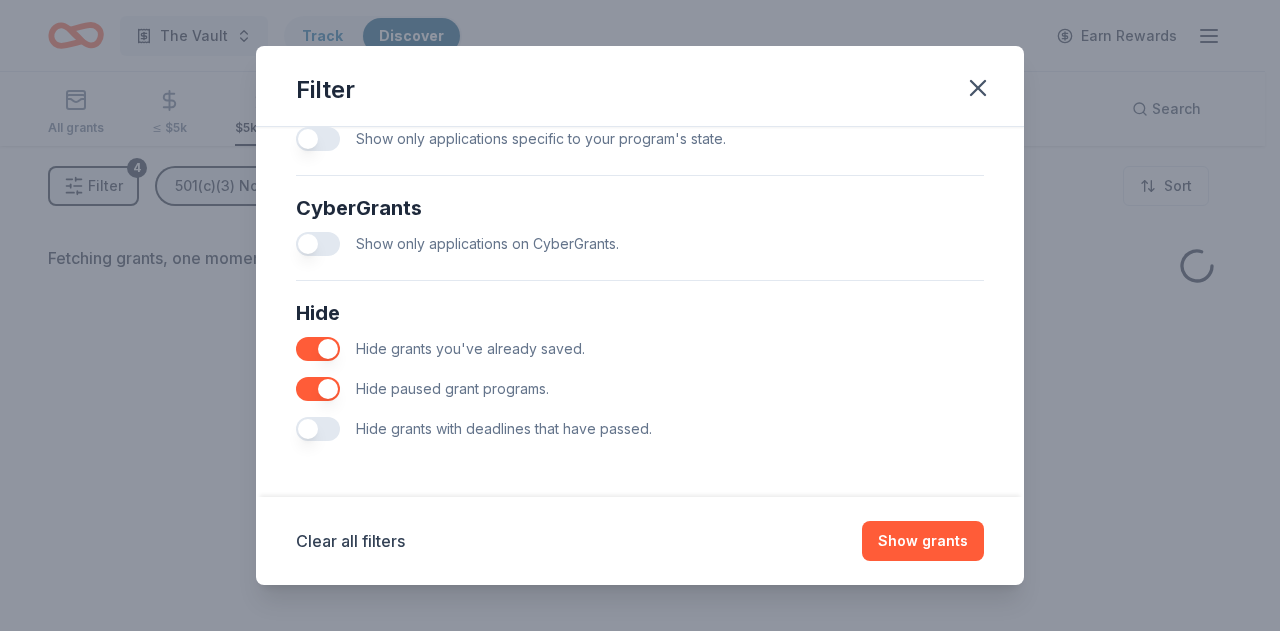 click at bounding box center (318, 429) 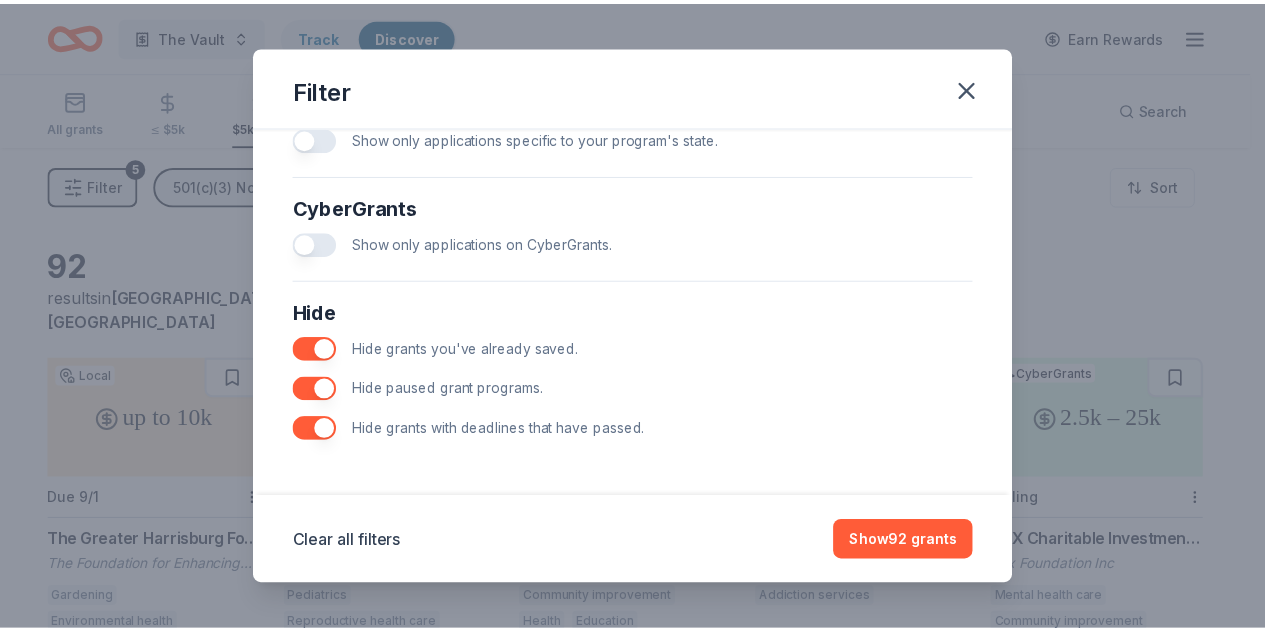 scroll, scrollTop: 1210, scrollLeft: 0, axis: vertical 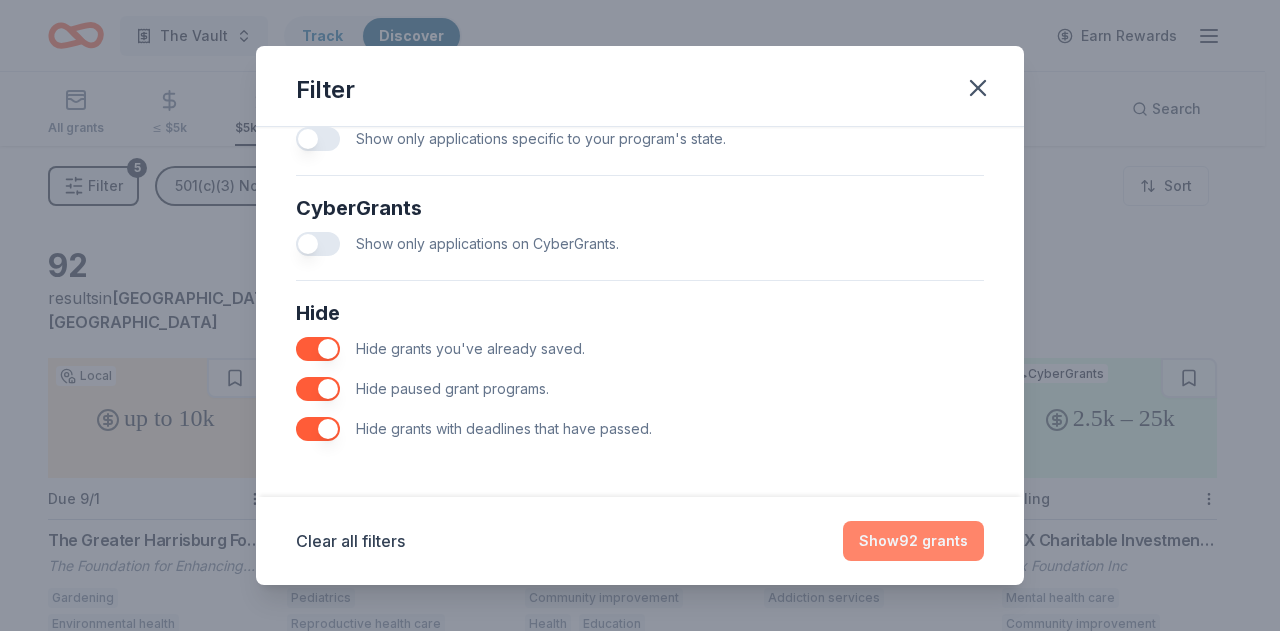 click on "Show  92   grants" at bounding box center (913, 541) 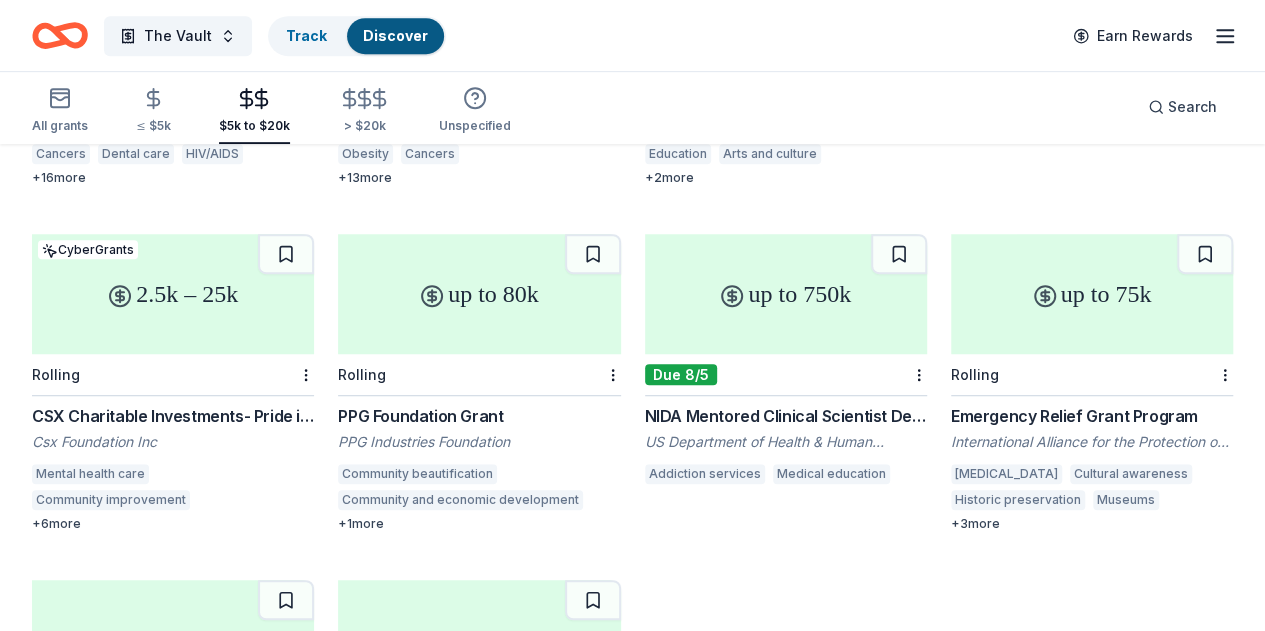 scroll, scrollTop: 500, scrollLeft: 0, axis: vertical 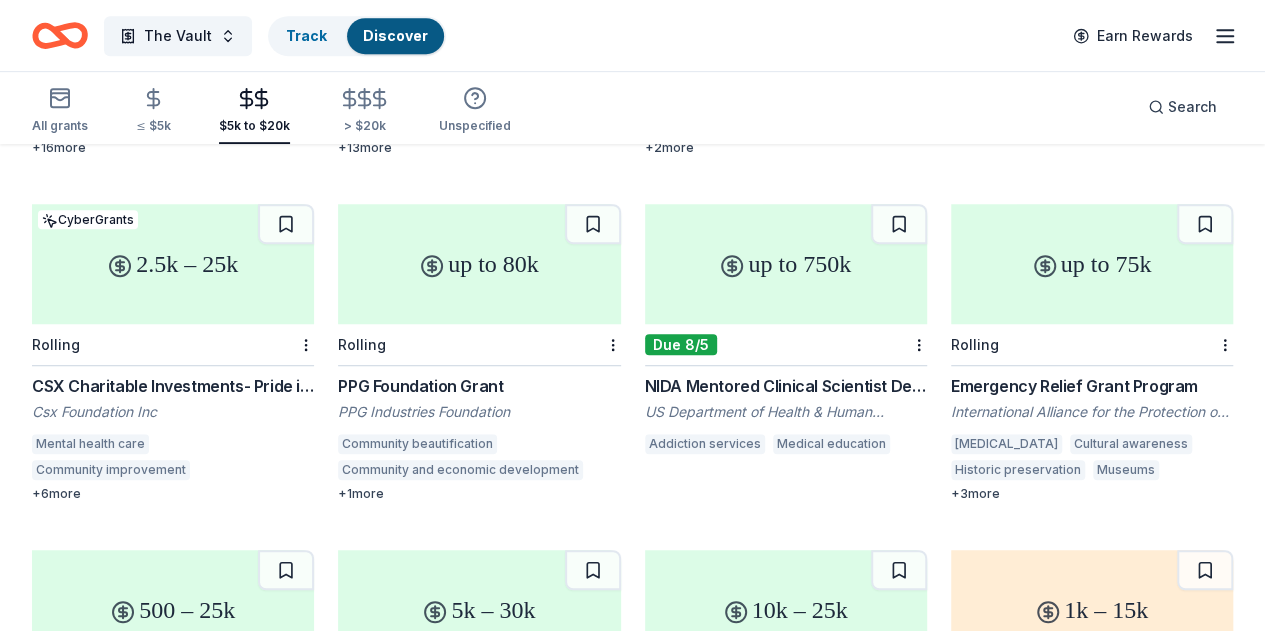 click on "Emergency Relief Grant Program" at bounding box center (1092, 386) 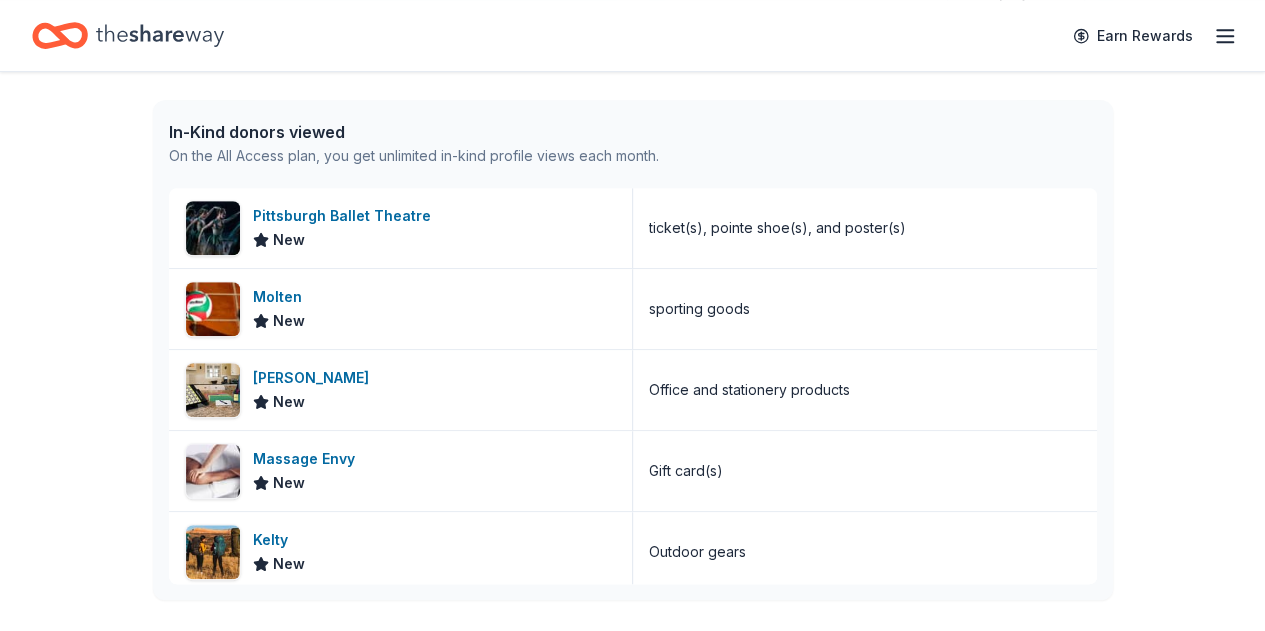 scroll, scrollTop: 0, scrollLeft: 0, axis: both 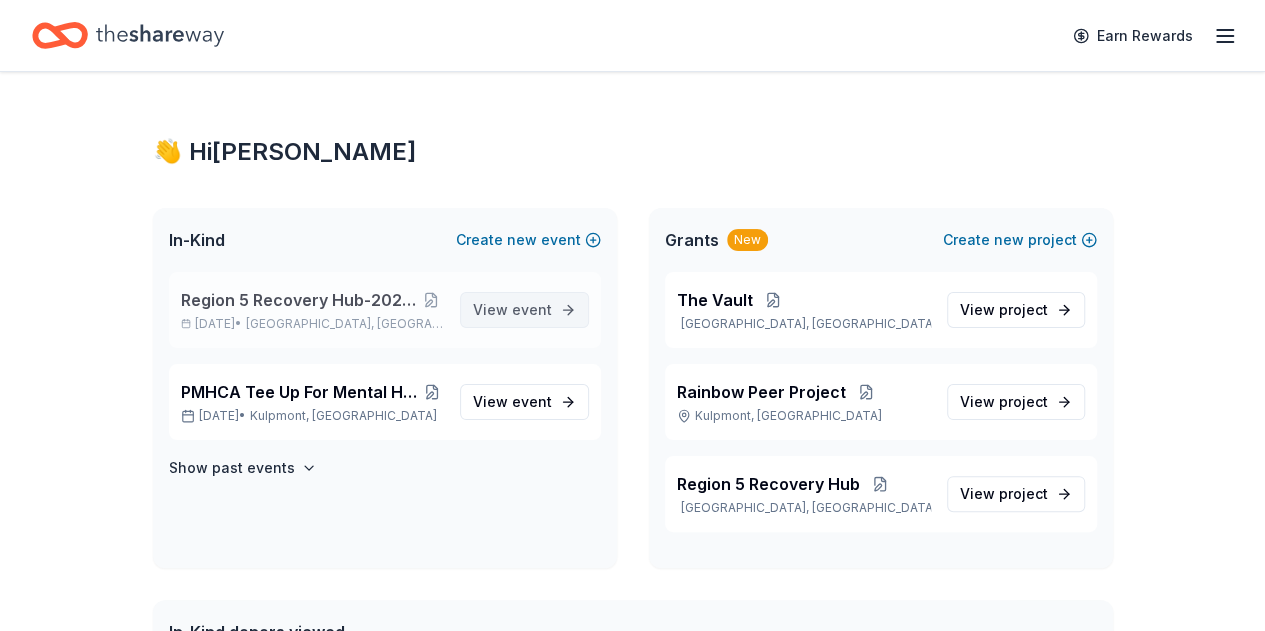 click on "event" at bounding box center (532, 309) 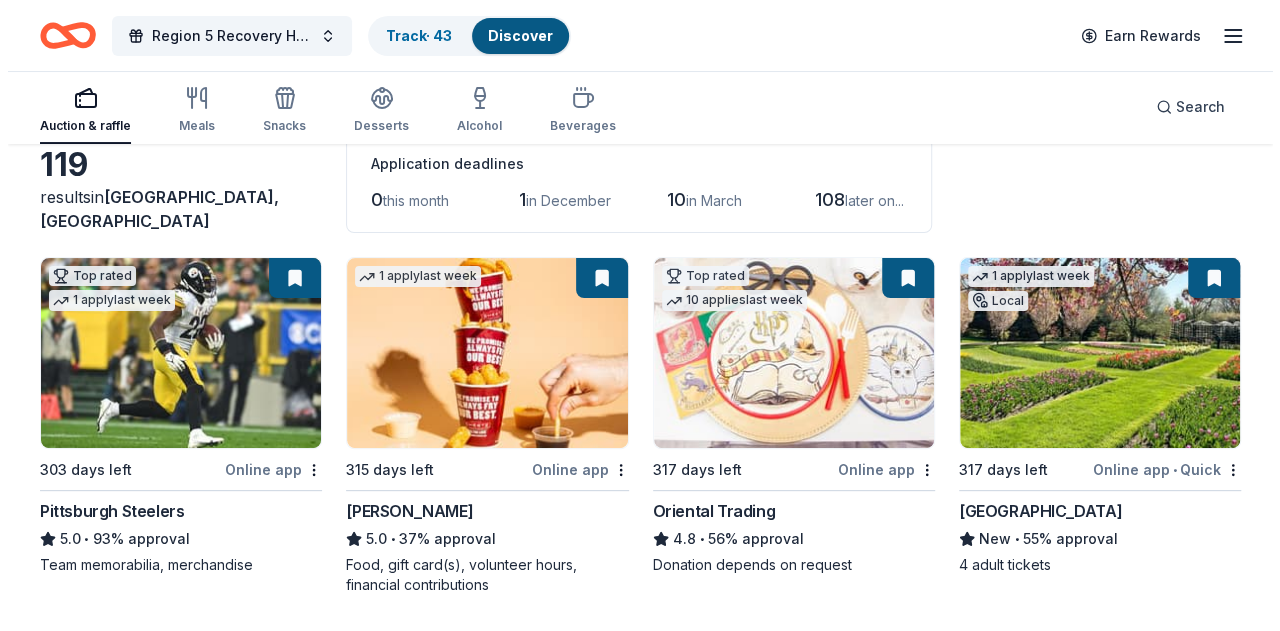scroll, scrollTop: 0, scrollLeft: 0, axis: both 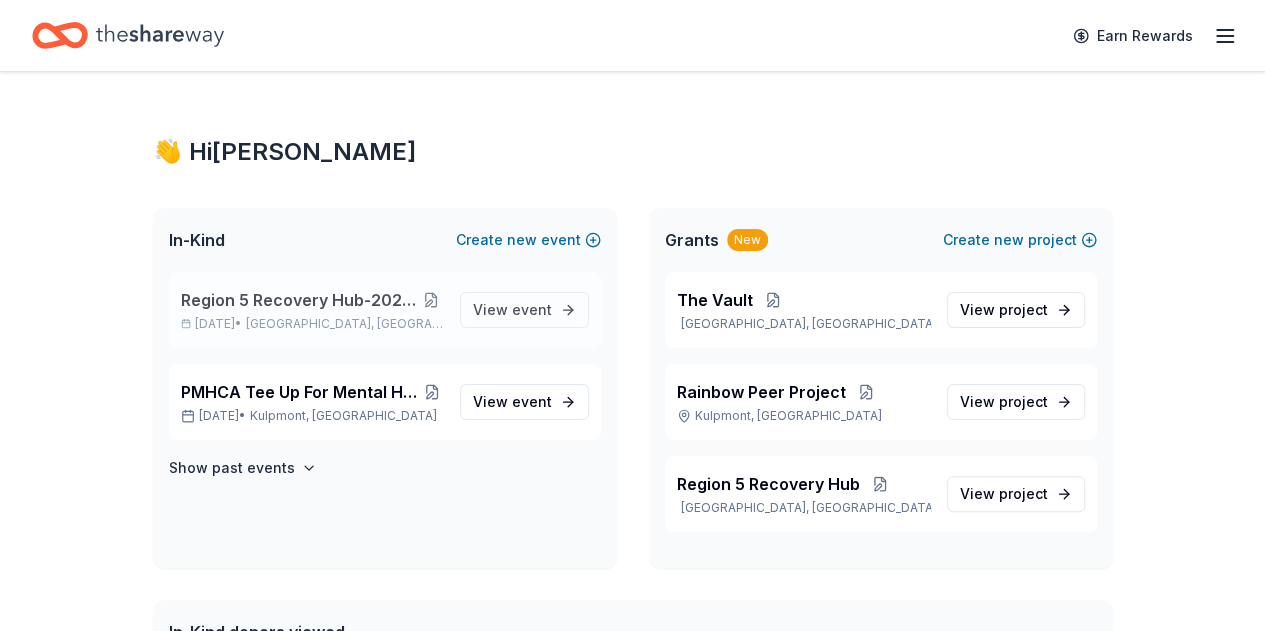 click at bounding box center (431, 300) 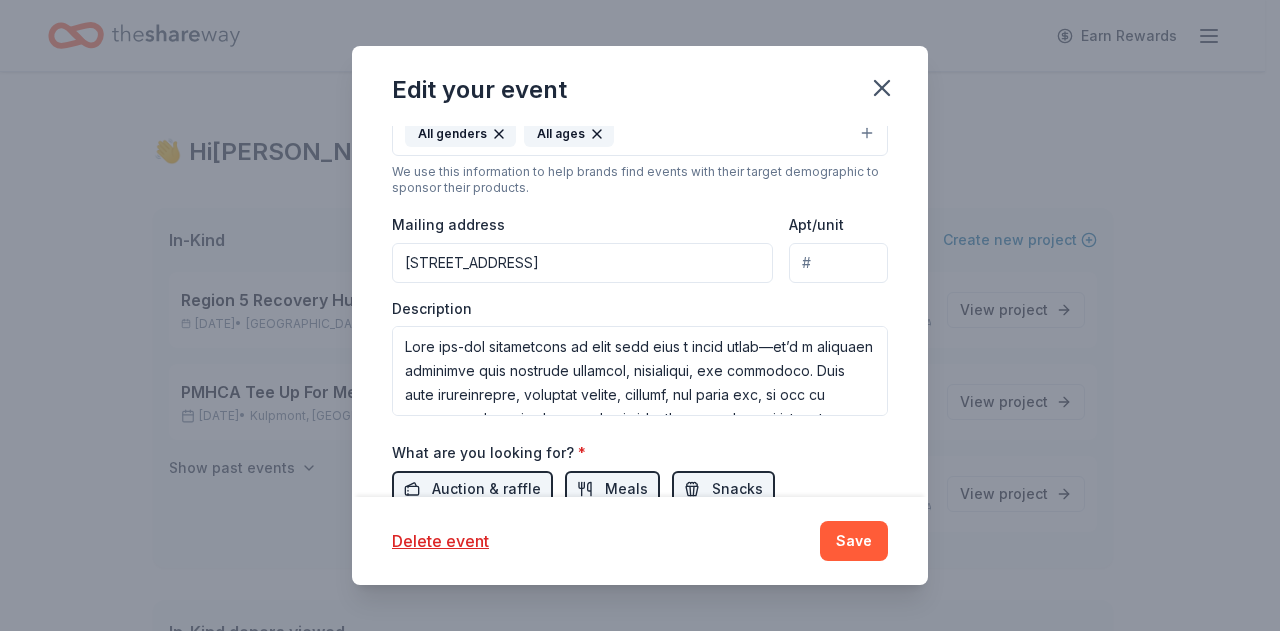 scroll, scrollTop: 600, scrollLeft: 0, axis: vertical 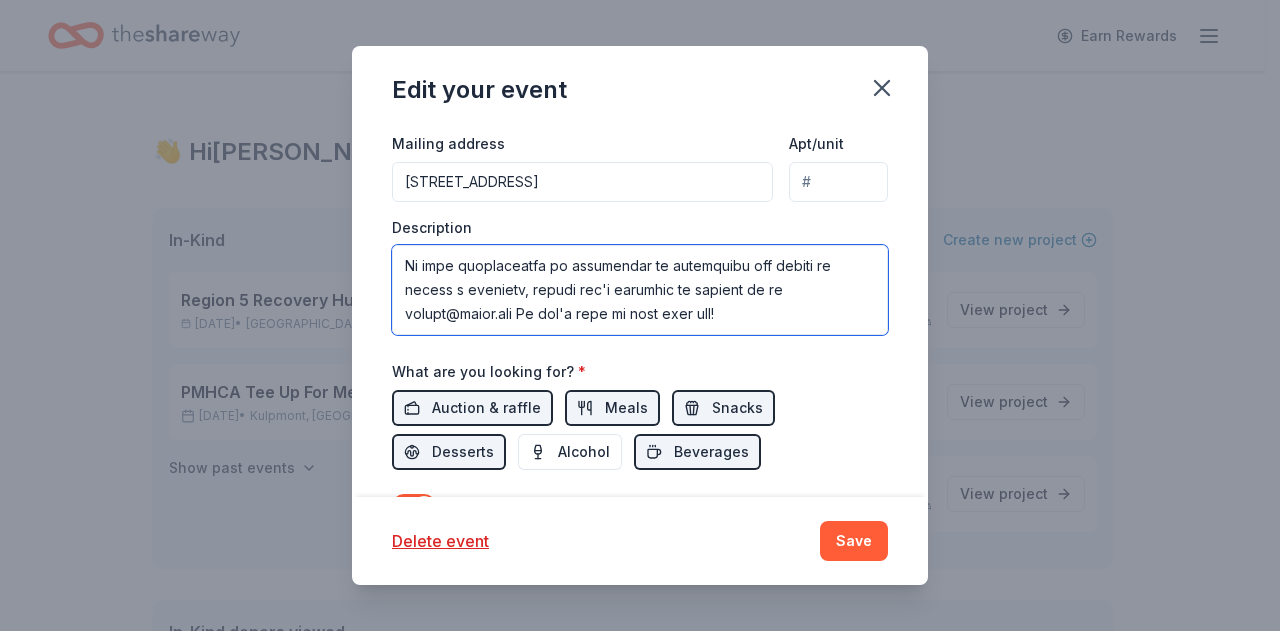 drag, startPoint x: 398, startPoint y: 255, endPoint x: 836, endPoint y: 386, distance: 457.17065 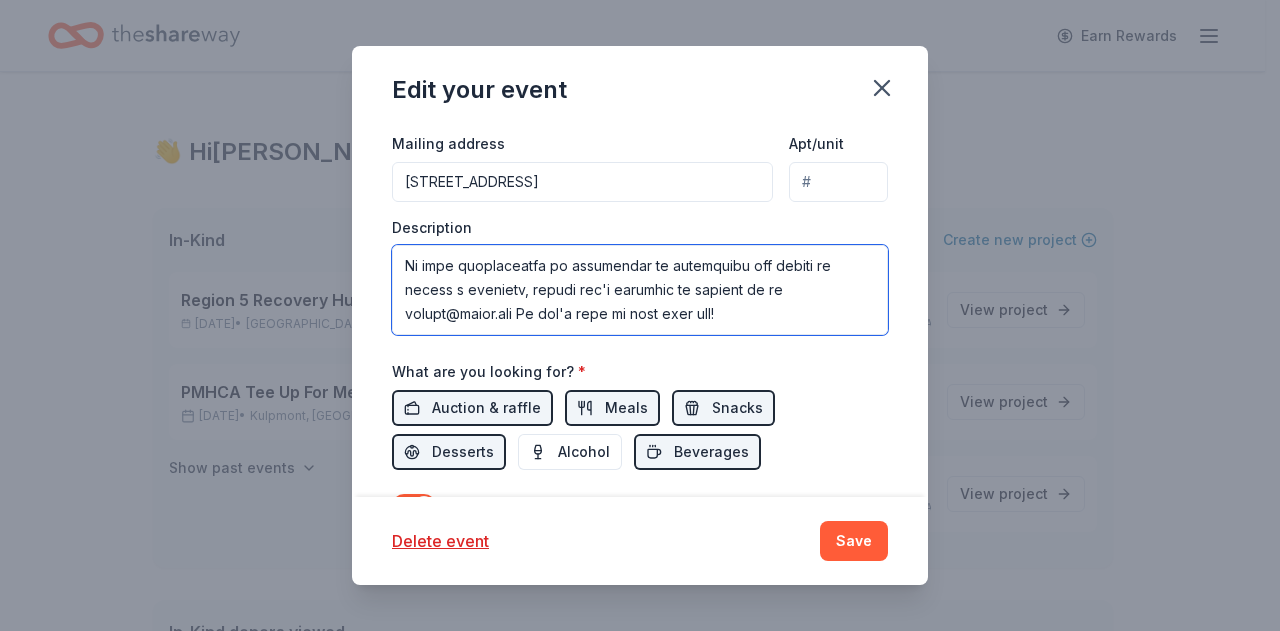 click on "Event name * Region 5 Recovery Hub-2026 Battle of The Bands 46 /100 Event website https://pmhca.wildapricot.org/Recovery-Hub Attendance * 200 Date * 06/20/2026 ZIP code * 17013 Event type * Music Fundraiser Health & wellness Demographic All genders All ages We use this information to help brands find events with their target demographic to sponsor their products. Mailing address 100 K Street, Carlisle, PA, 17013 Apt/unit Description What are you looking for? * Auction & raffle Meals Snacks Desserts Alcohol Beverages Send me reminders Email me reminders of donor application deadlines Recurring event" at bounding box center (640, 114) 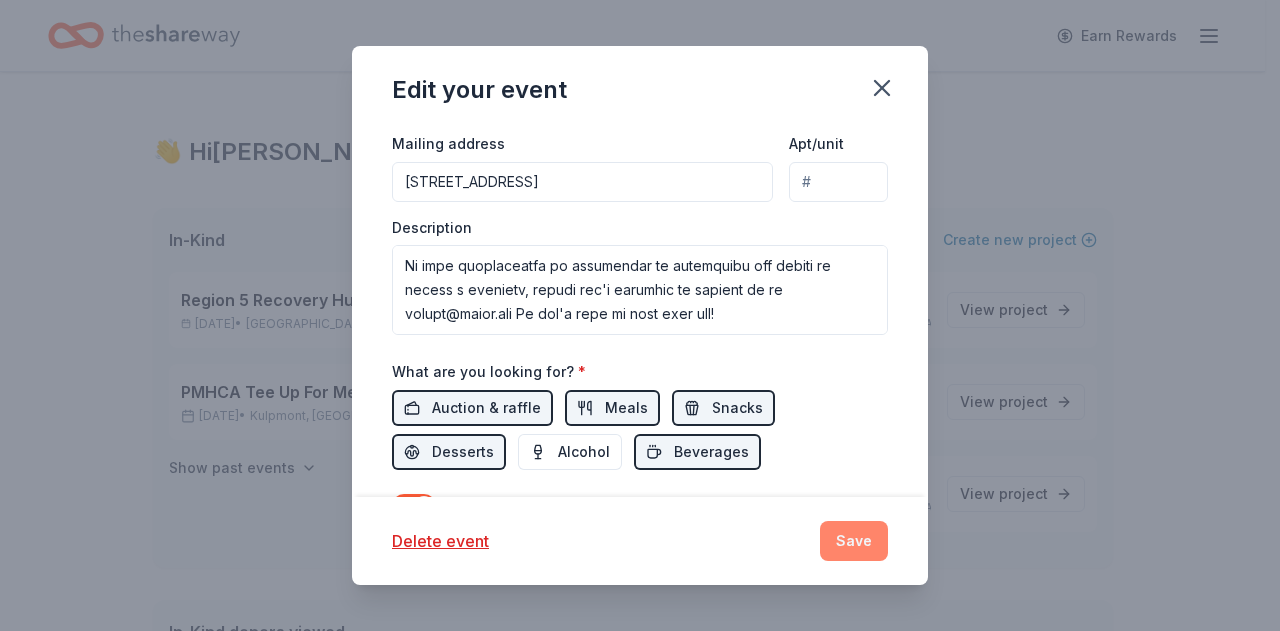 click on "Save" at bounding box center (854, 541) 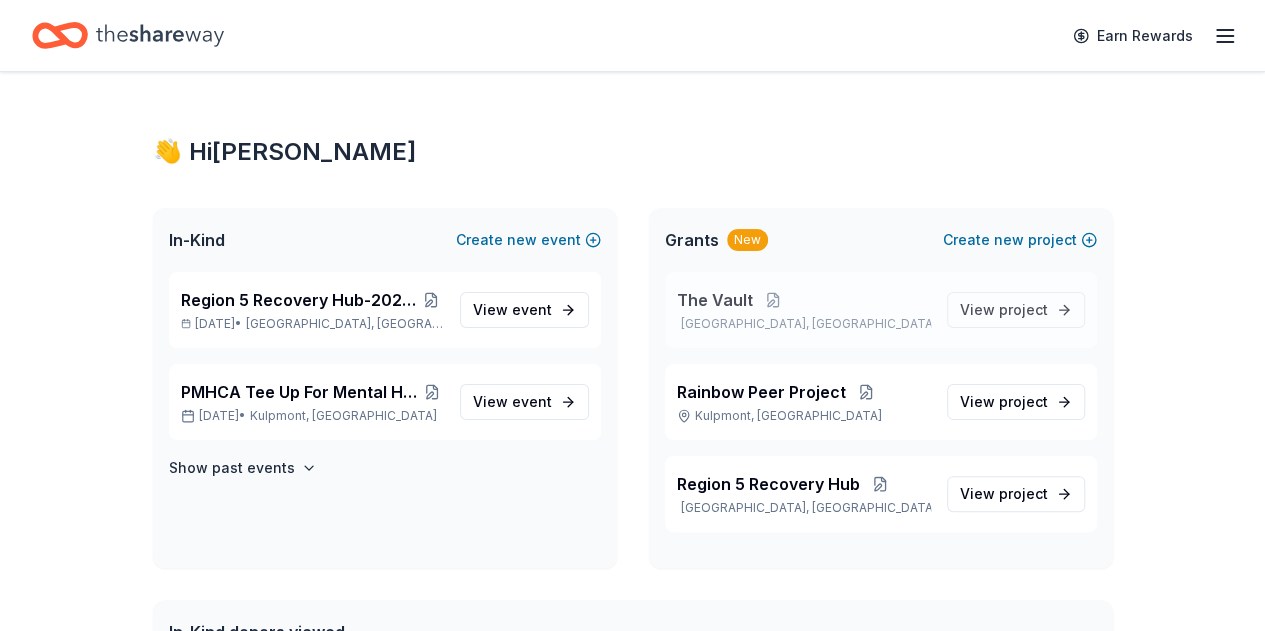 click on "The Vault" at bounding box center (804, 300) 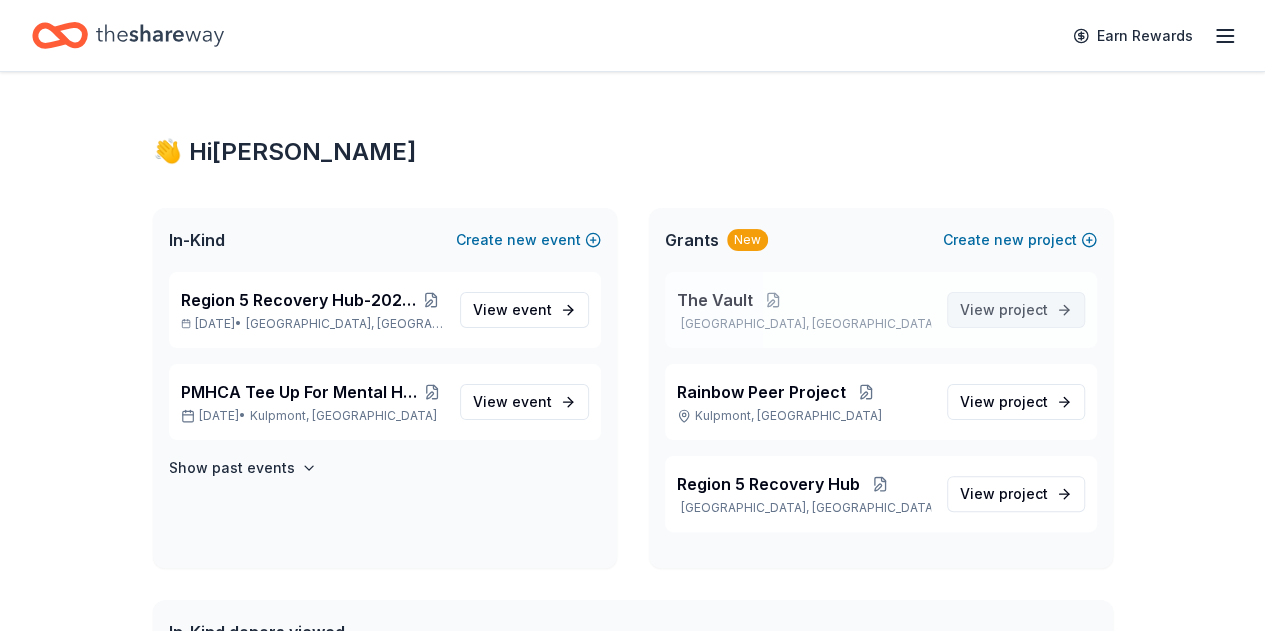 click on "View   project" at bounding box center (1016, 310) 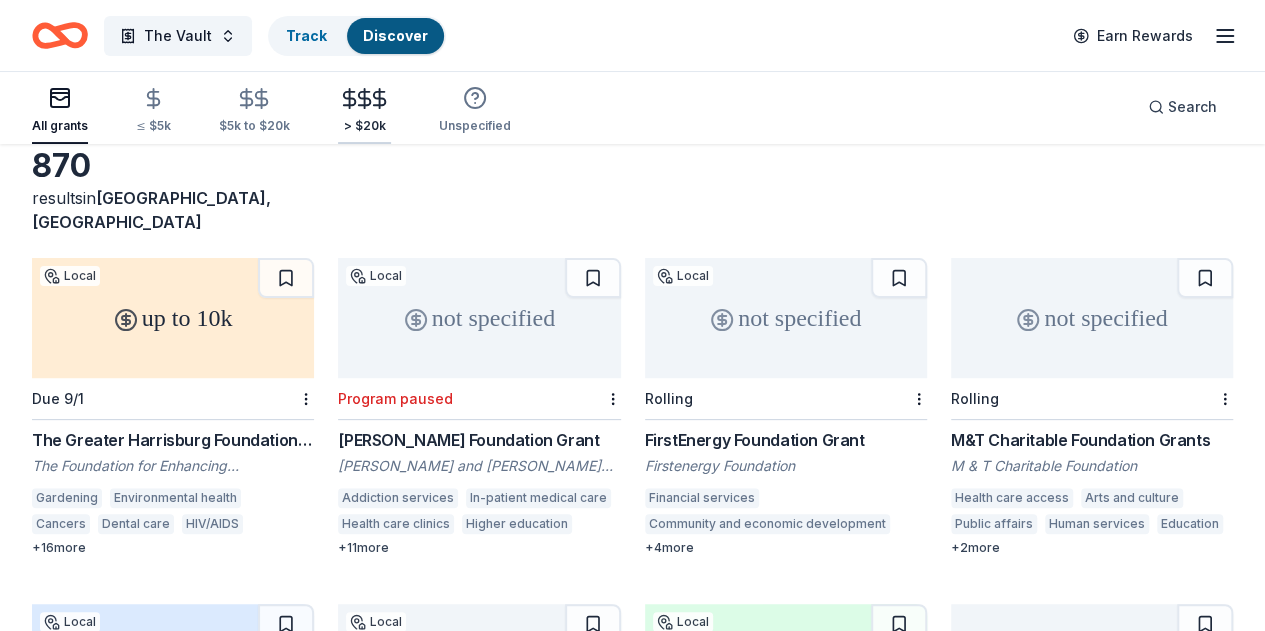 scroll, scrollTop: 0, scrollLeft: 0, axis: both 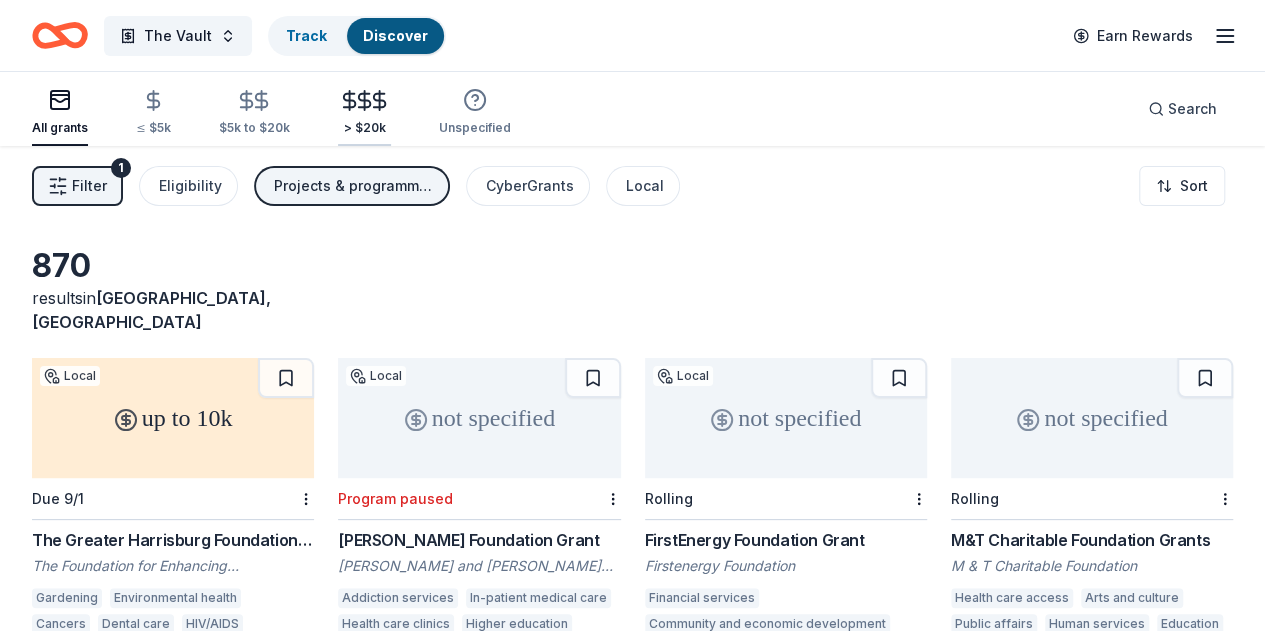 click on "All grants ≤ $5k $5k to $20k > $20k Unspecified" at bounding box center [271, 113] 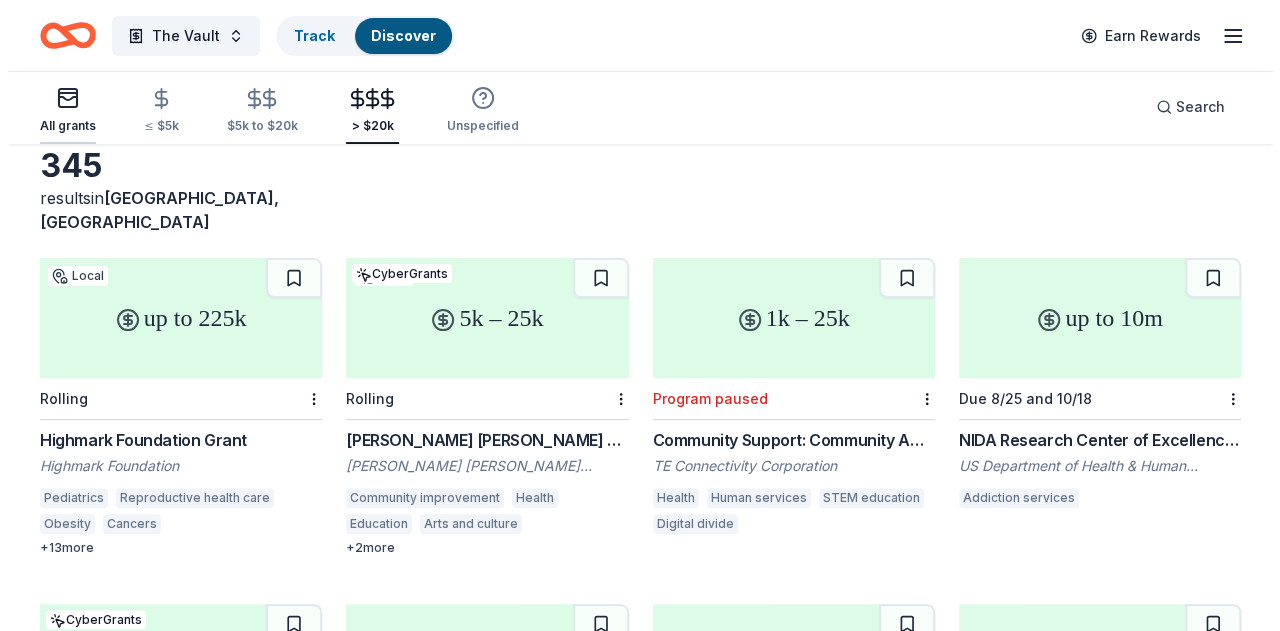 scroll, scrollTop: 0, scrollLeft: 0, axis: both 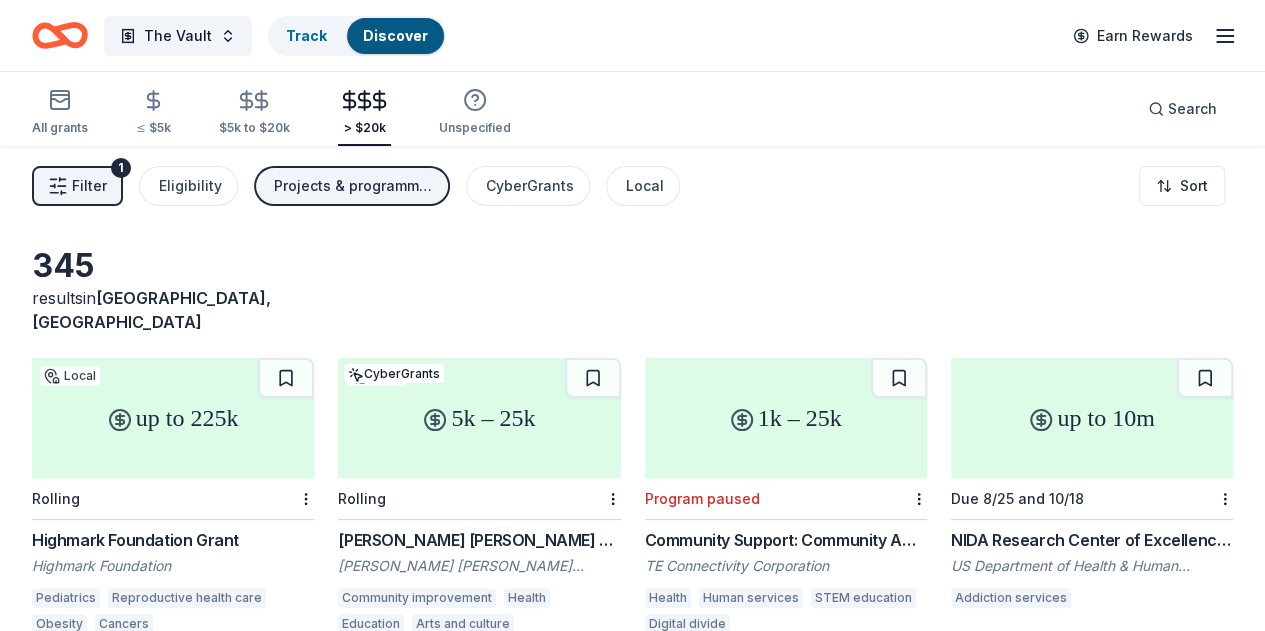 click 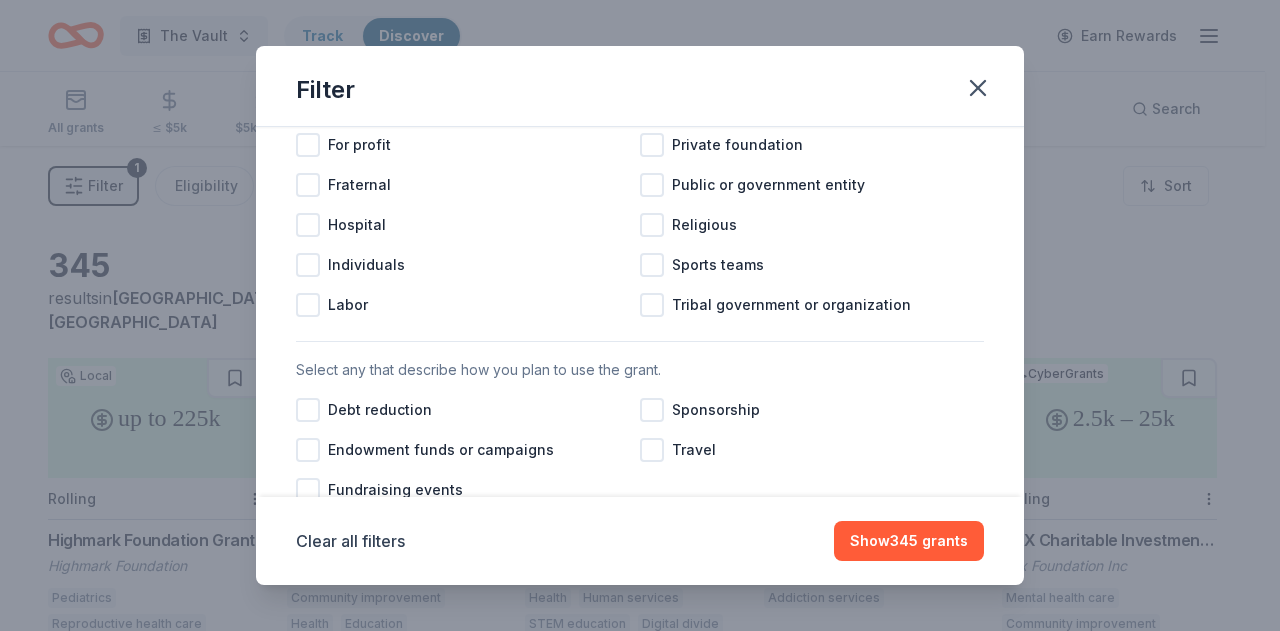 scroll, scrollTop: 200, scrollLeft: 0, axis: vertical 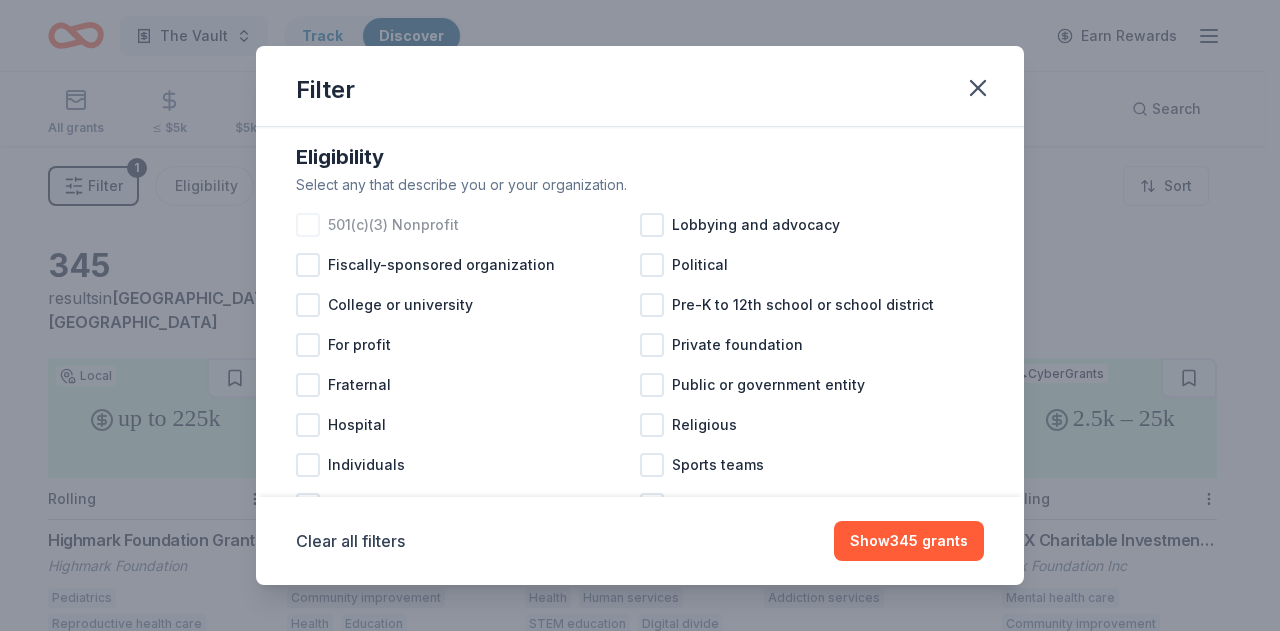 click at bounding box center [308, 225] 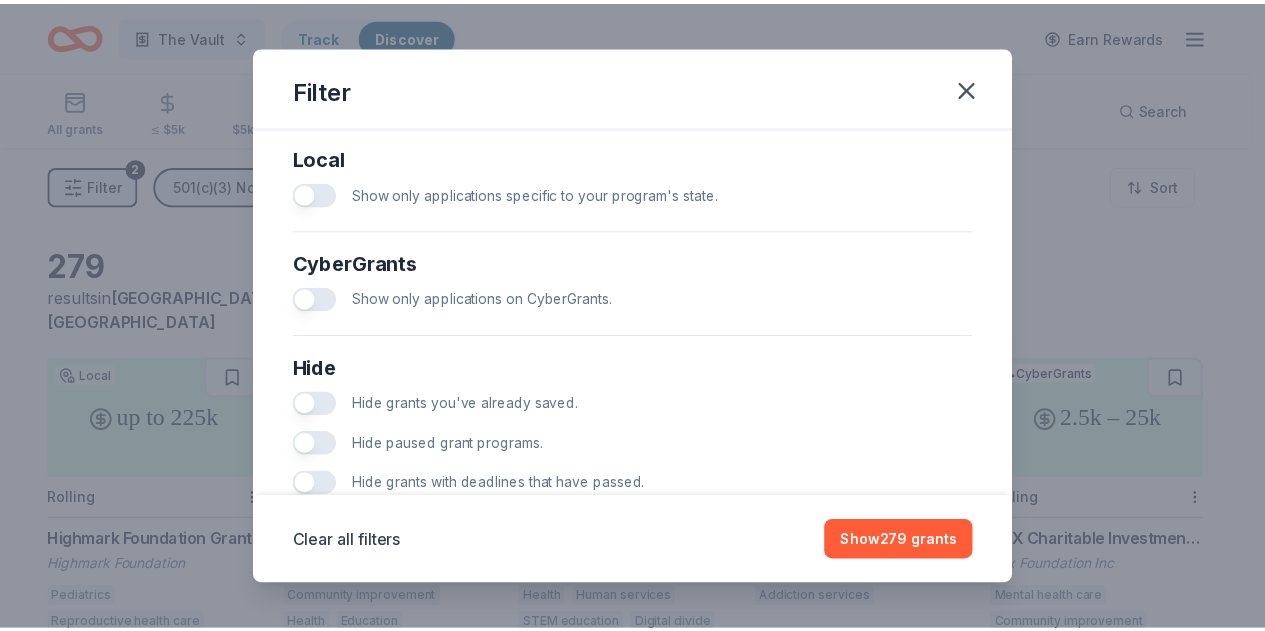 scroll, scrollTop: 1210, scrollLeft: 0, axis: vertical 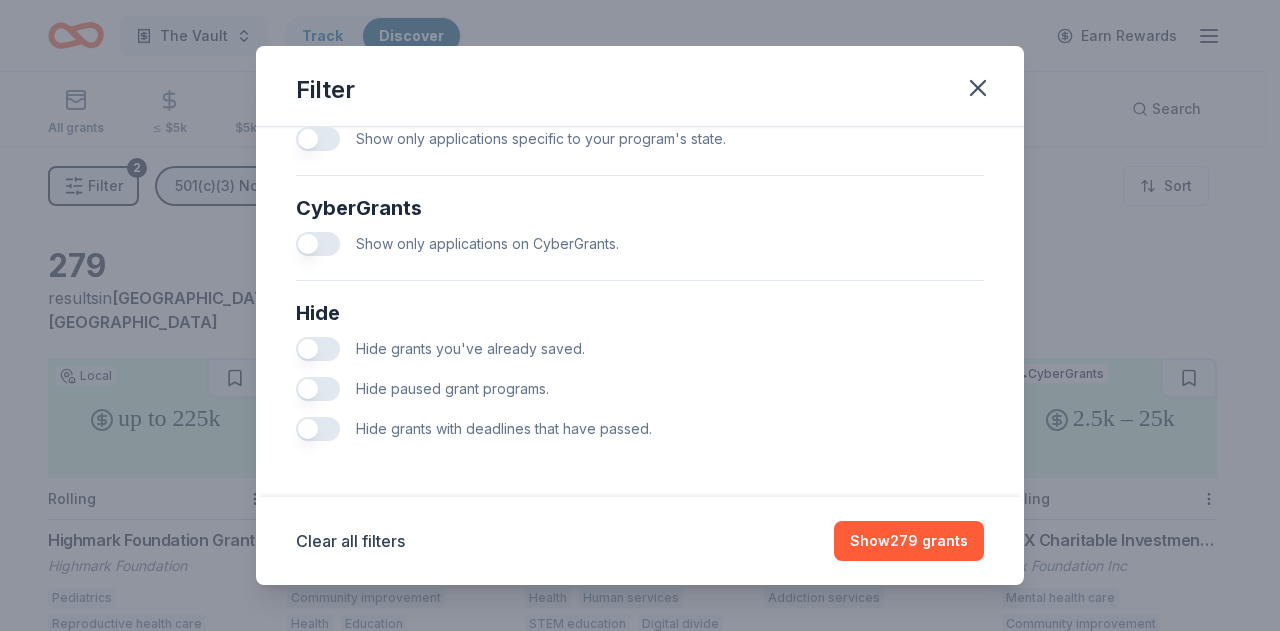 click at bounding box center [318, 349] 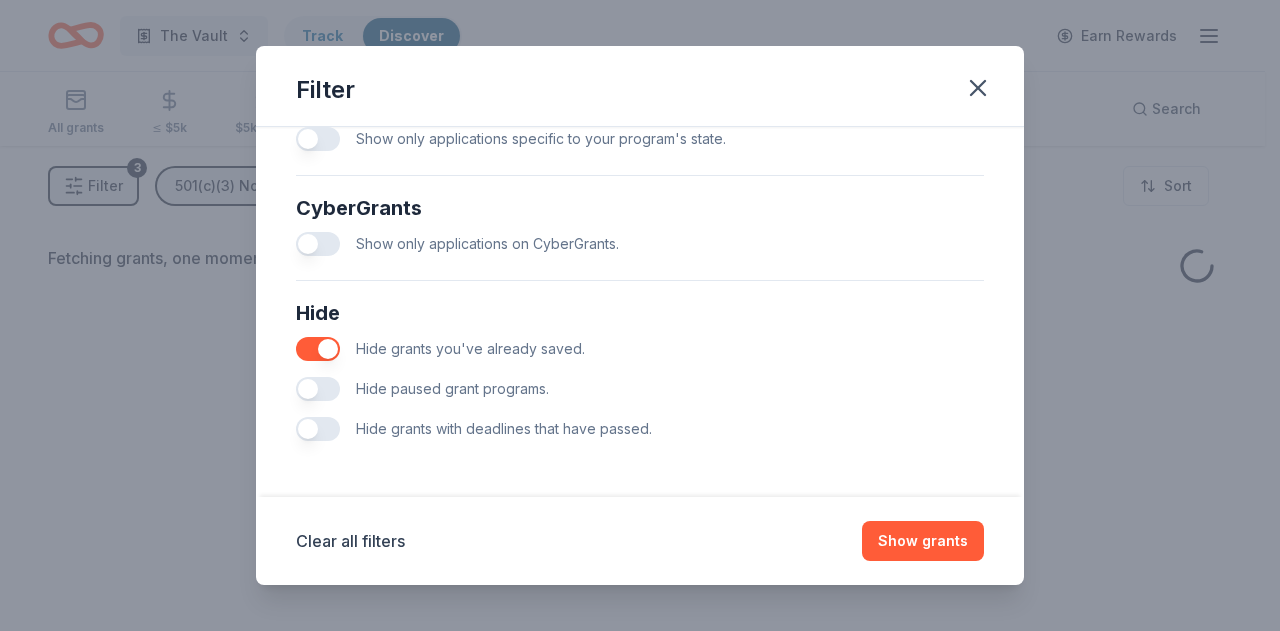 click at bounding box center (318, 389) 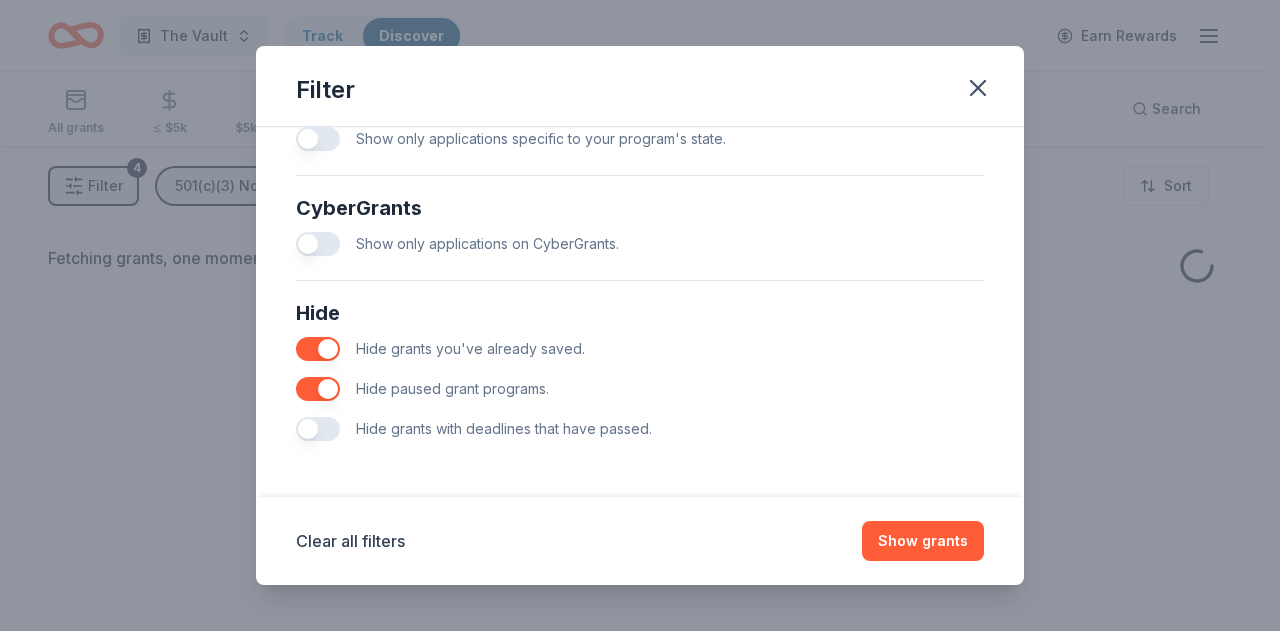 click at bounding box center (318, 429) 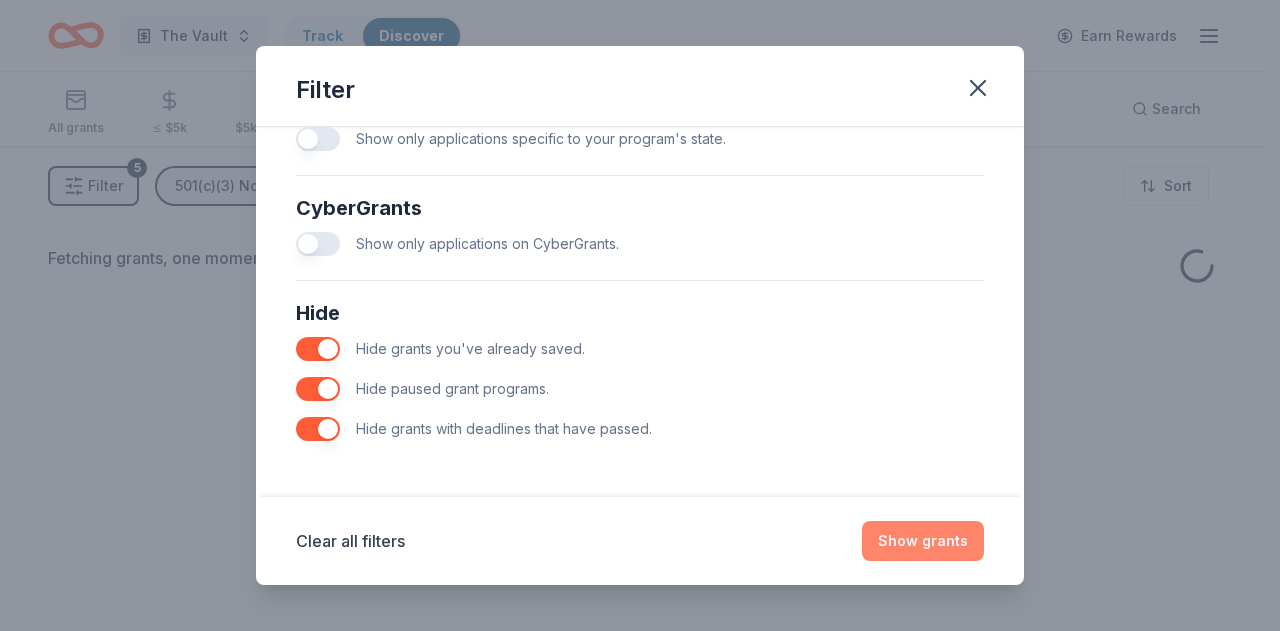 click on "Show    grants" at bounding box center [923, 541] 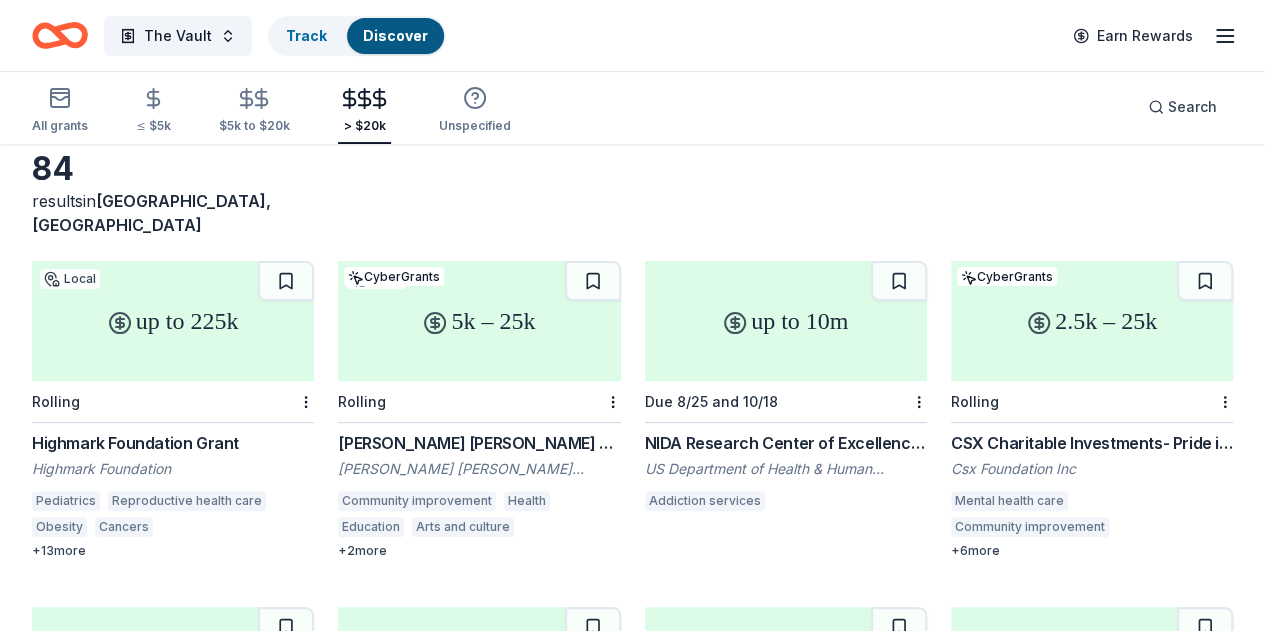 scroll, scrollTop: 100, scrollLeft: 0, axis: vertical 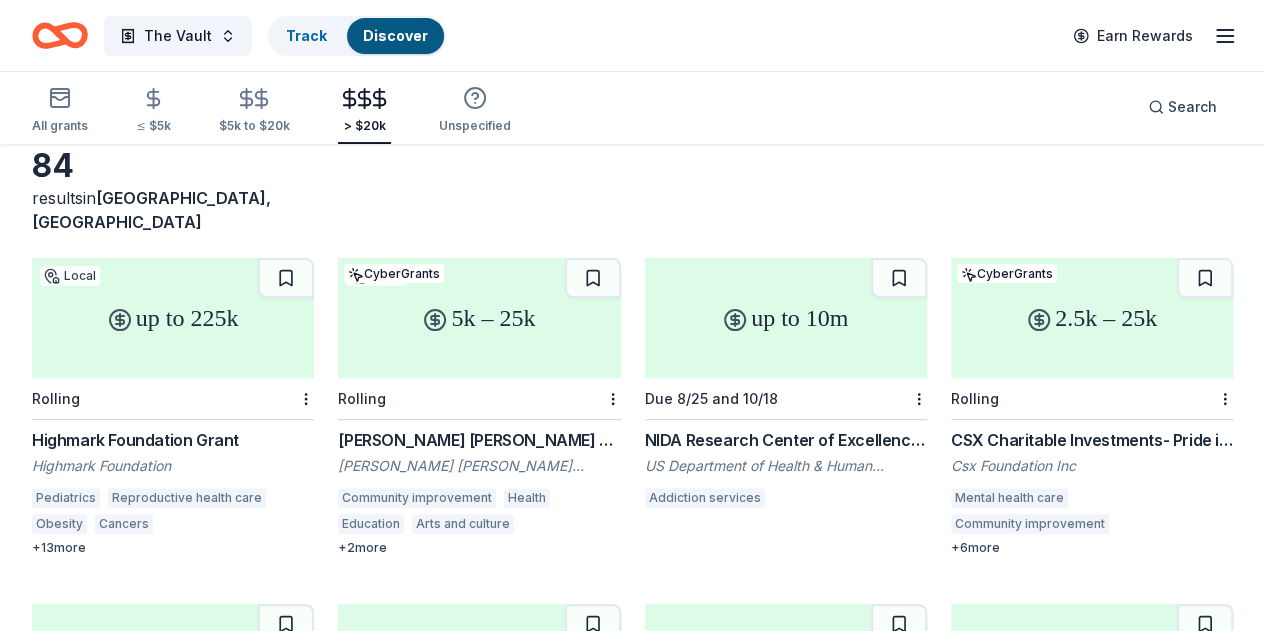 click on "+  13  more" at bounding box center (173, 548) 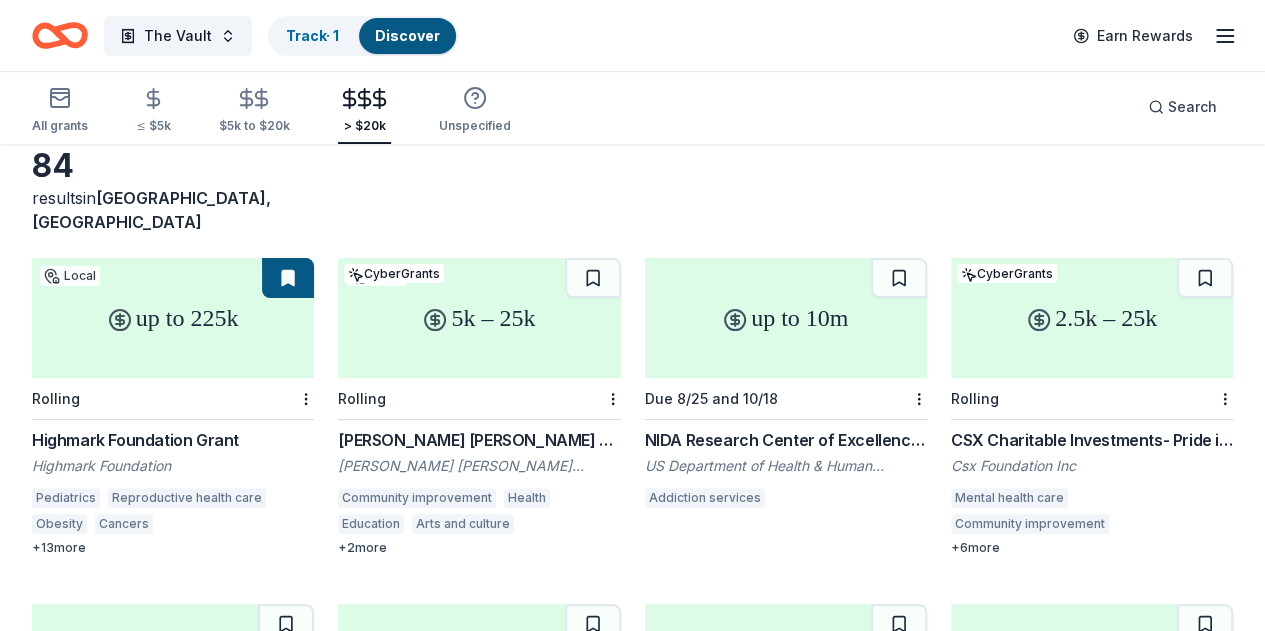 click at bounding box center (288, 278) 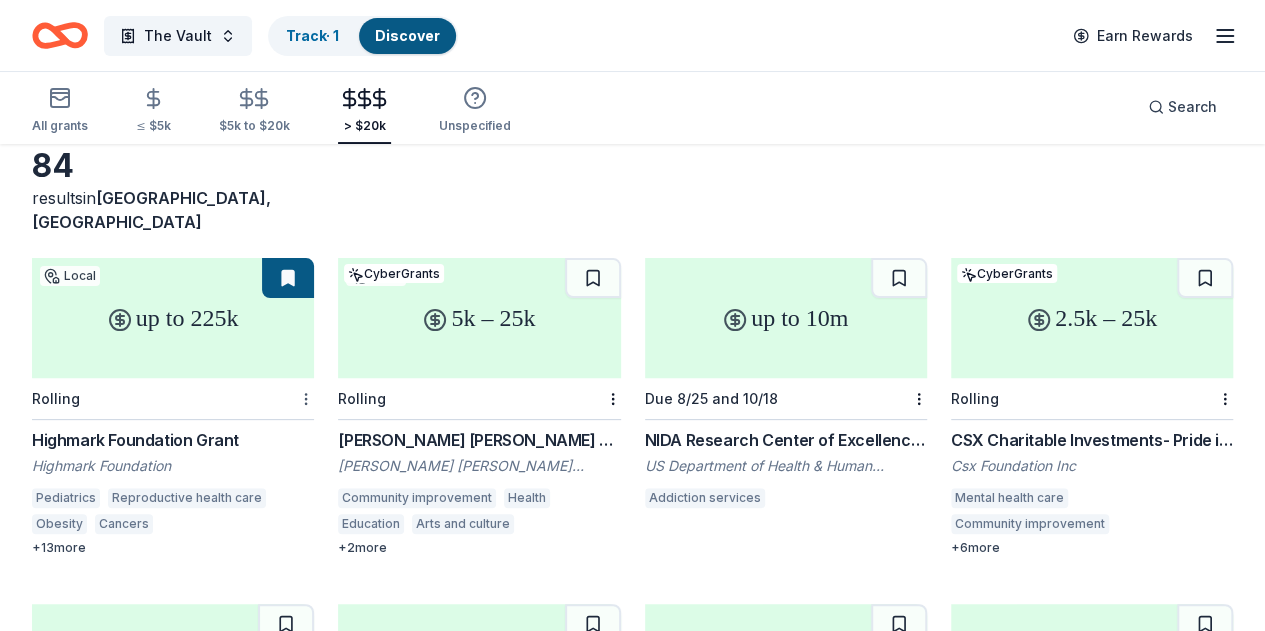 click at bounding box center (304, 398) 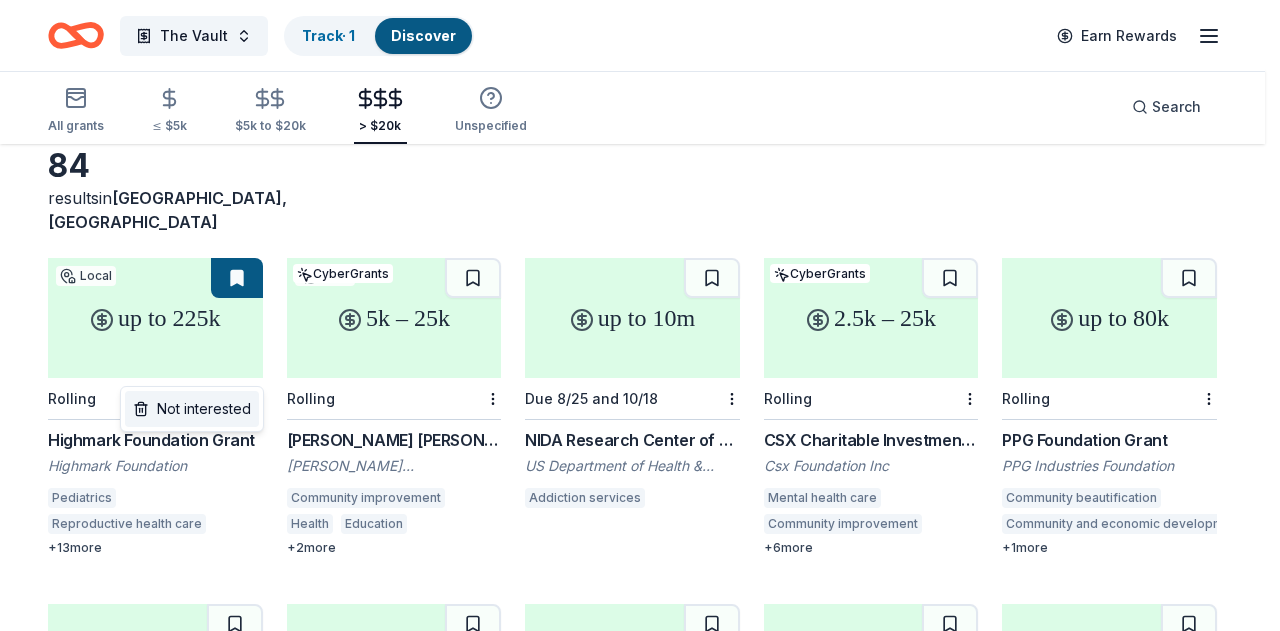 drag, startPoint x: 248, startPoint y: 403, endPoint x: 332, endPoint y: 413, distance: 84.59315 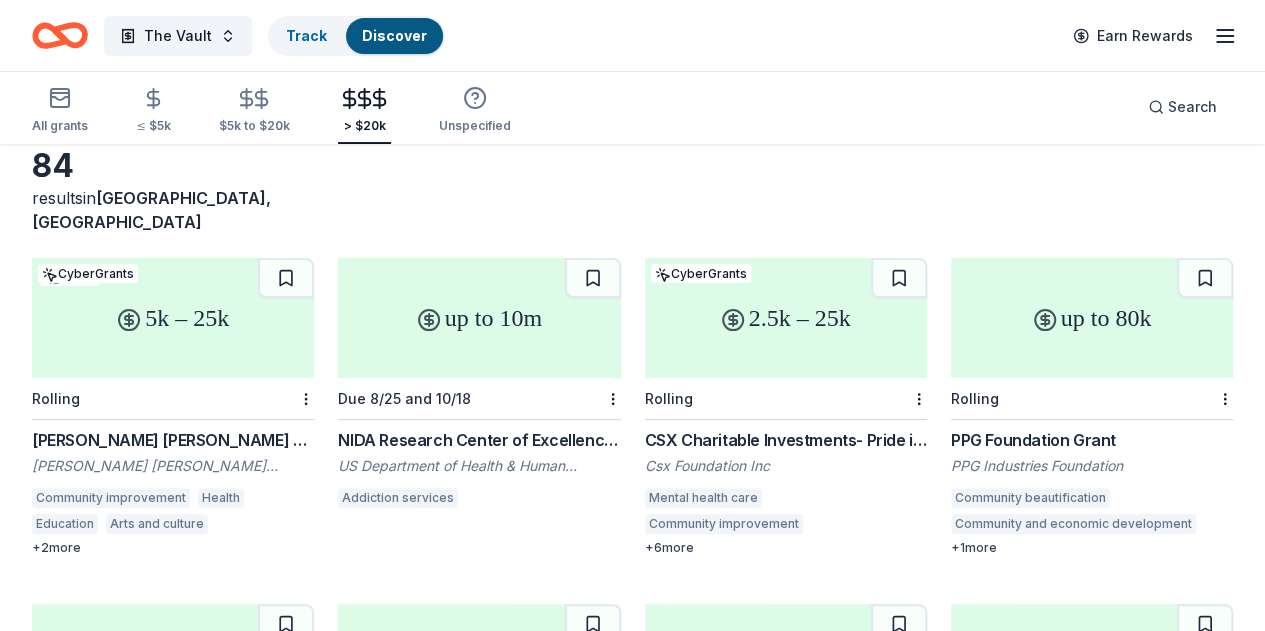 click on "5k – 25k" at bounding box center [173, 318] 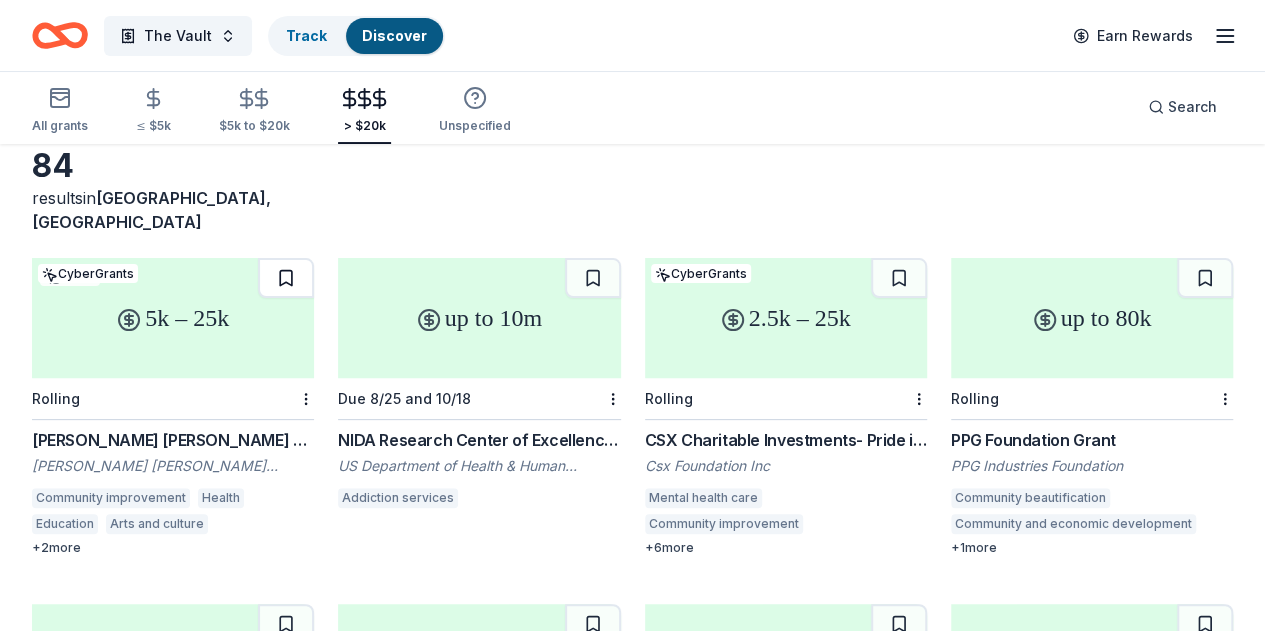 click at bounding box center [286, 278] 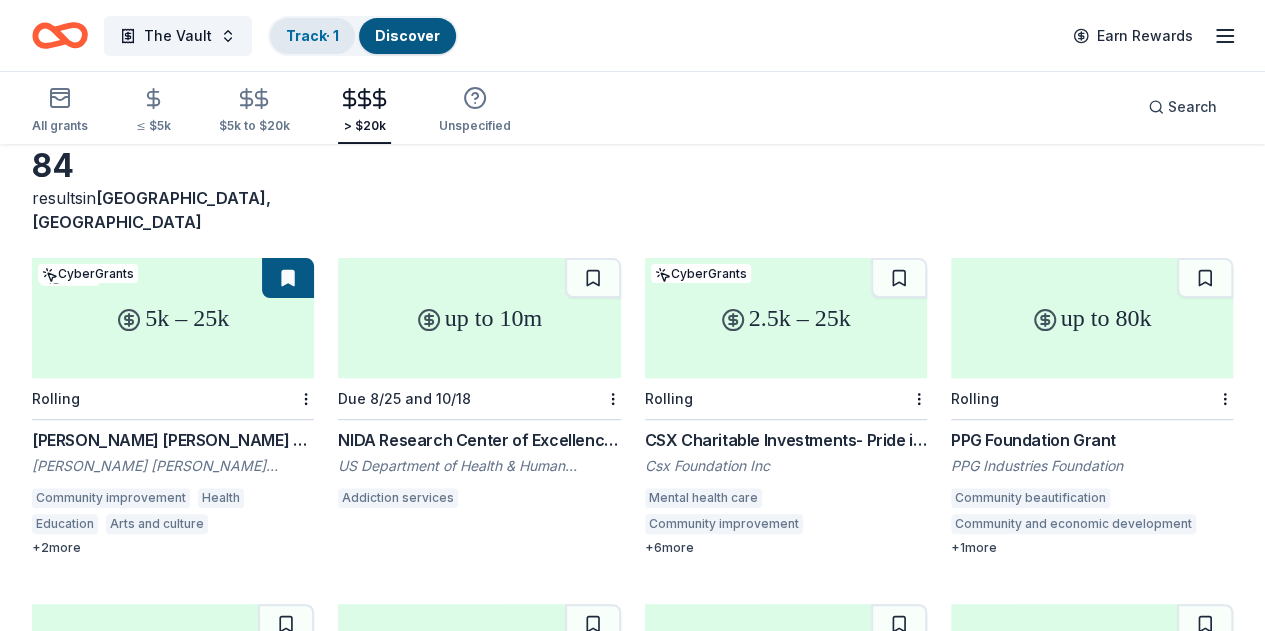 click on "Track  · 1" at bounding box center (312, 35) 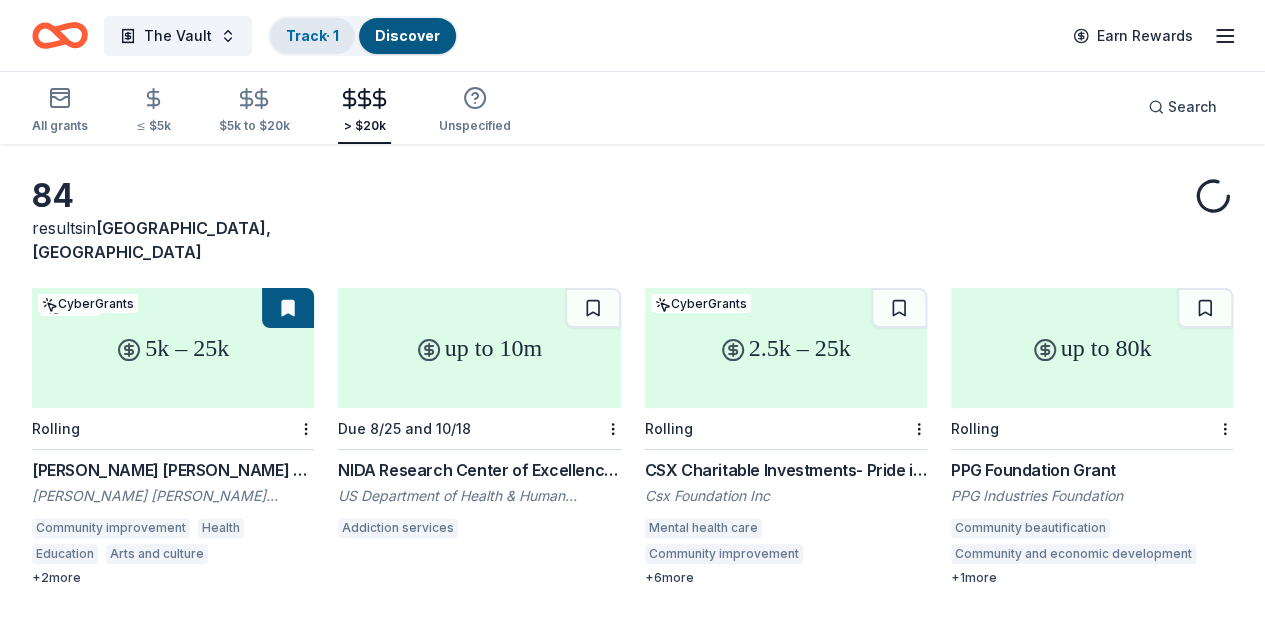 scroll, scrollTop: 100, scrollLeft: 0, axis: vertical 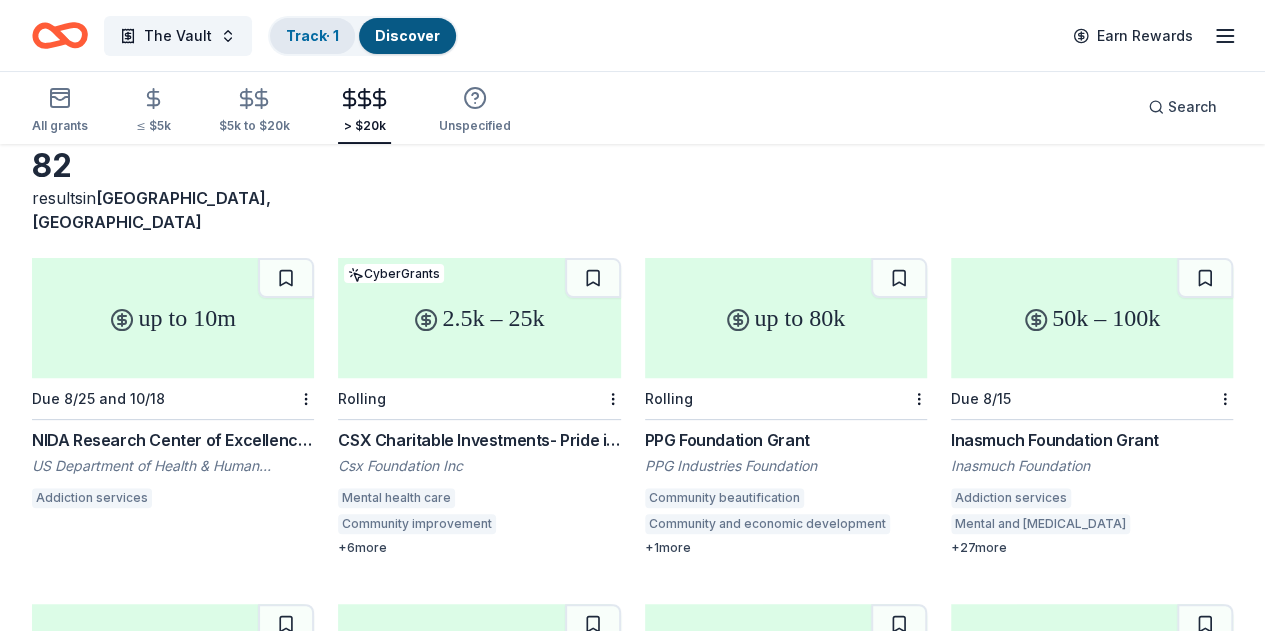 click on "Track  · 1" at bounding box center (312, 35) 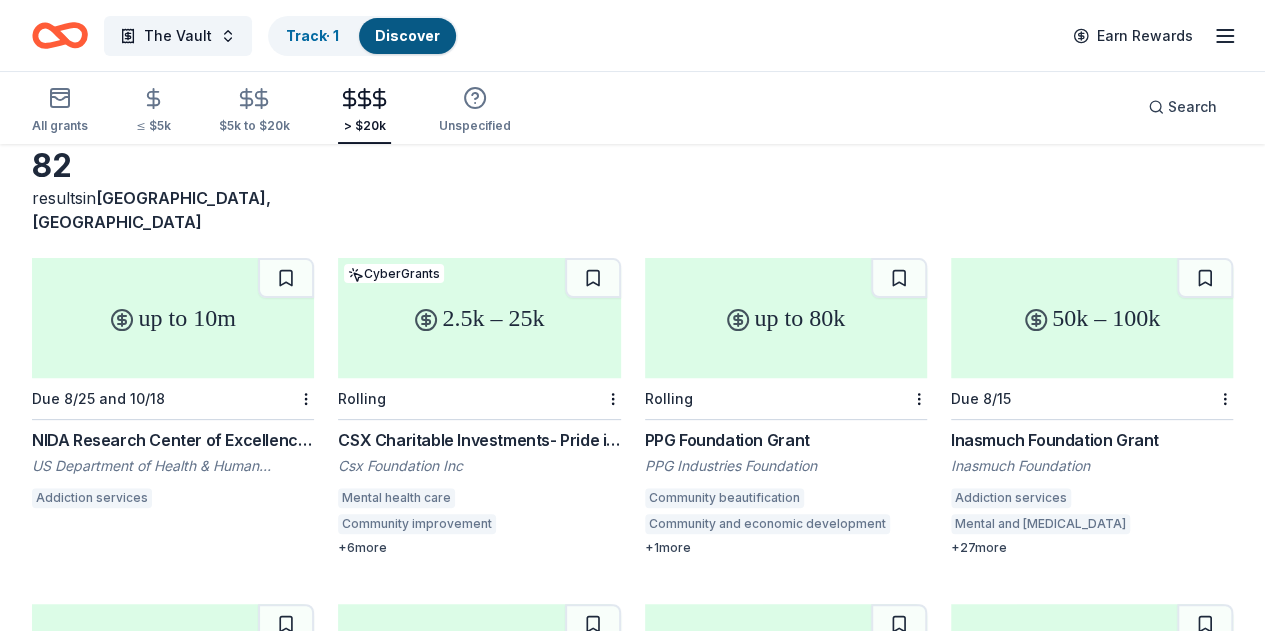 scroll, scrollTop: 0, scrollLeft: 0, axis: both 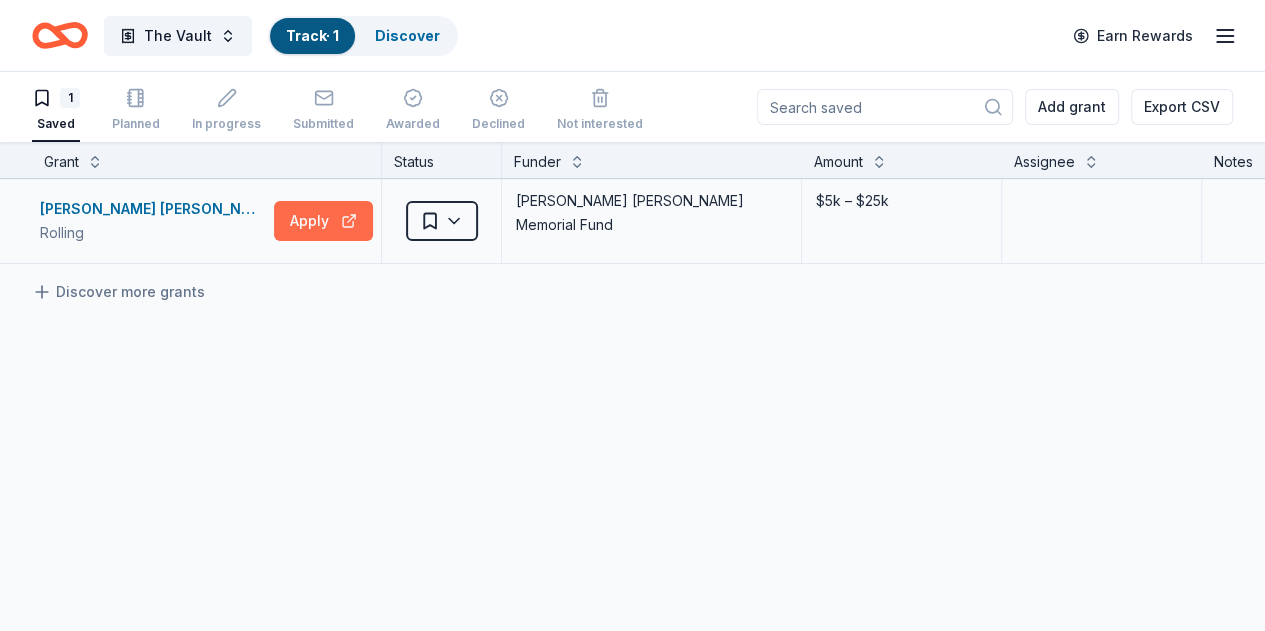 click on "Apply" at bounding box center [323, 221] 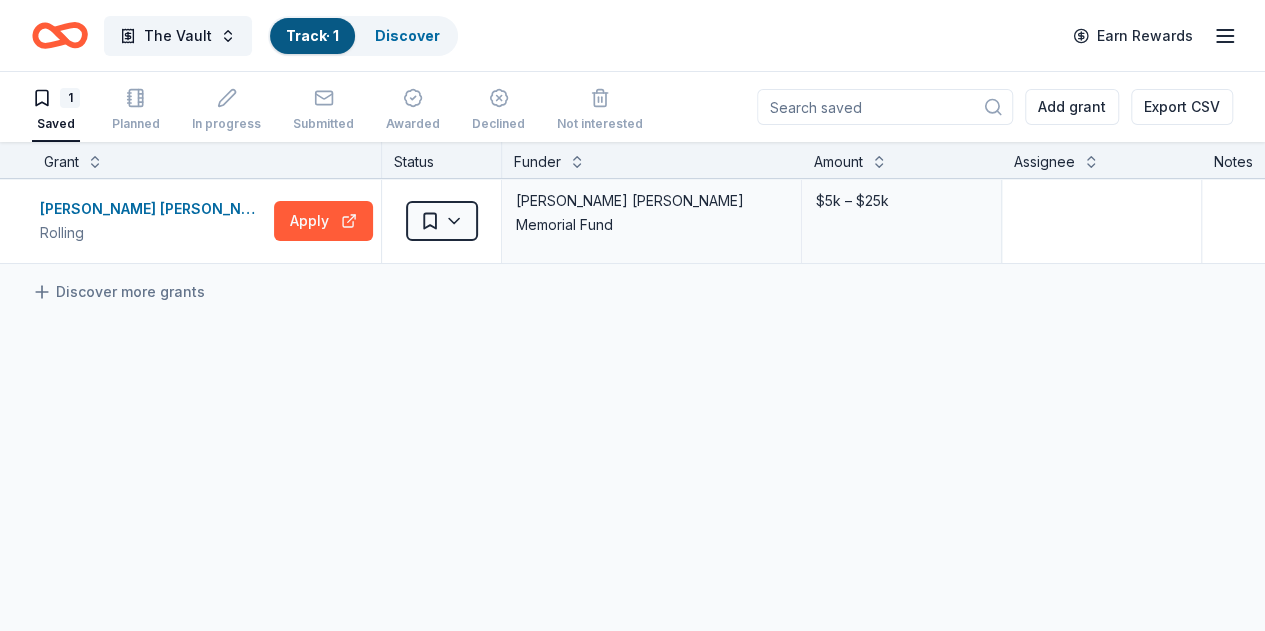 scroll, scrollTop: 0, scrollLeft: 0, axis: both 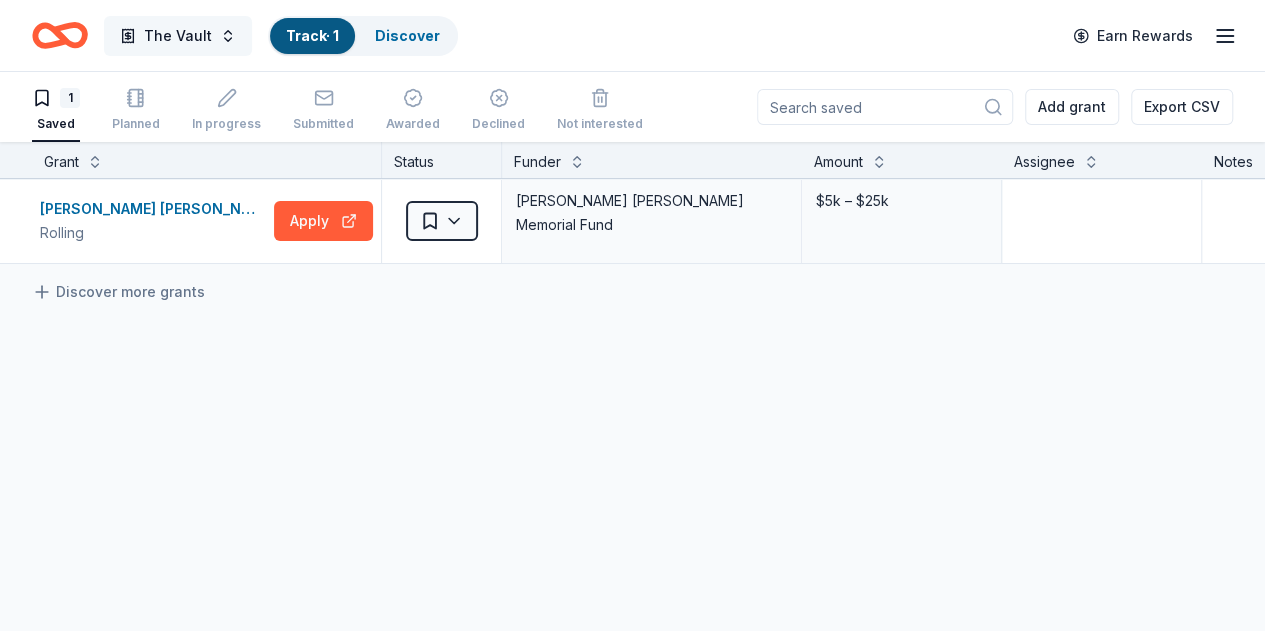 click on "The Vault" at bounding box center [178, 36] 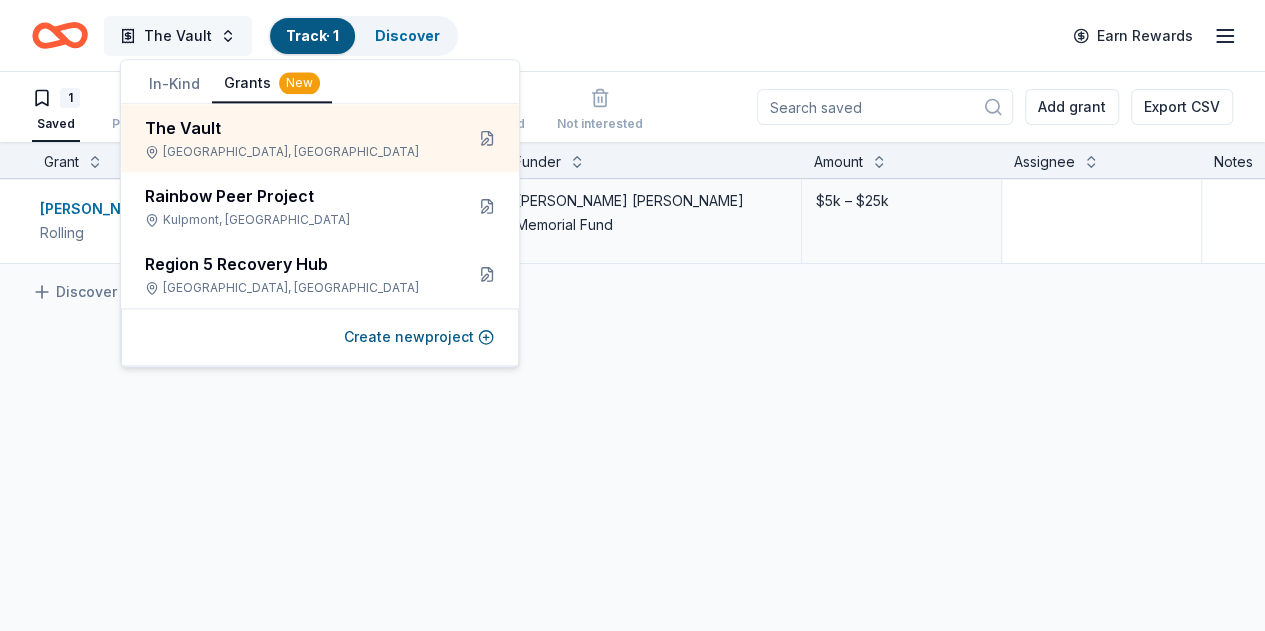 click on "The Vault" at bounding box center (178, 36) 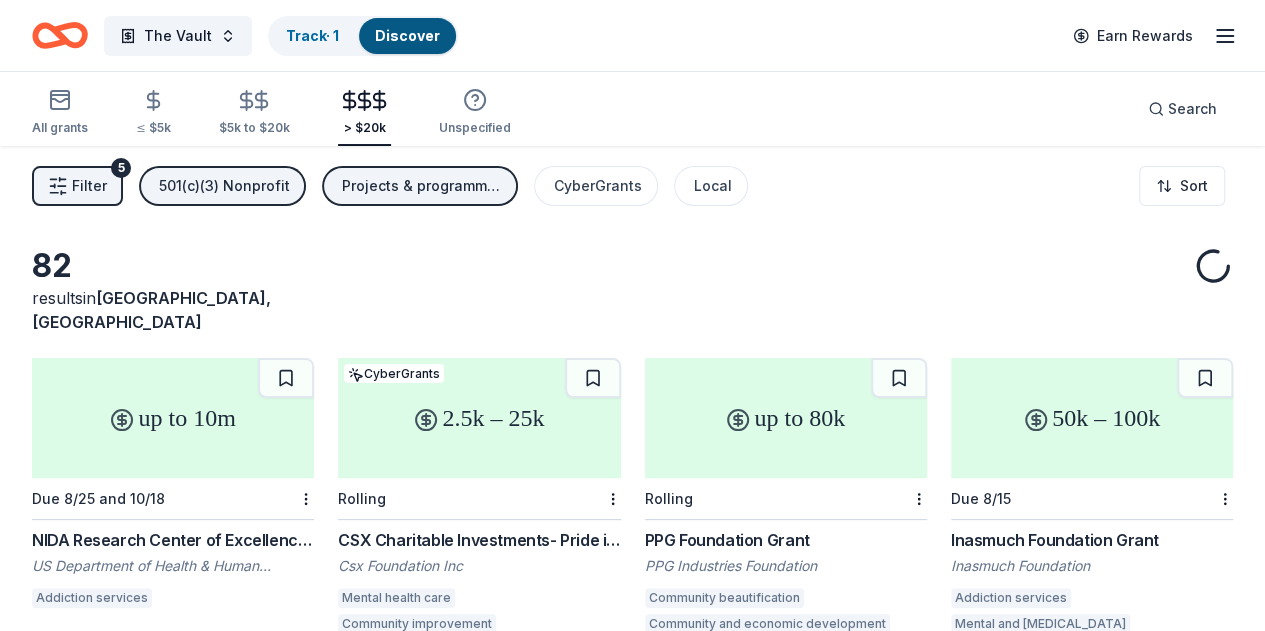 scroll, scrollTop: 100, scrollLeft: 0, axis: vertical 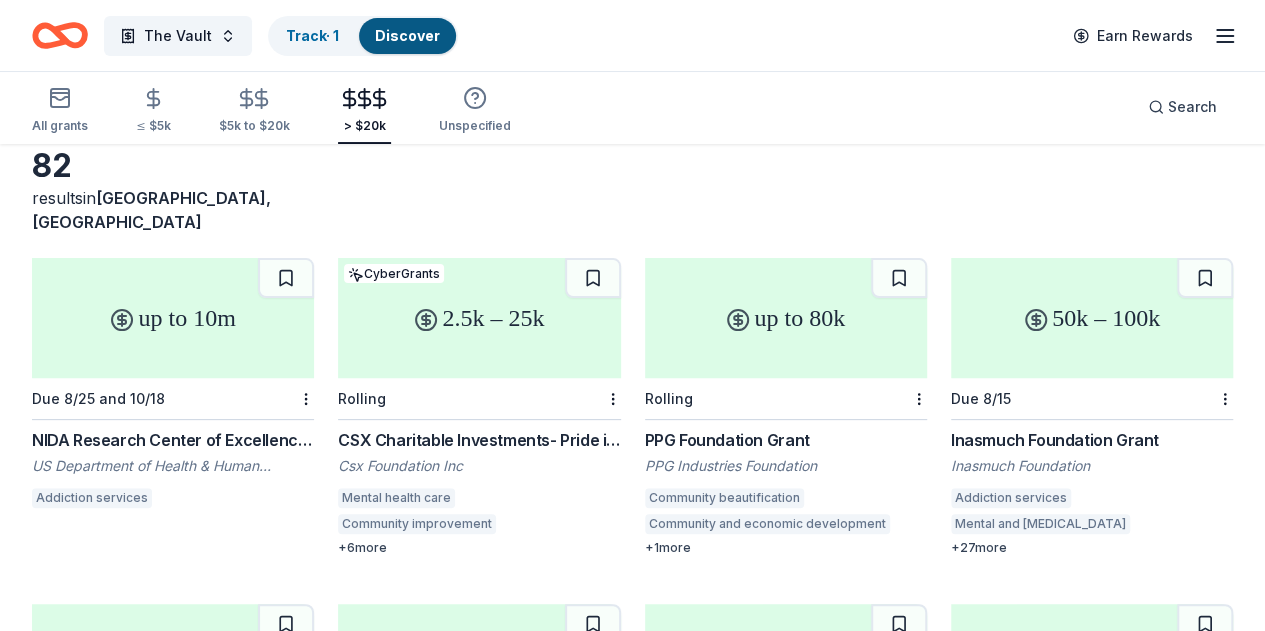 click 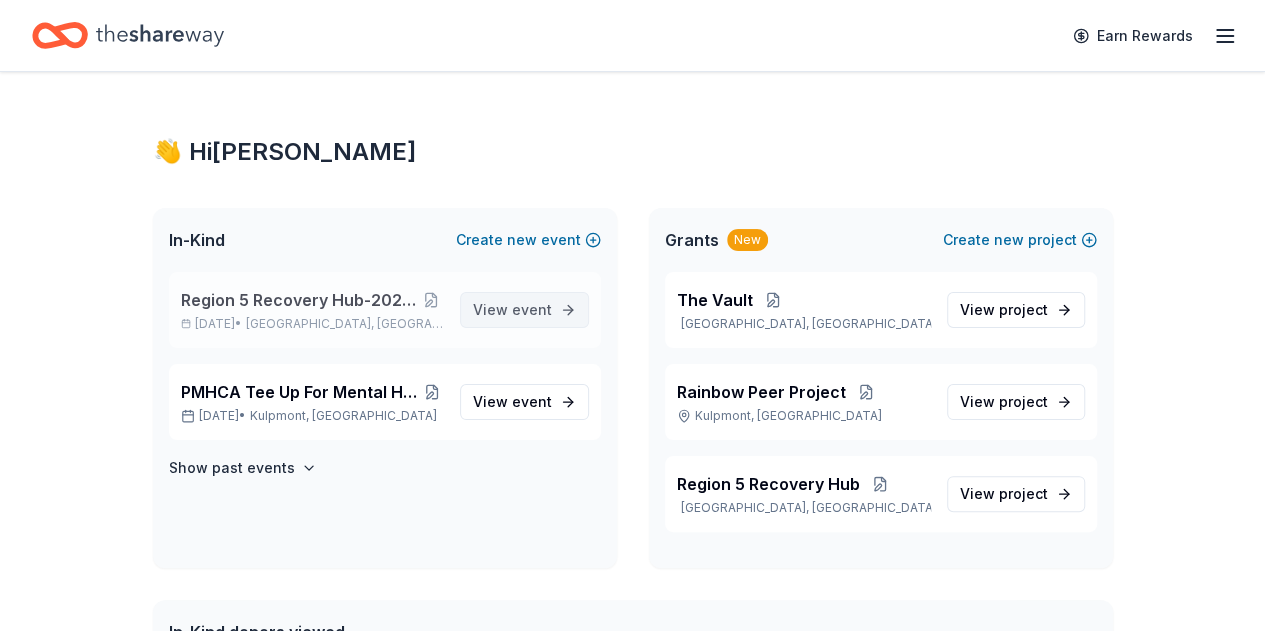click on "View   event" at bounding box center (512, 310) 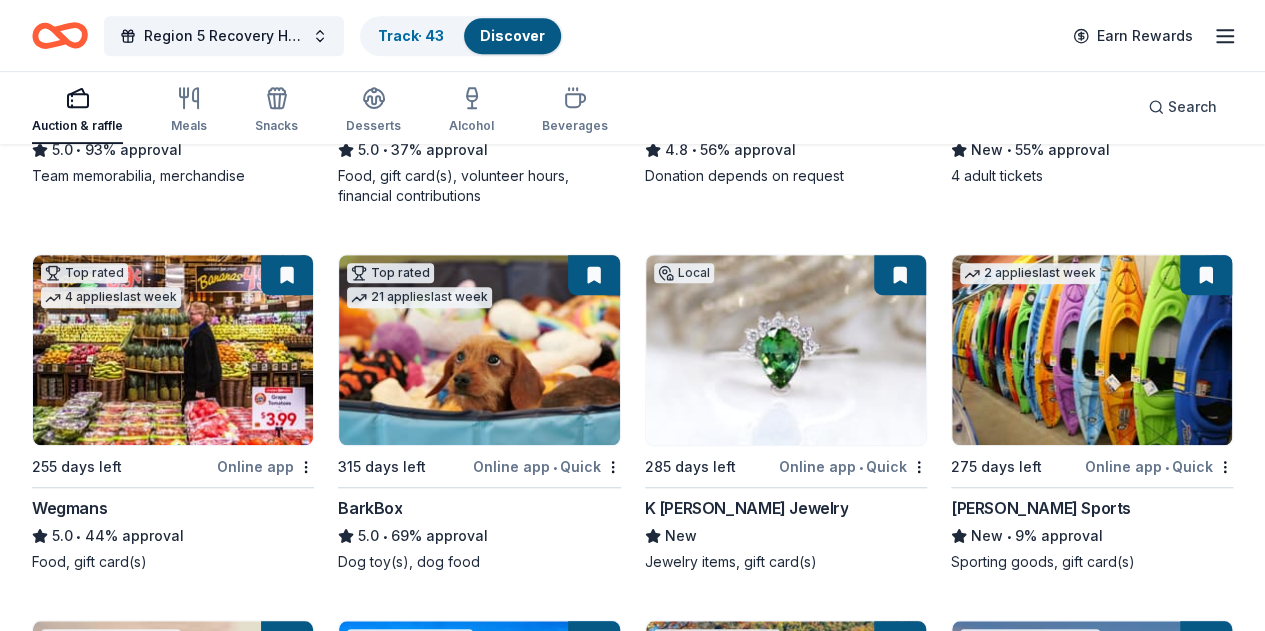 scroll, scrollTop: 0, scrollLeft: 0, axis: both 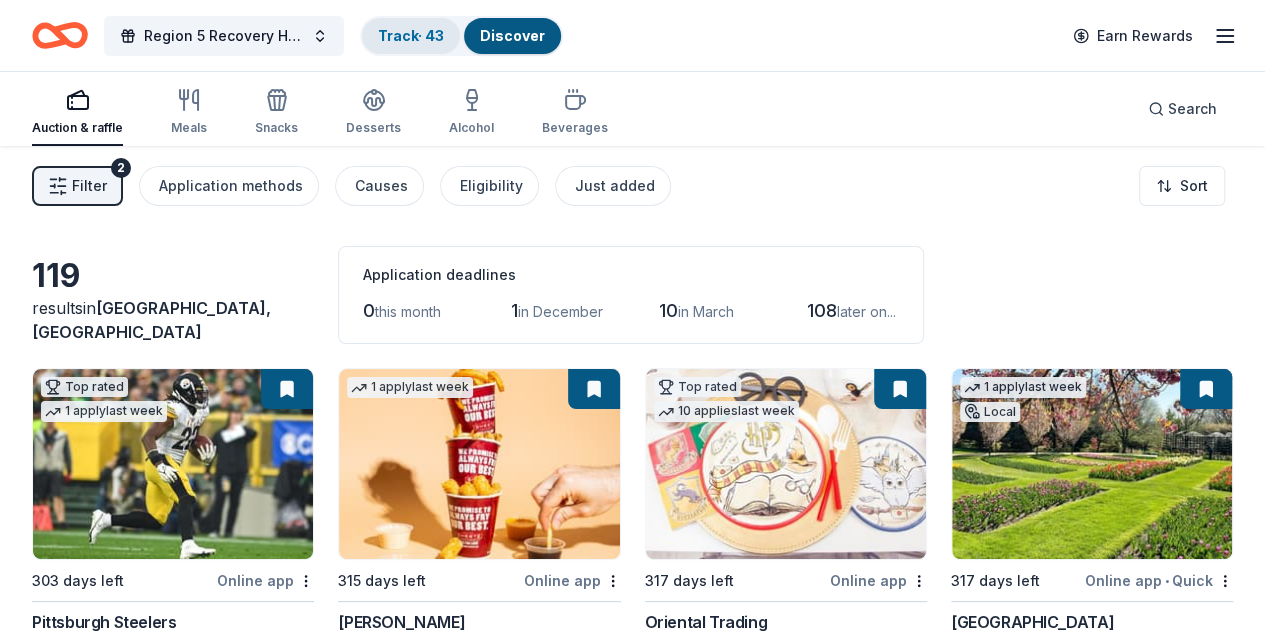 click on "Track  · 43" at bounding box center (411, 36) 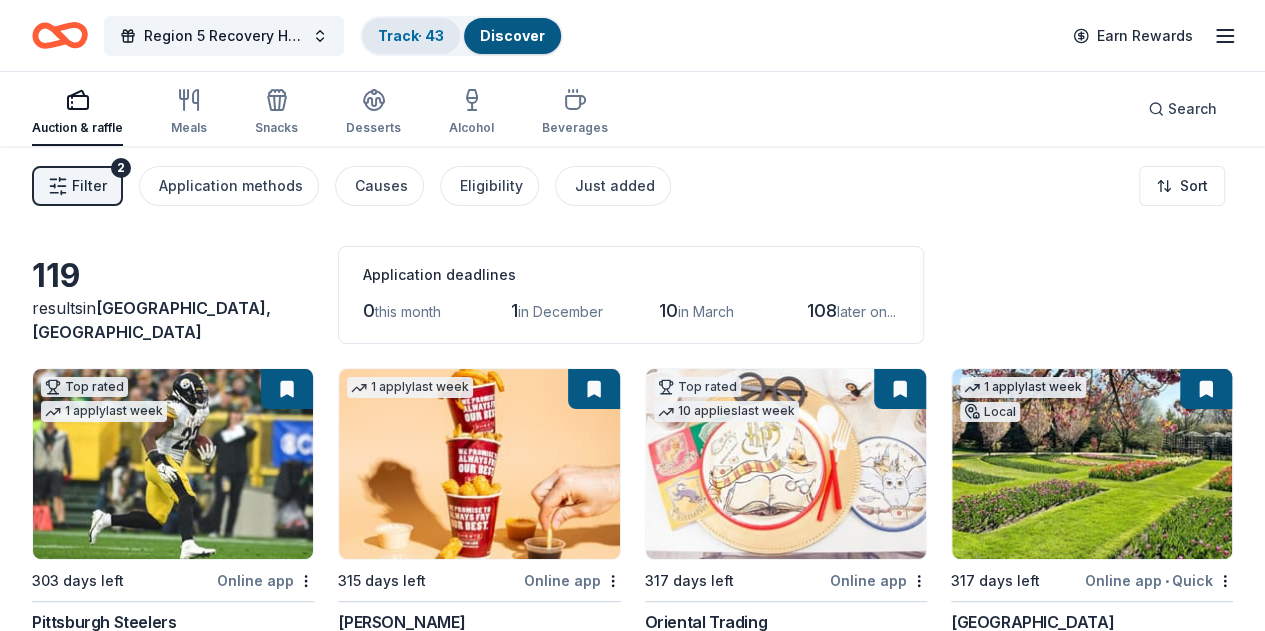 click on "Track  · 43" at bounding box center (411, 35) 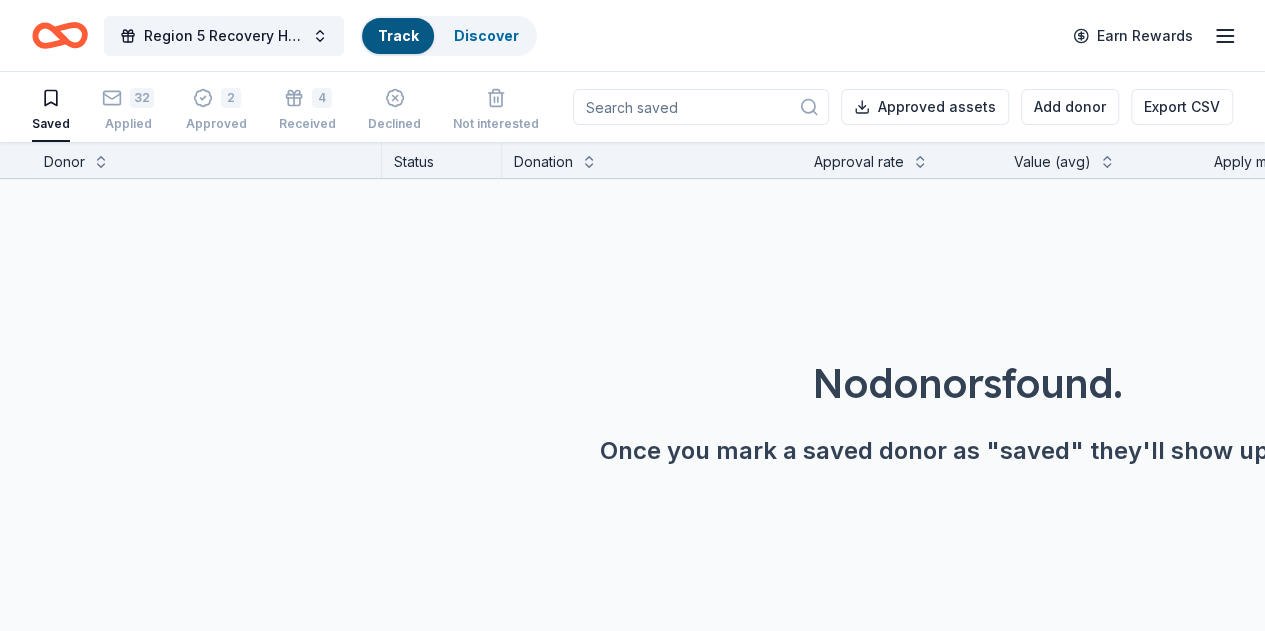 scroll, scrollTop: 0, scrollLeft: 0, axis: both 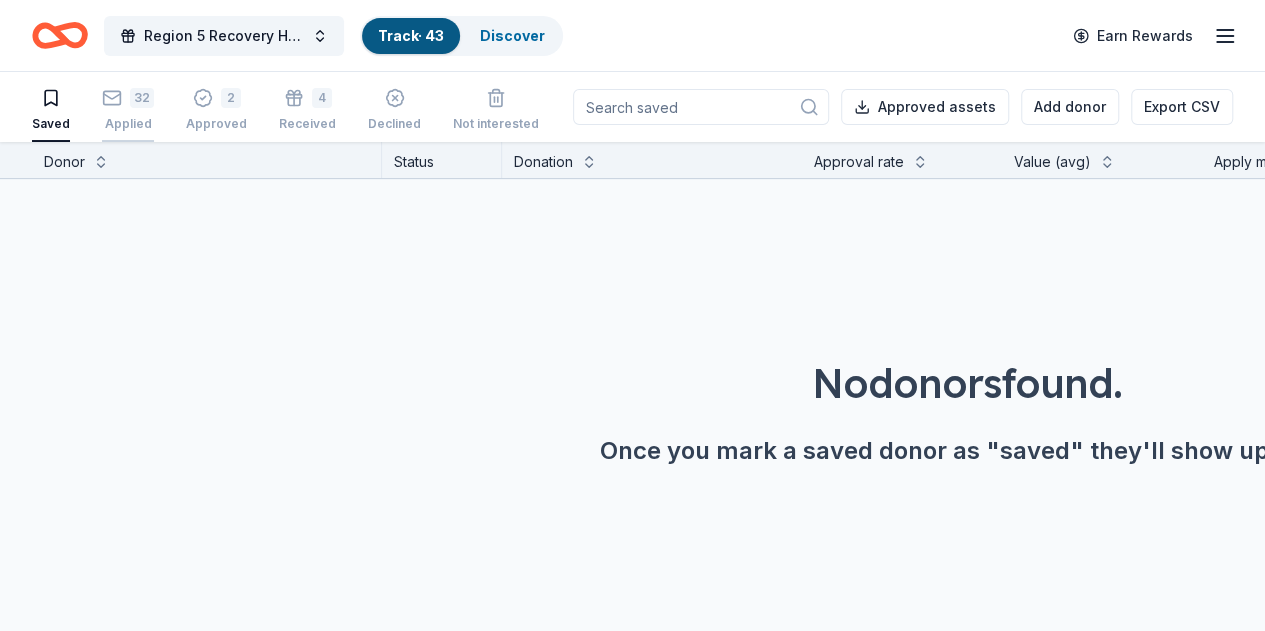 click on "32 Applied" at bounding box center [128, 110] 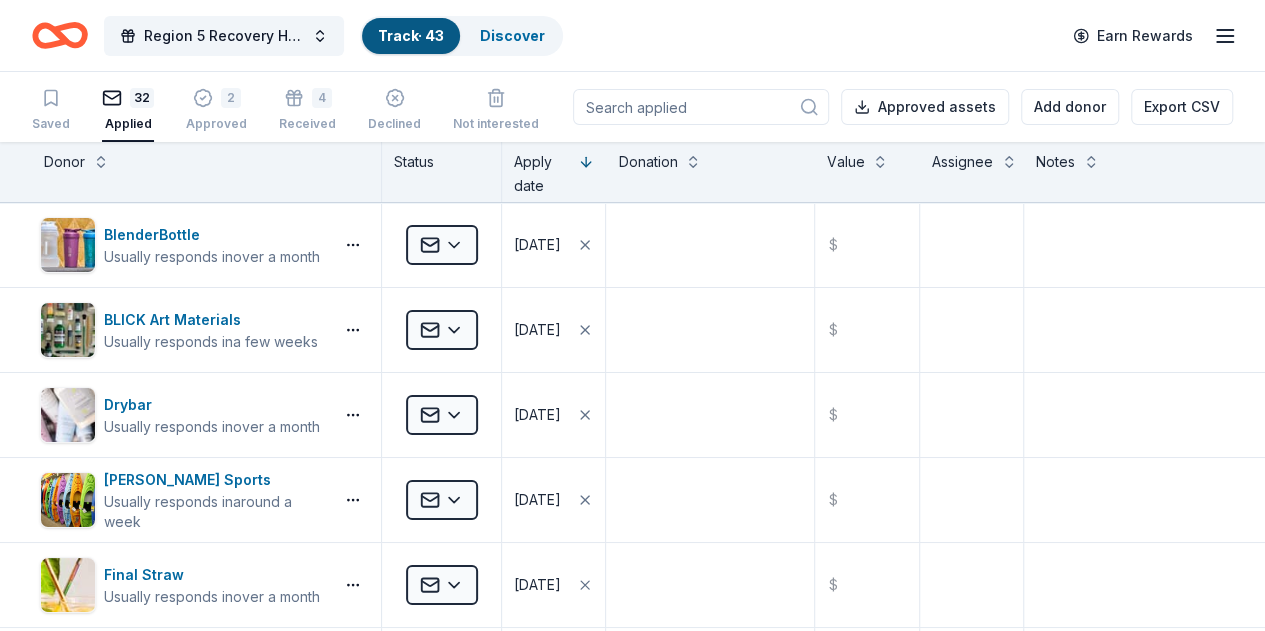 scroll, scrollTop: 0, scrollLeft: 0, axis: both 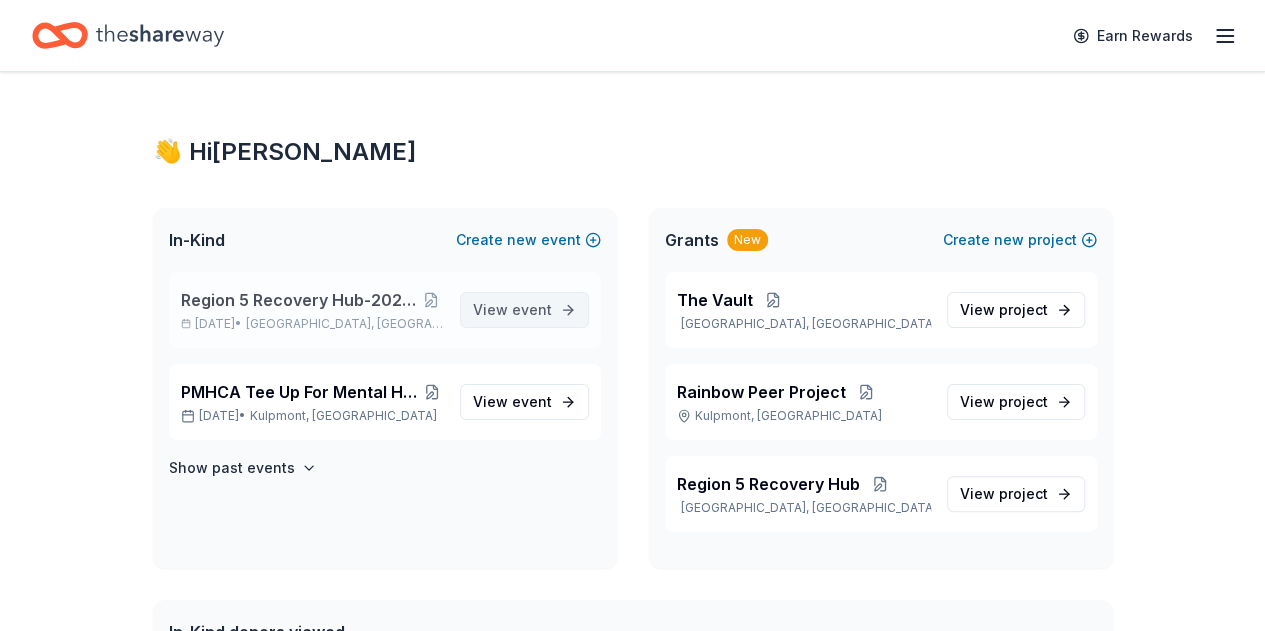 click on "event" at bounding box center (532, 309) 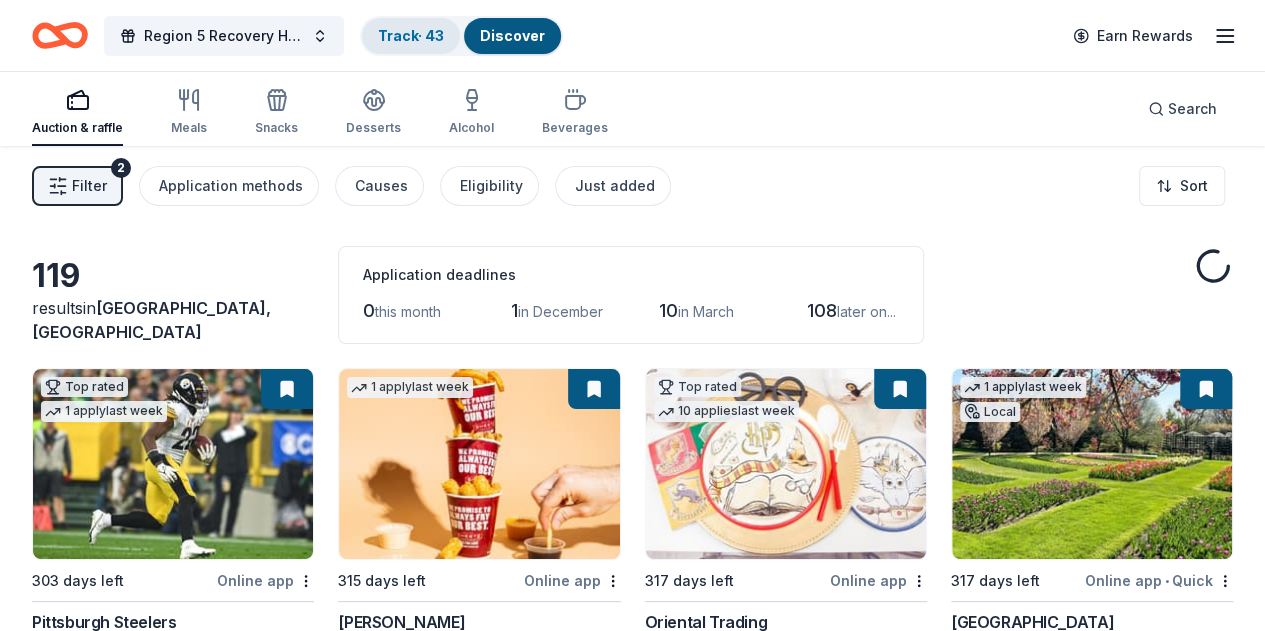 click on "Track  · 43" at bounding box center [411, 35] 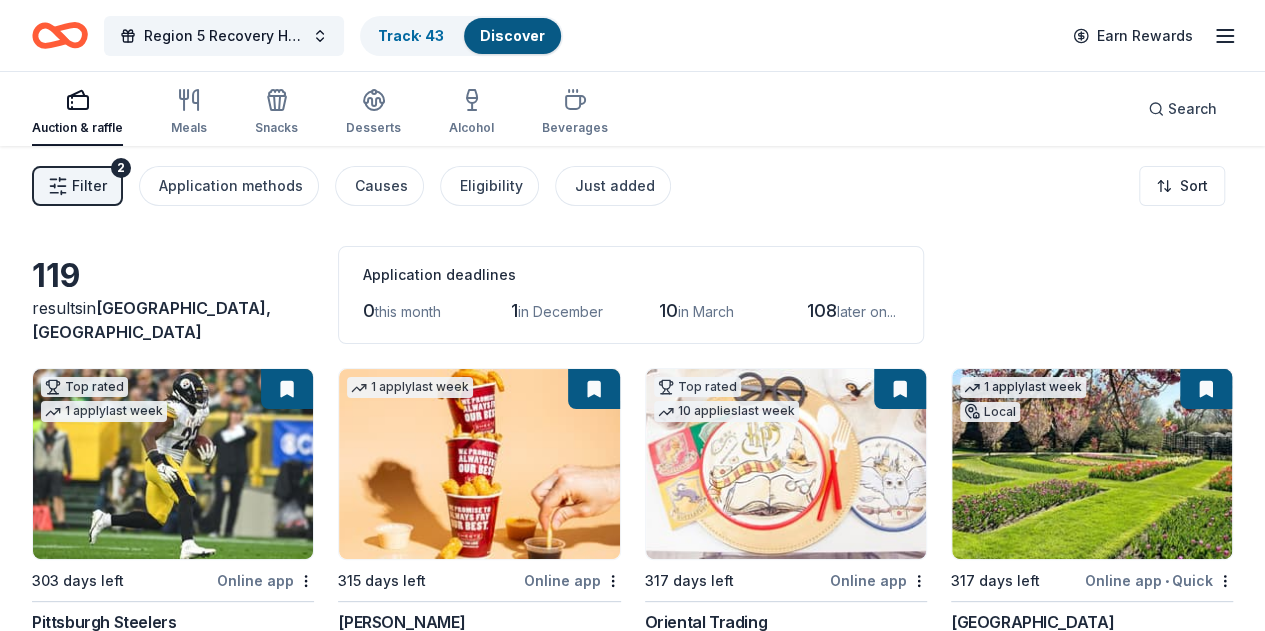 click at bounding box center (786, 464) 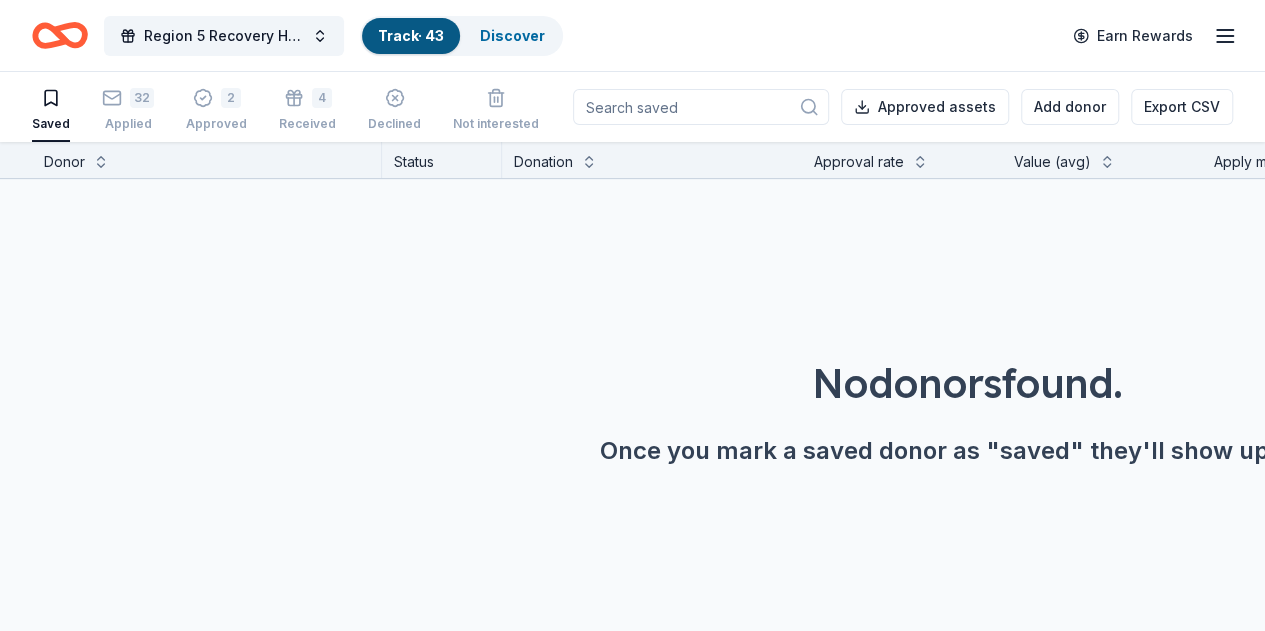 scroll, scrollTop: 0, scrollLeft: 0, axis: both 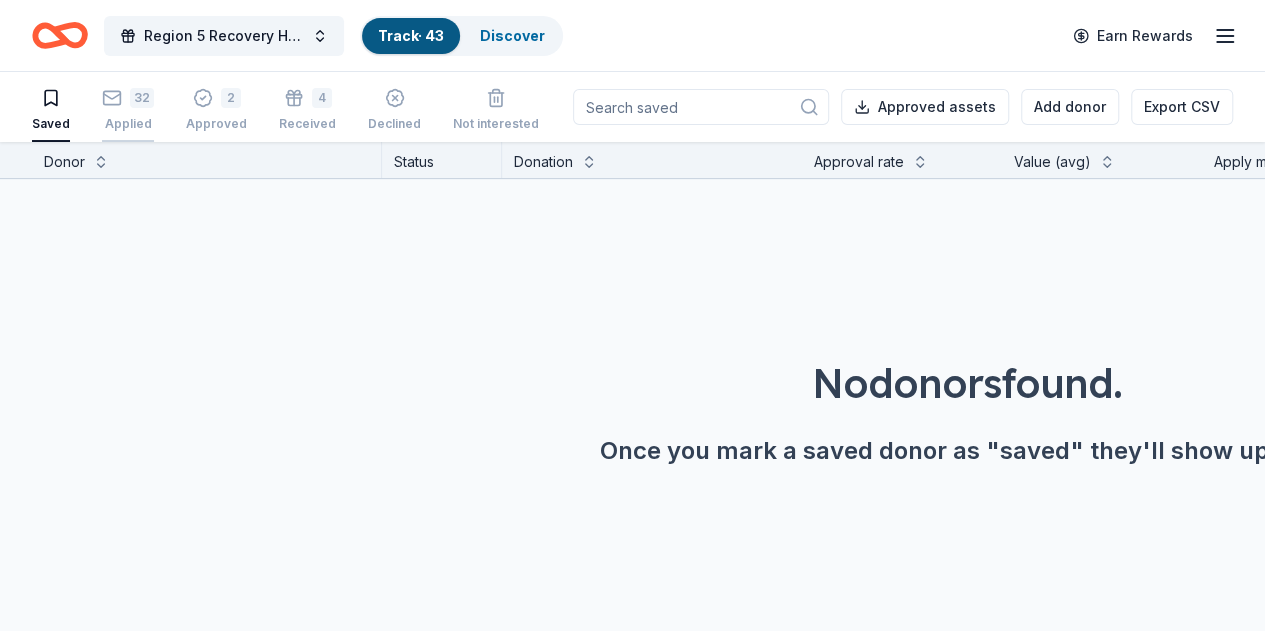 click on "32" at bounding box center (142, 98) 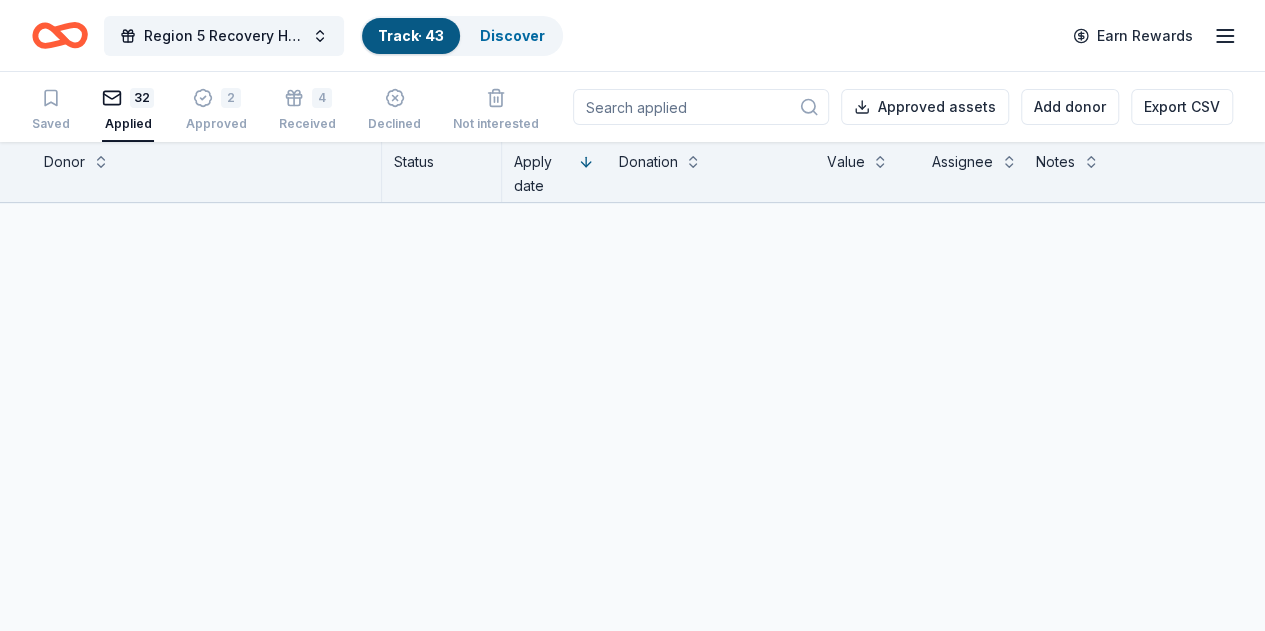 scroll, scrollTop: 0, scrollLeft: 0, axis: both 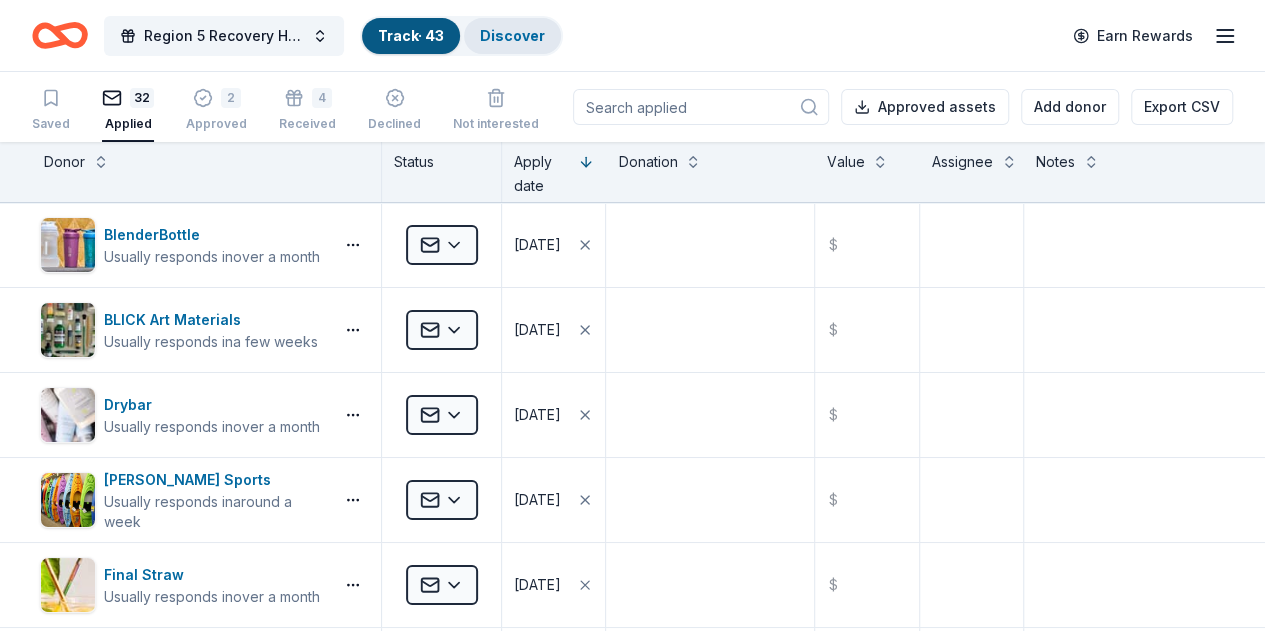 click on "Discover" at bounding box center (512, 36) 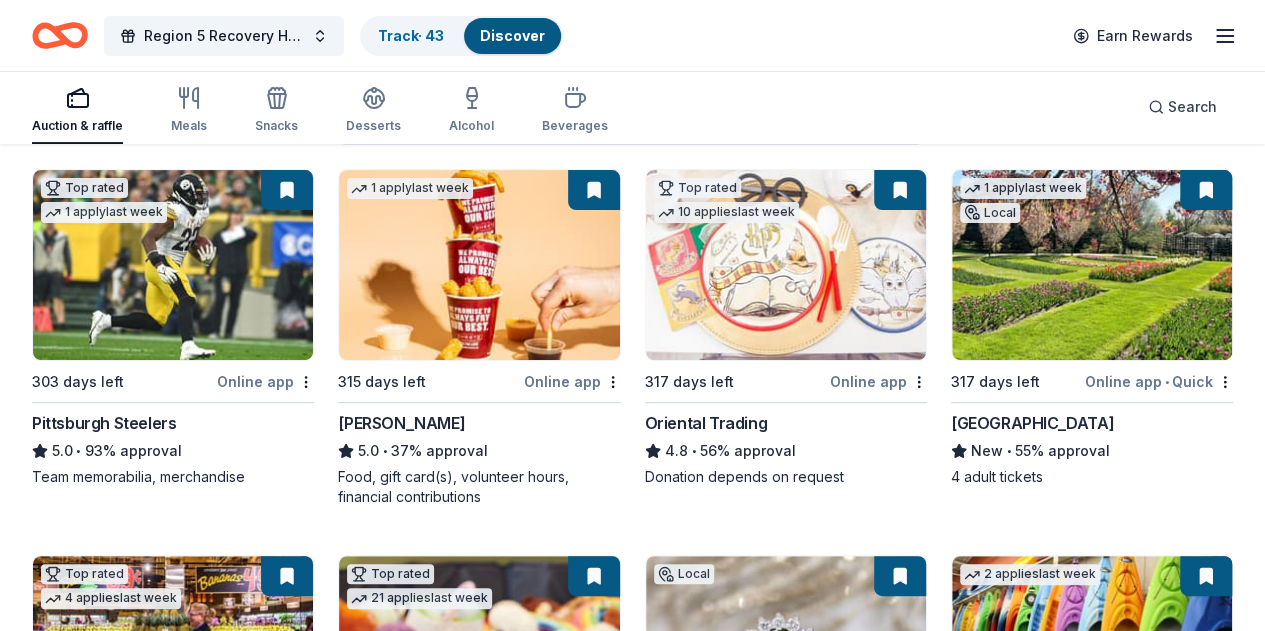 scroll, scrollTop: 200, scrollLeft: 0, axis: vertical 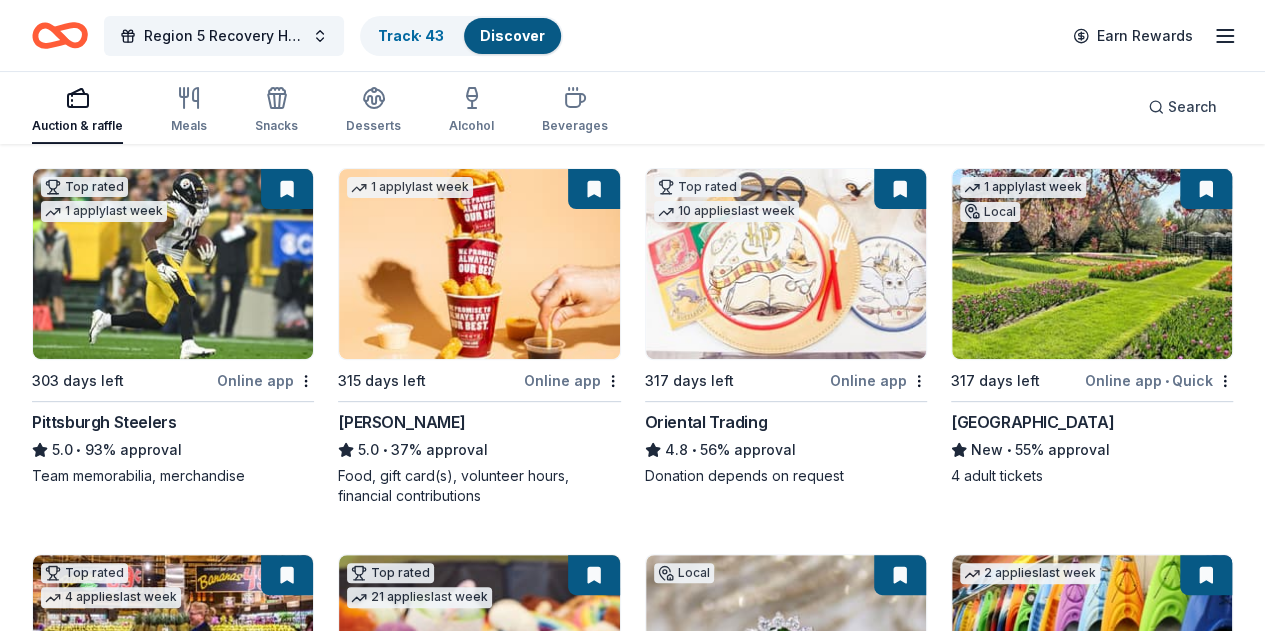 click at bounding box center [479, 264] 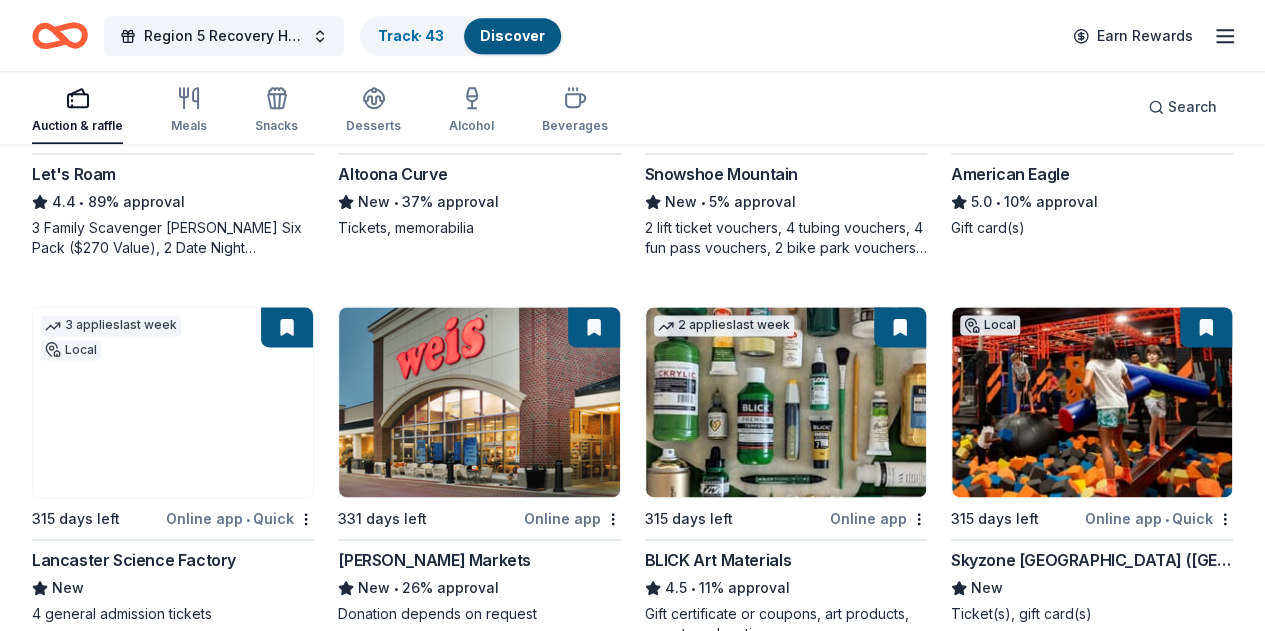 scroll, scrollTop: 1090, scrollLeft: 0, axis: vertical 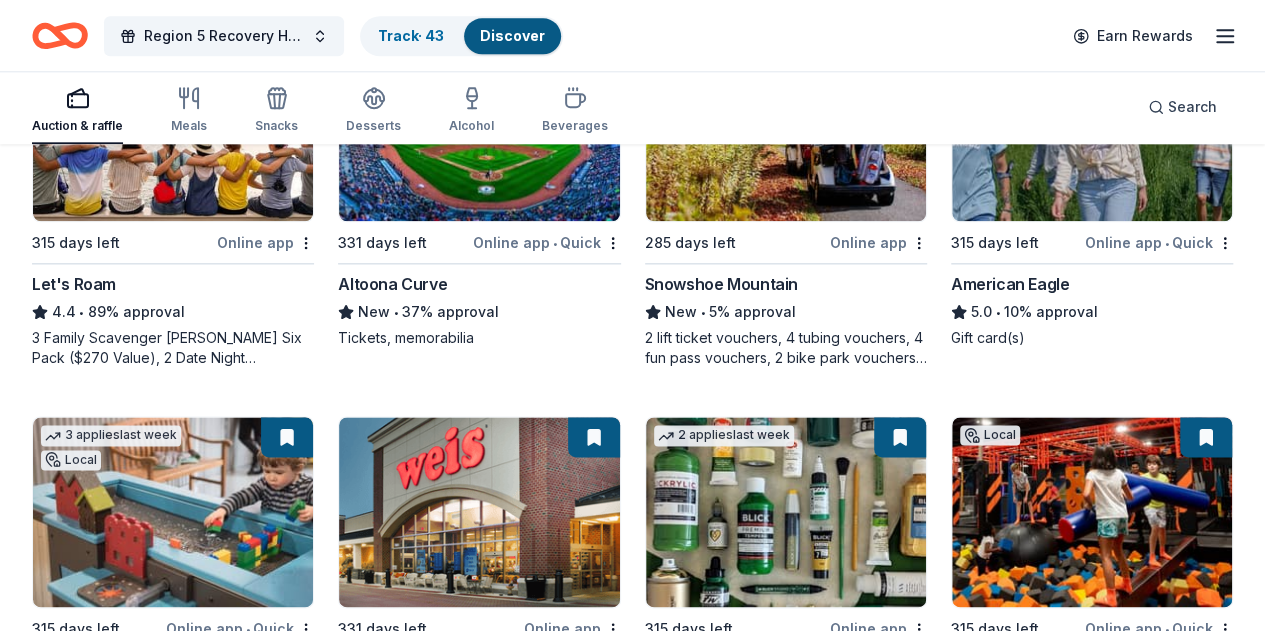 click at bounding box center [173, 898] 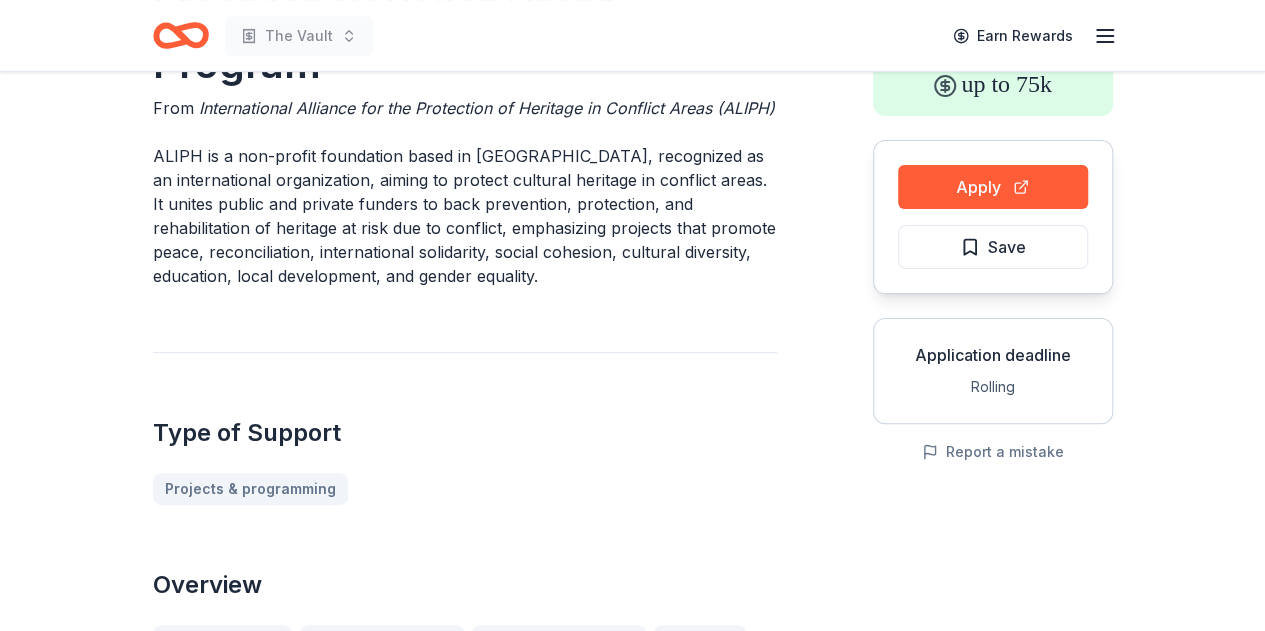 scroll, scrollTop: 0, scrollLeft: 0, axis: both 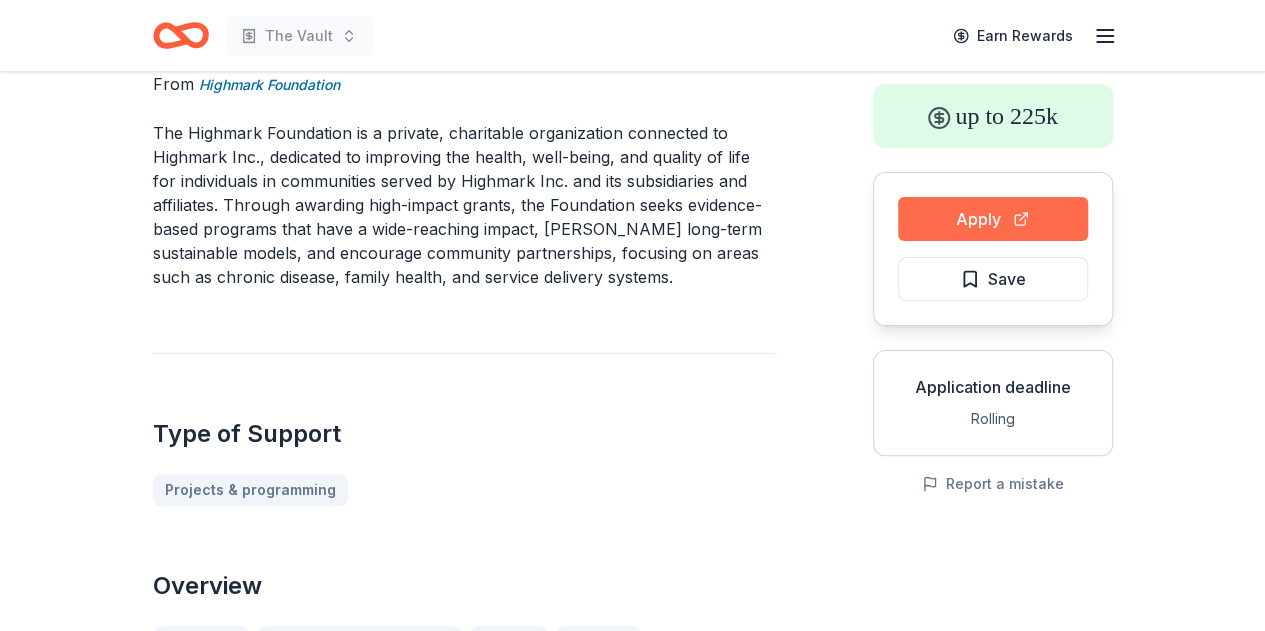 click on "Apply" at bounding box center (993, 219) 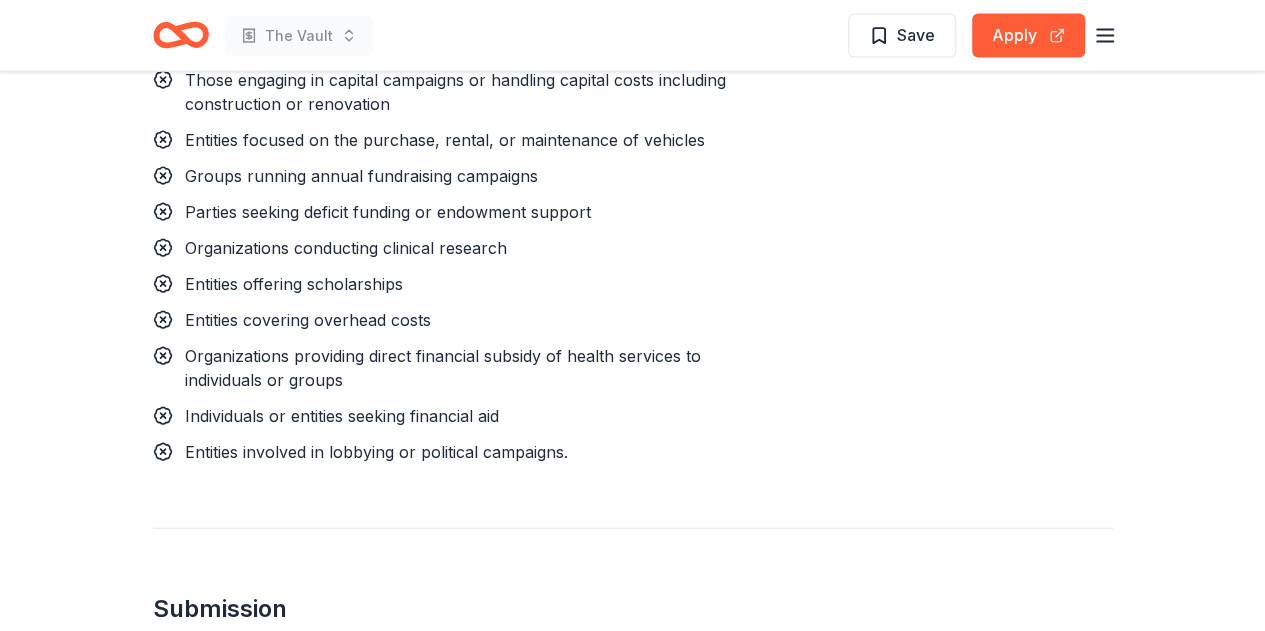 scroll, scrollTop: 2000, scrollLeft: 0, axis: vertical 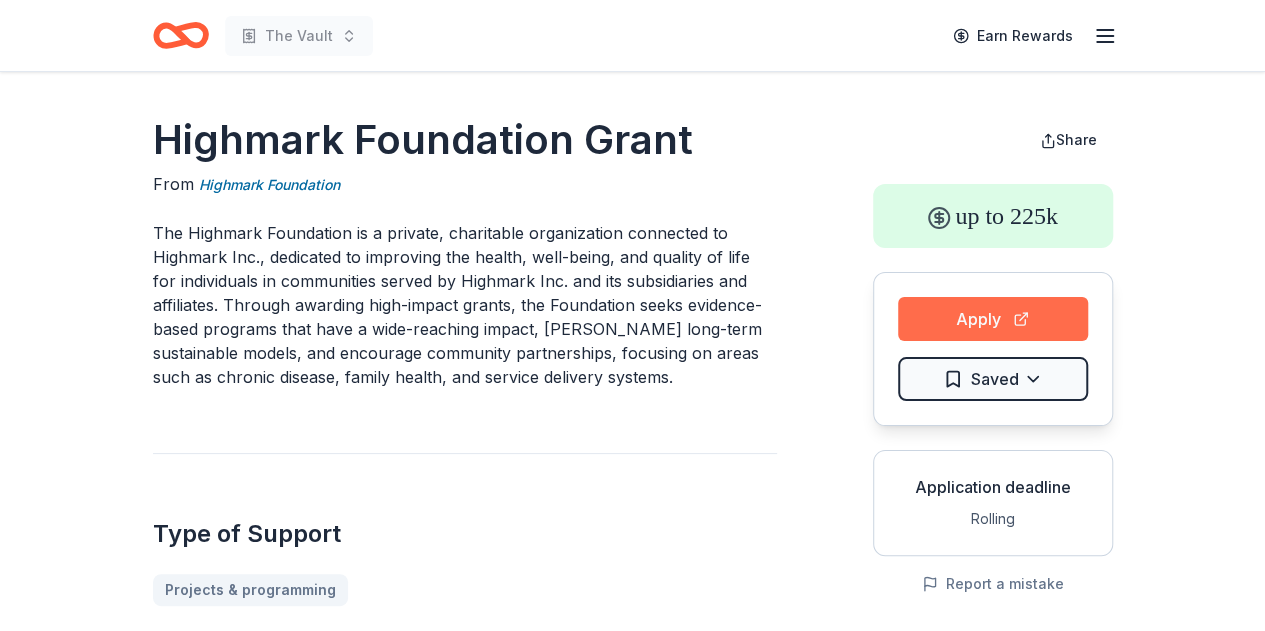 click on "Apply" at bounding box center (993, 319) 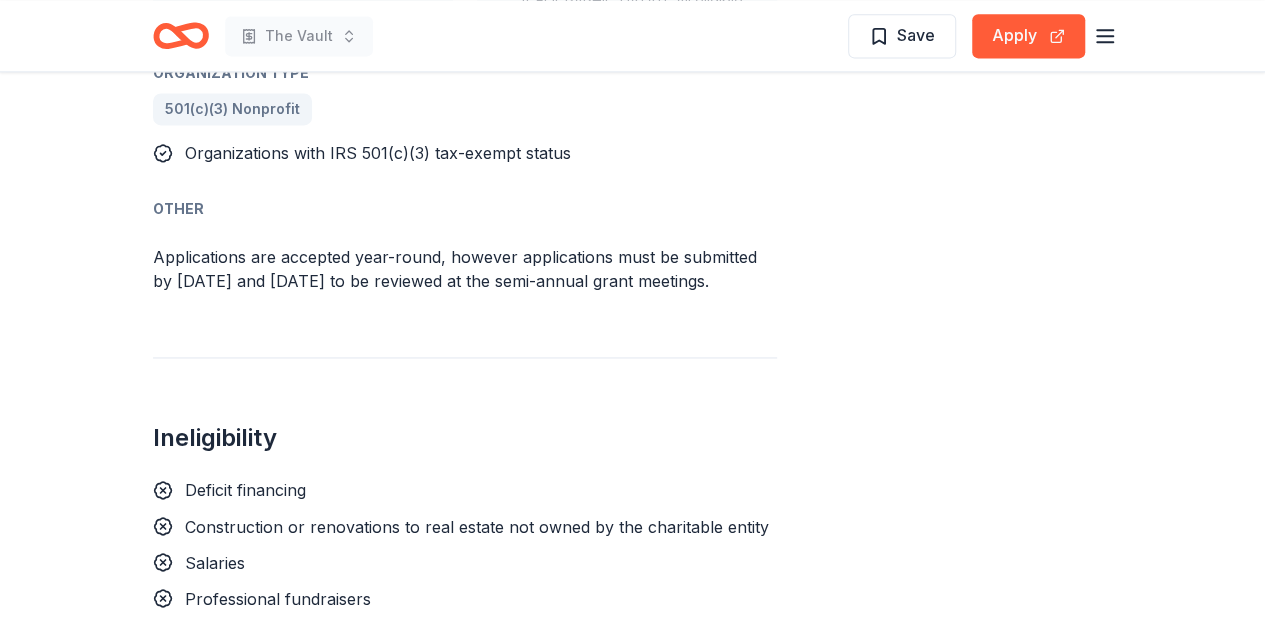 scroll, scrollTop: 1400, scrollLeft: 0, axis: vertical 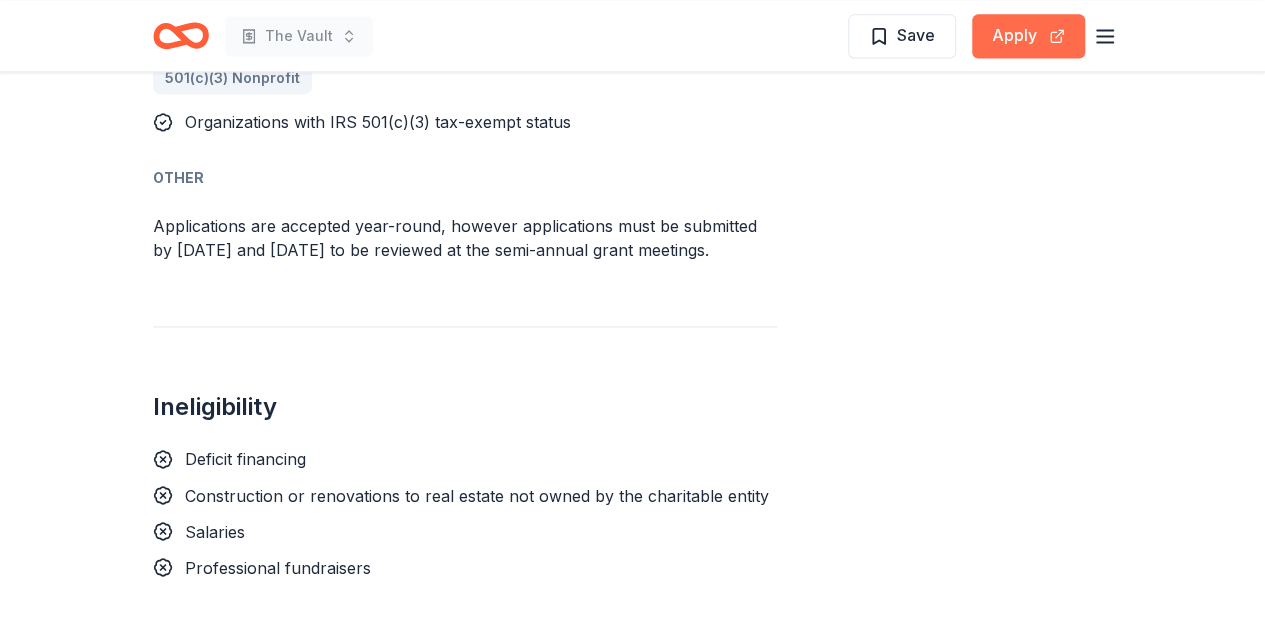 click on "Apply" at bounding box center [1028, 36] 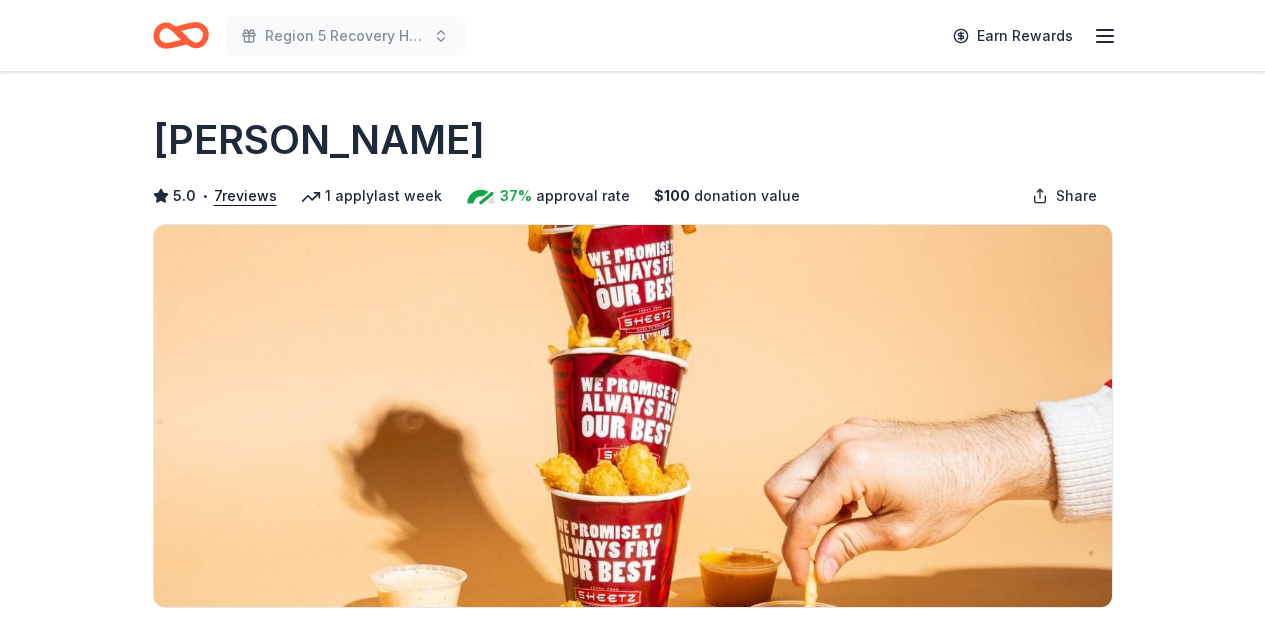 scroll, scrollTop: 0, scrollLeft: 0, axis: both 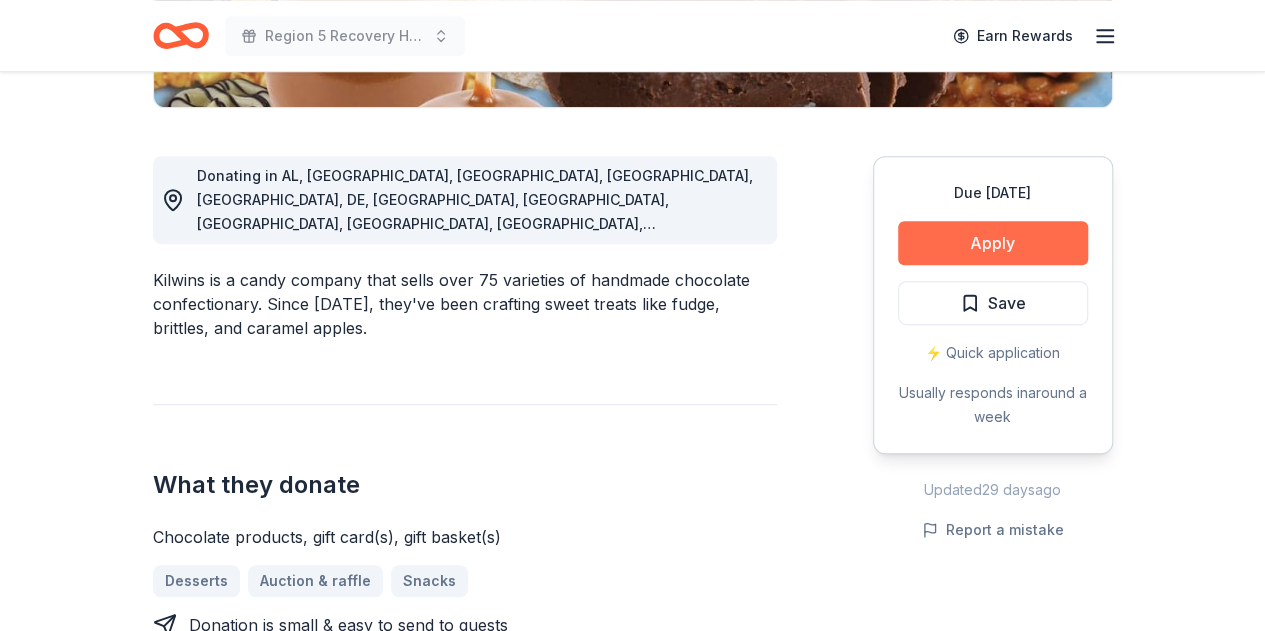 click on "Apply" at bounding box center [993, 243] 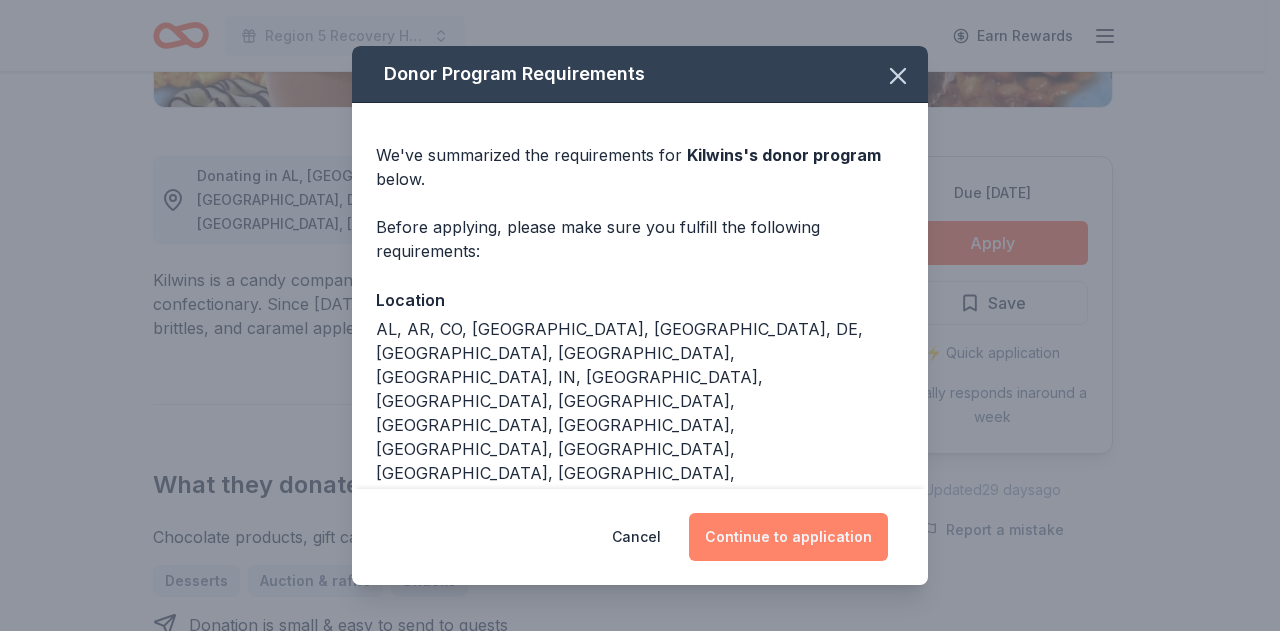 click on "Continue to application" at bounding box center (788, 537) 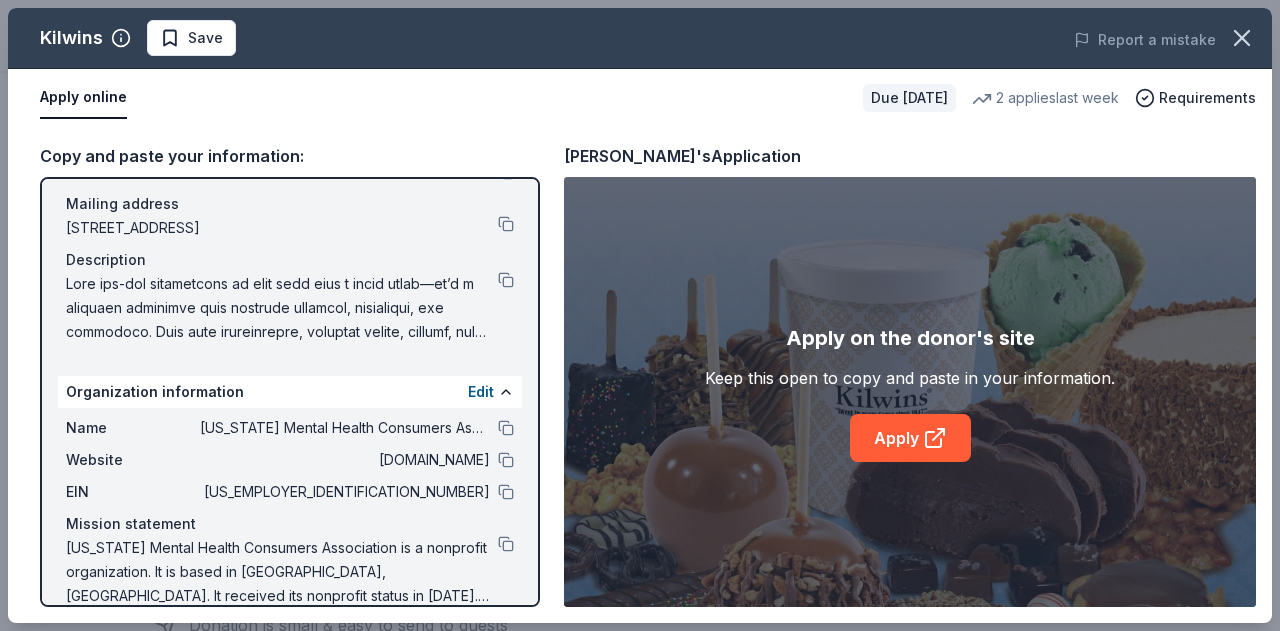 scroll, scrollTop: 166, scrollLeft: 0, axis: vertical 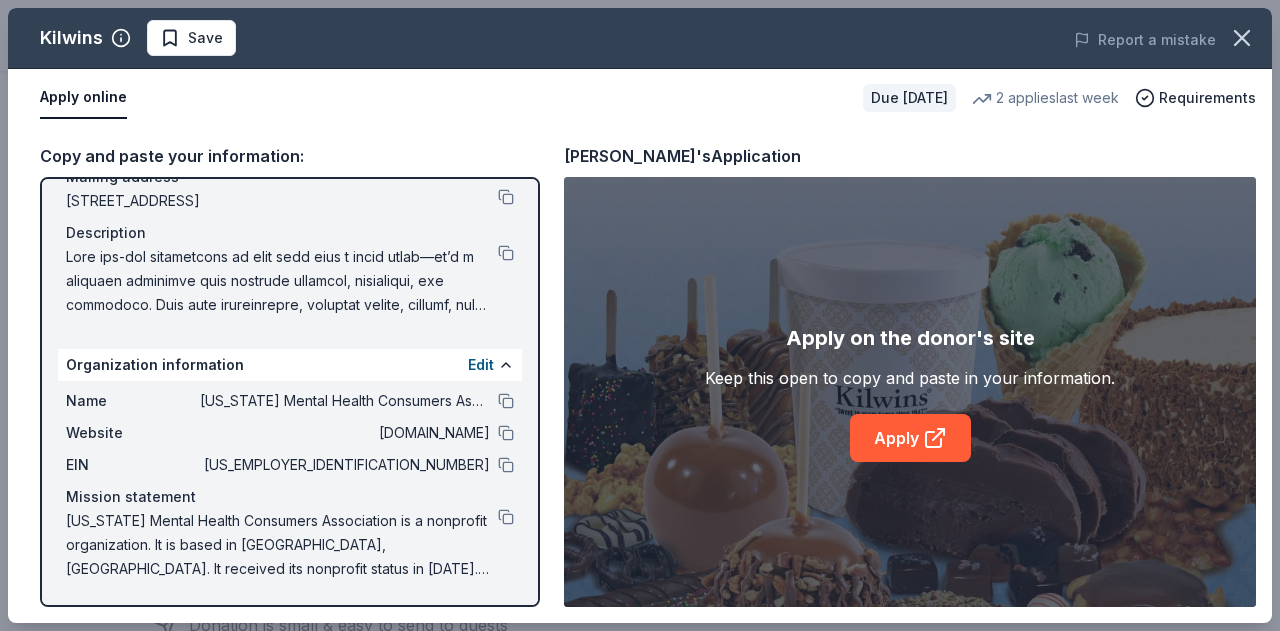click on "EIN [US_EMPLOYER_IDENTIFICATION_NUMBER]" at bounding box center [290, 465] 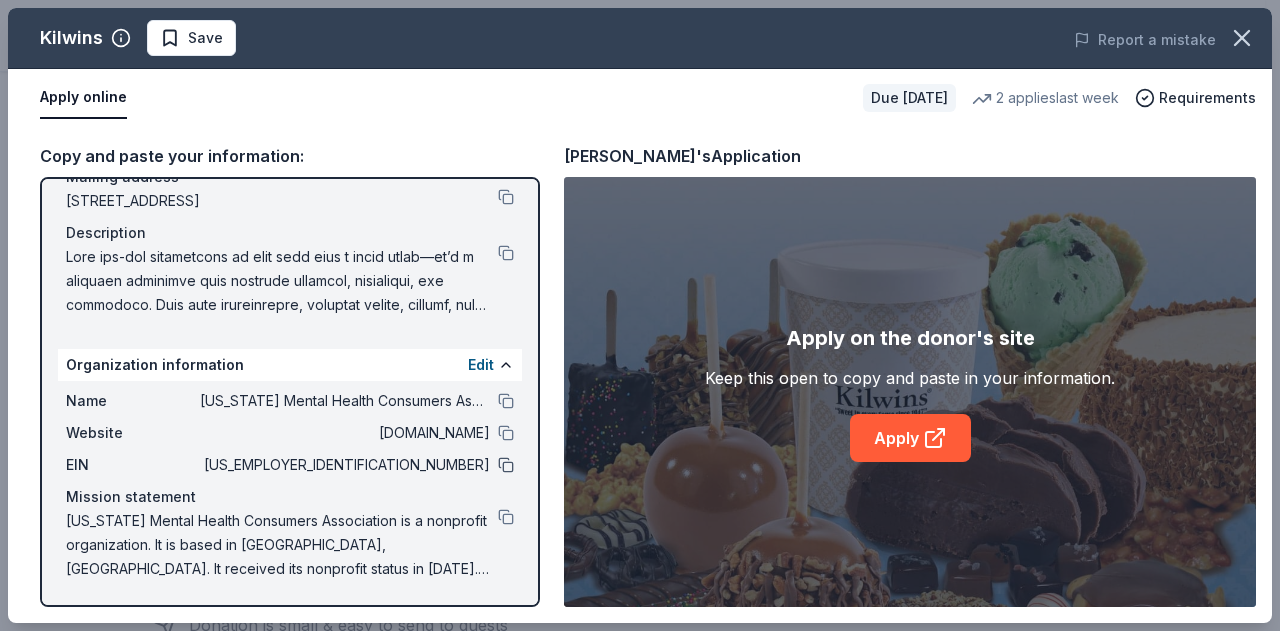 click at bounding box center [506, 465] 